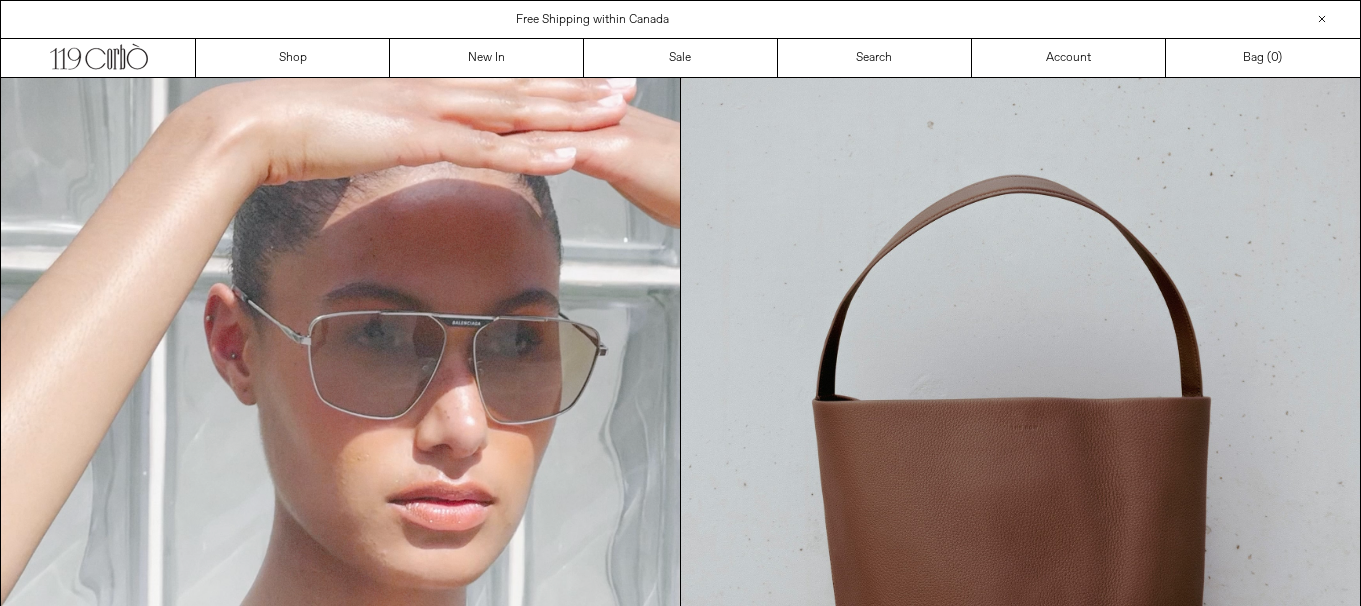 scroll, scrollTop: 0, scrollLeft: 0, axis: both 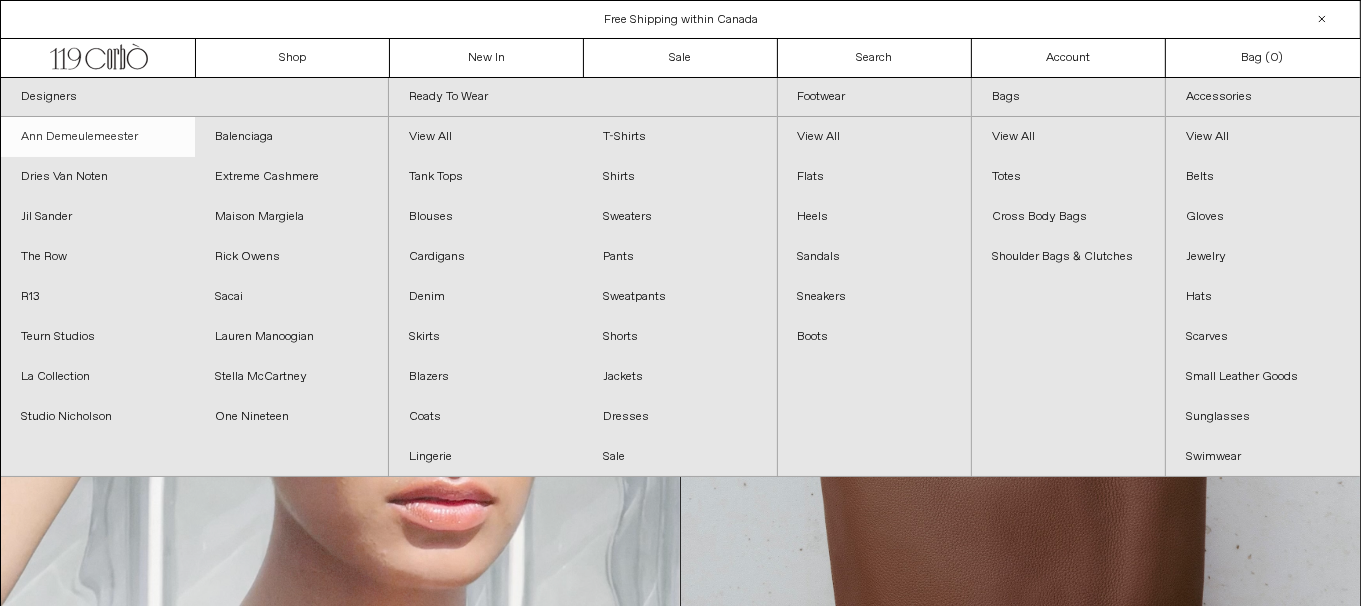 click on "Ann Demeulemeester" at bounding box center [98, 137] 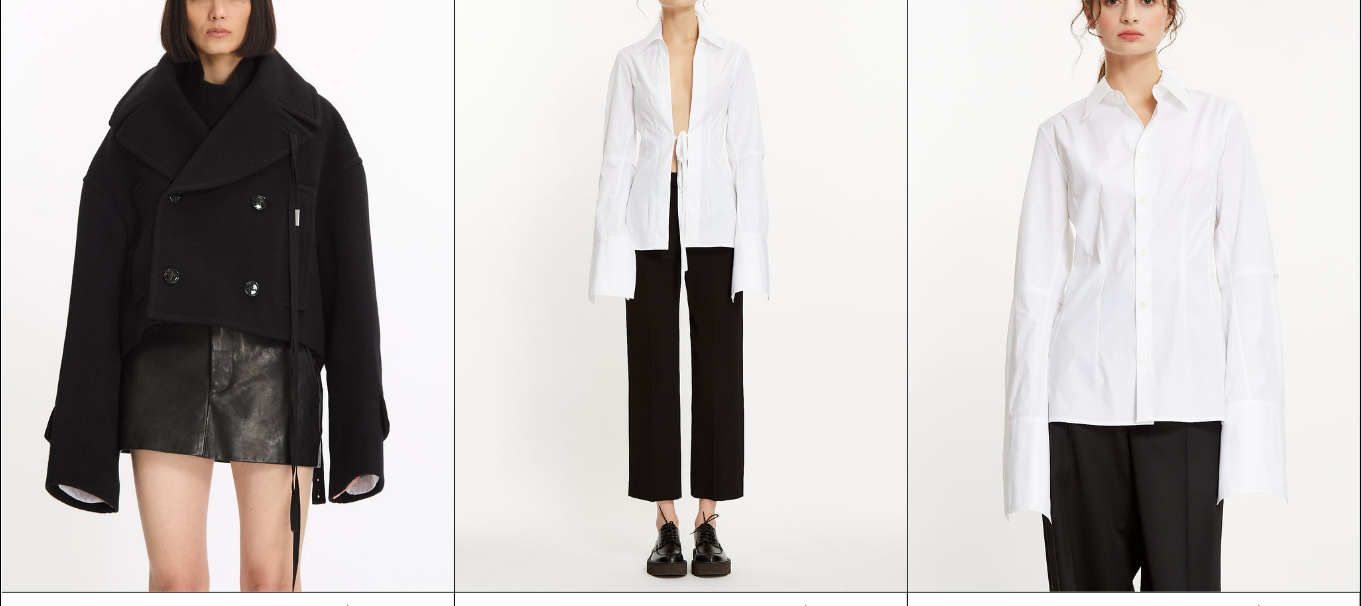 scroll, scrollTop: 1800, scrollLeft: 0, axis: vertical 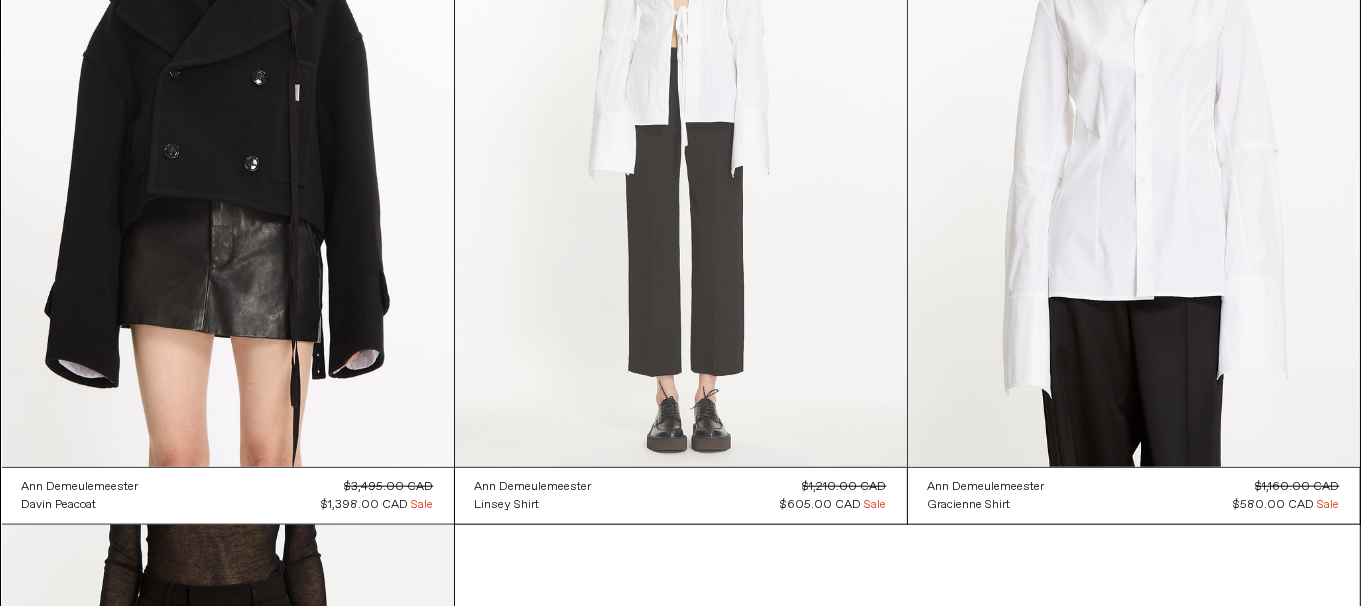 click at bounding box center (681, 128) 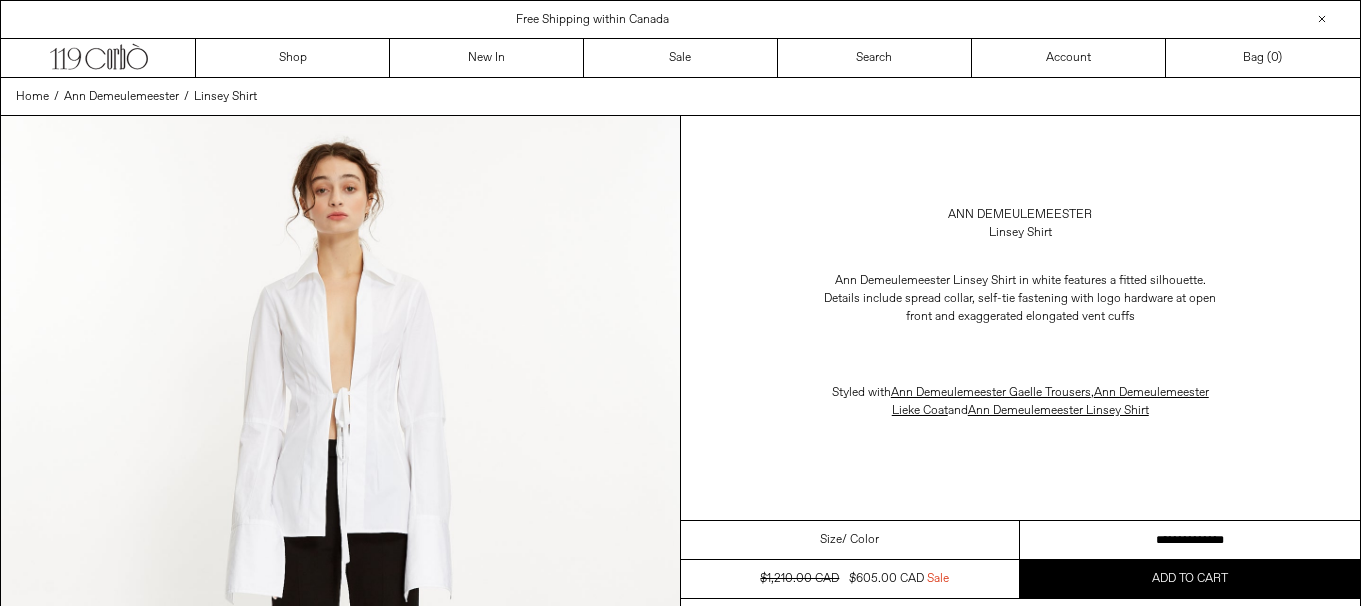 scroll, scrollTop: 0, scrollLeft: 0, axis: both 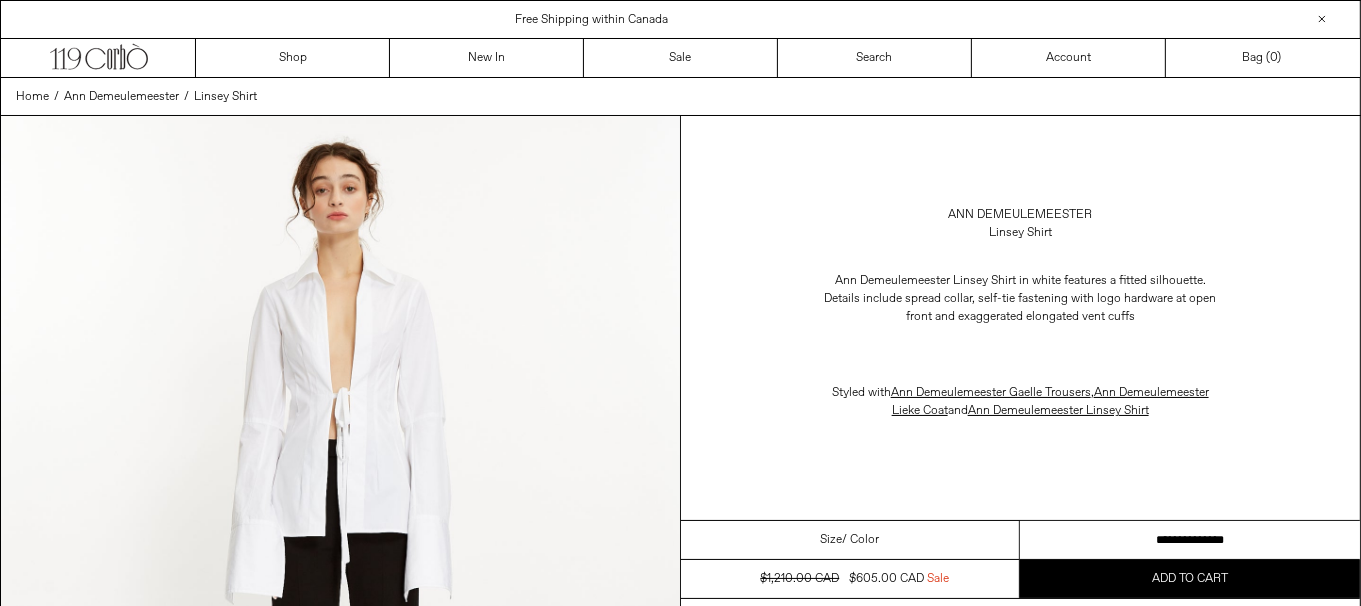 drag, startPoint x: 1222, startPoint y: 539, endPoint x: 1374, endPoint y: 545, distance: 152.11838 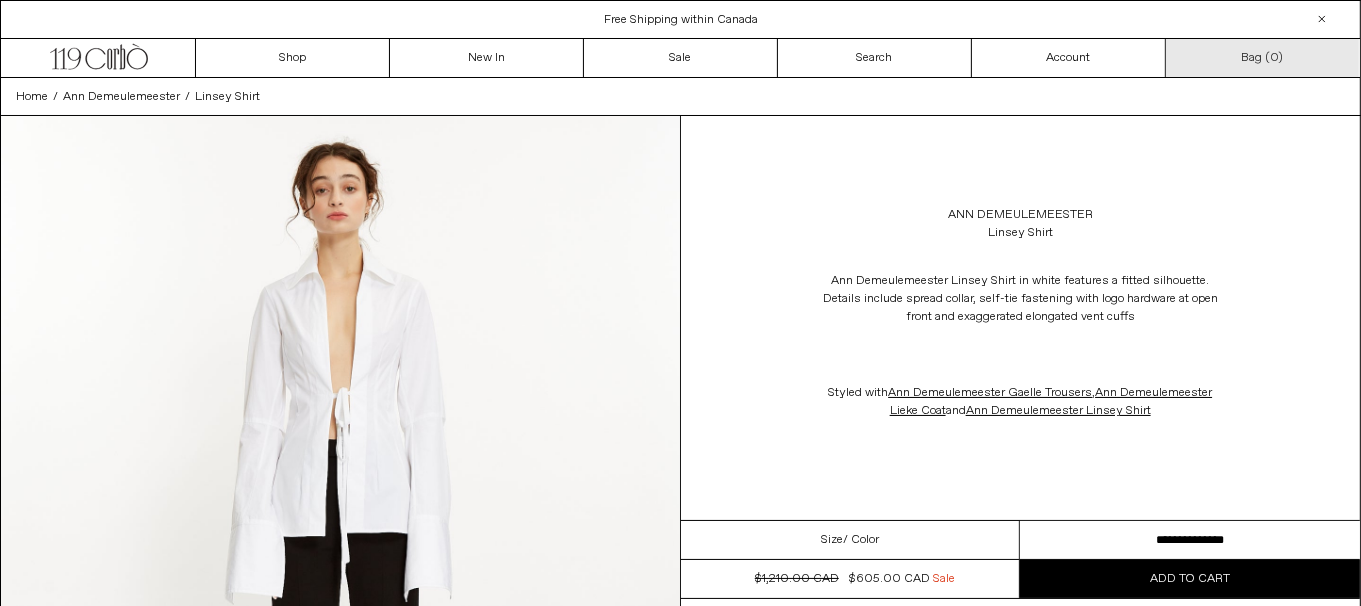 scroll, scrollTop: 0, scrollLeft: 0, axis: both 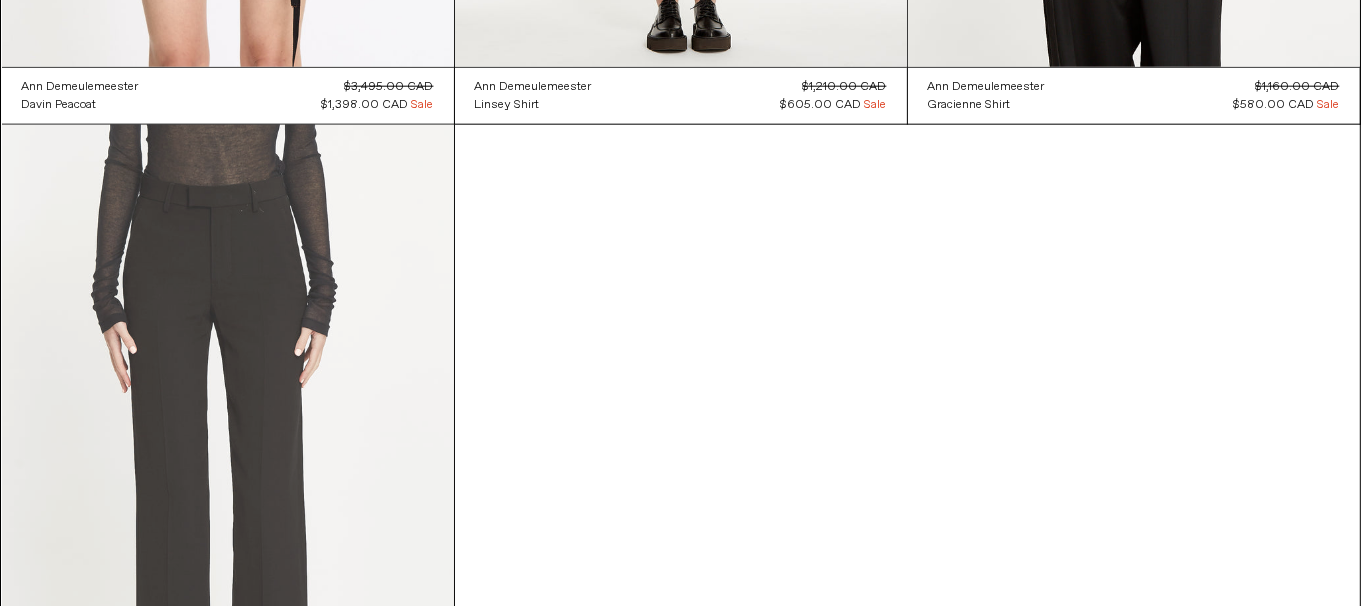 click at bounding box center (228, 464) 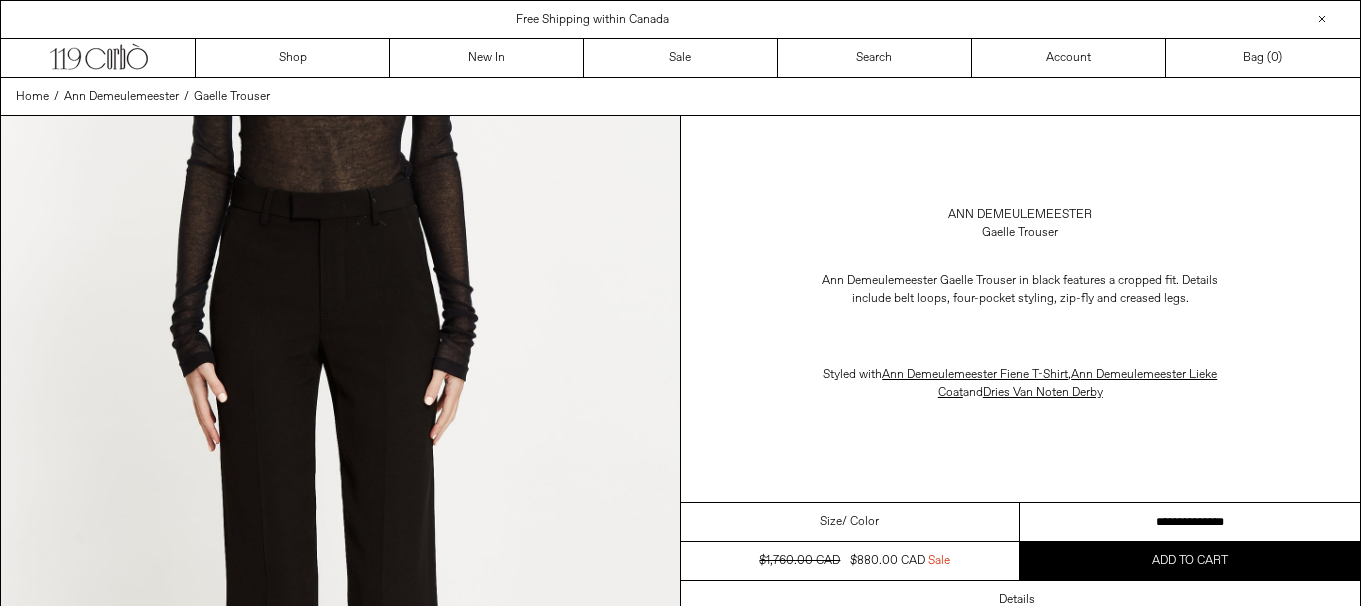 scroll, scrollTop: 0, scrollLeft: 0, axis: both 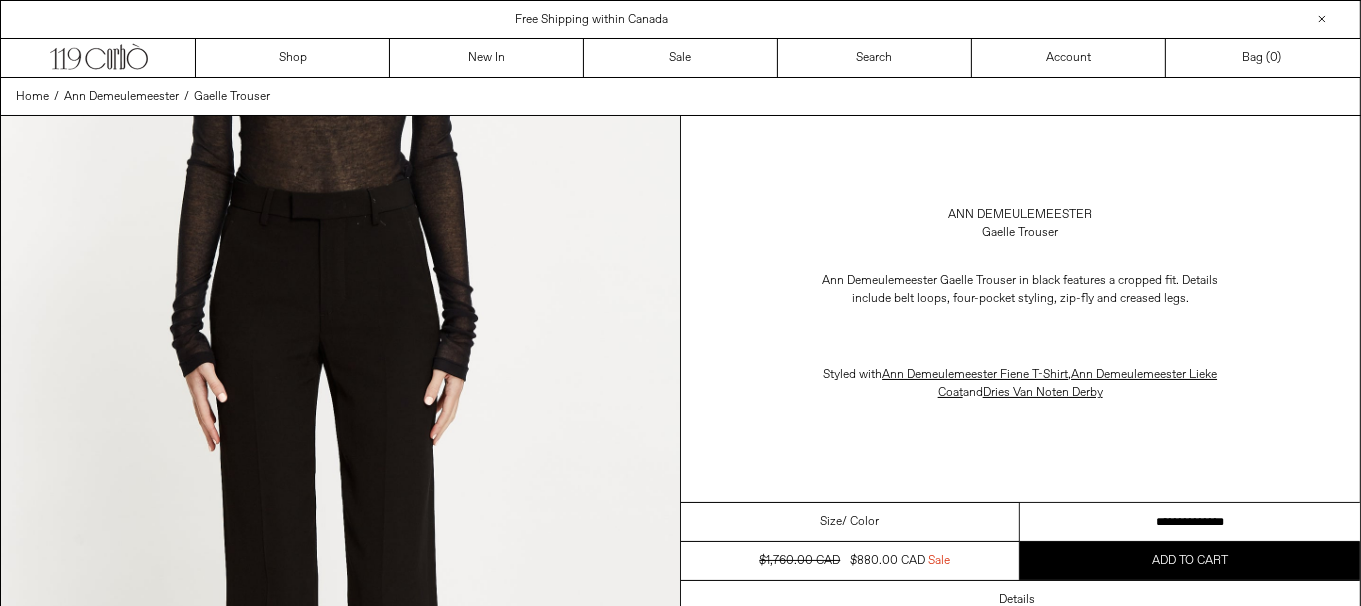 drag, startPoint x: 1257, startPoint y: 518, endPoint x: 1374, endPoint y: 551, distance: 121.5648 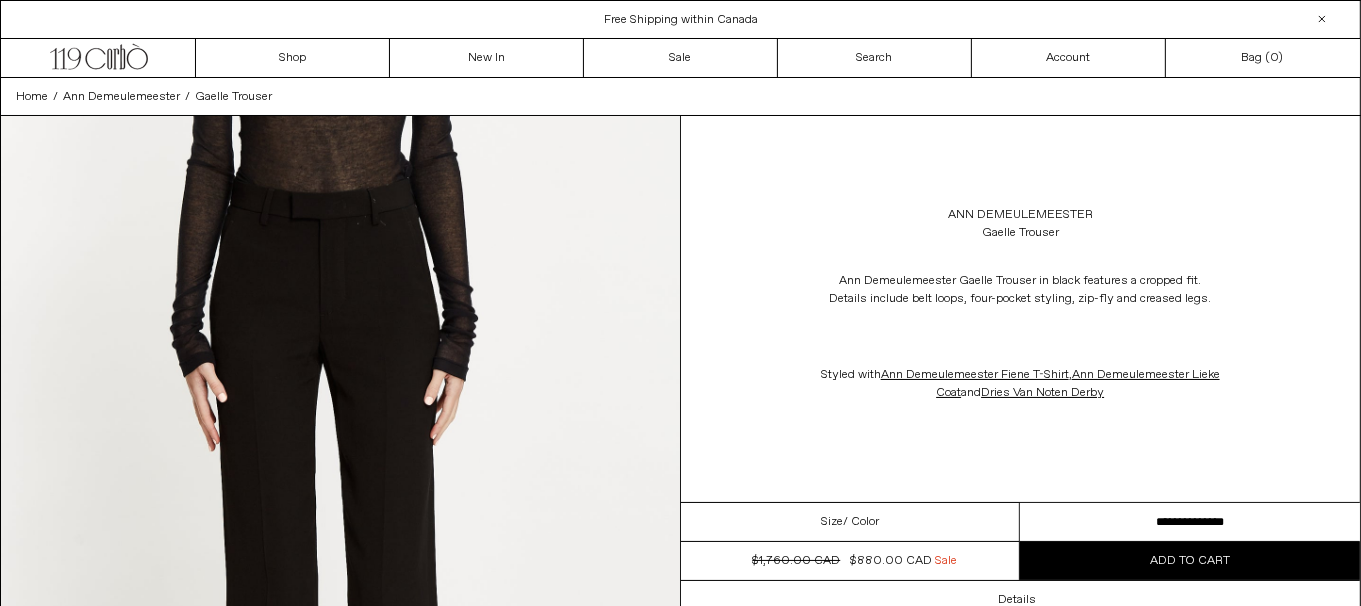 scroll, scrollTop: 0, scrollLeft: 0, axis: both 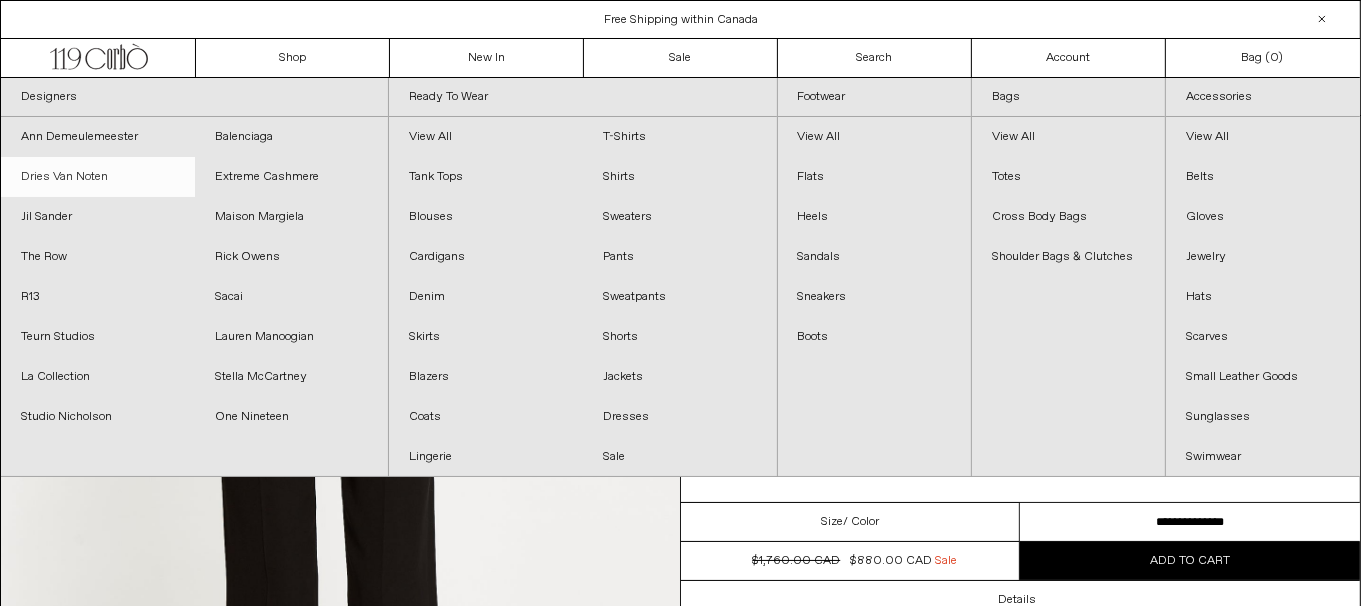 click on "Dries Van Noten" at bounding box center [98, 177] 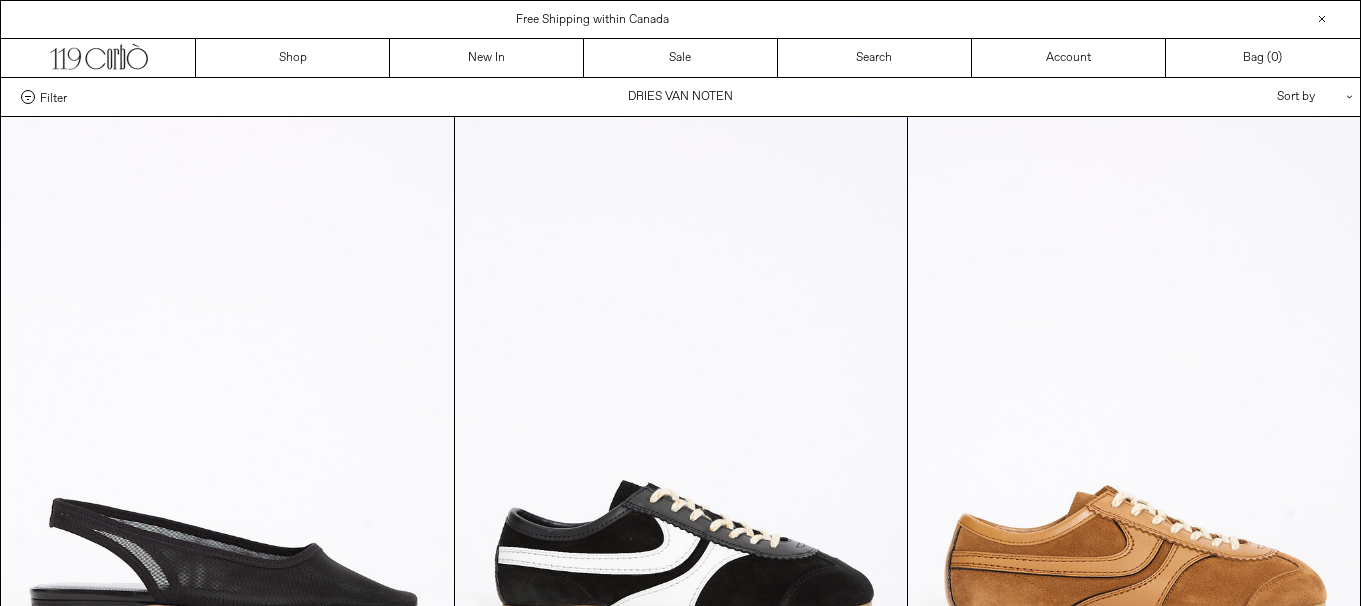 scroll, scrollTop: 0, scrollLeft: 0, axis: both 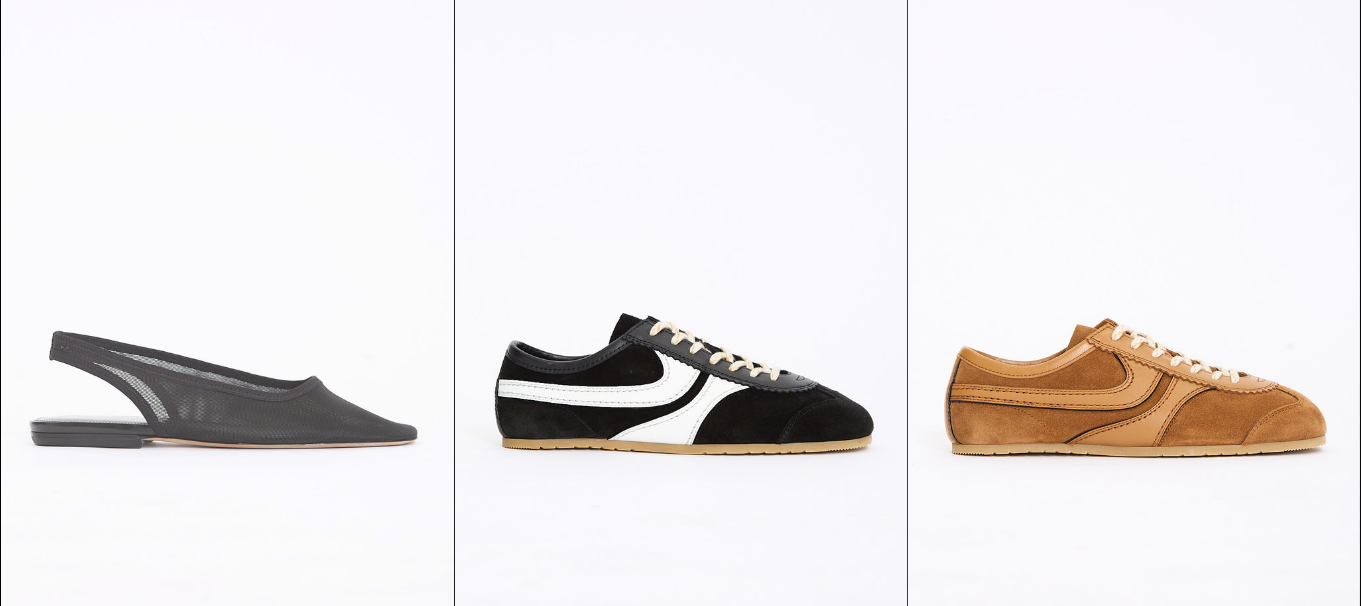 click at bounding box center [228, 289] 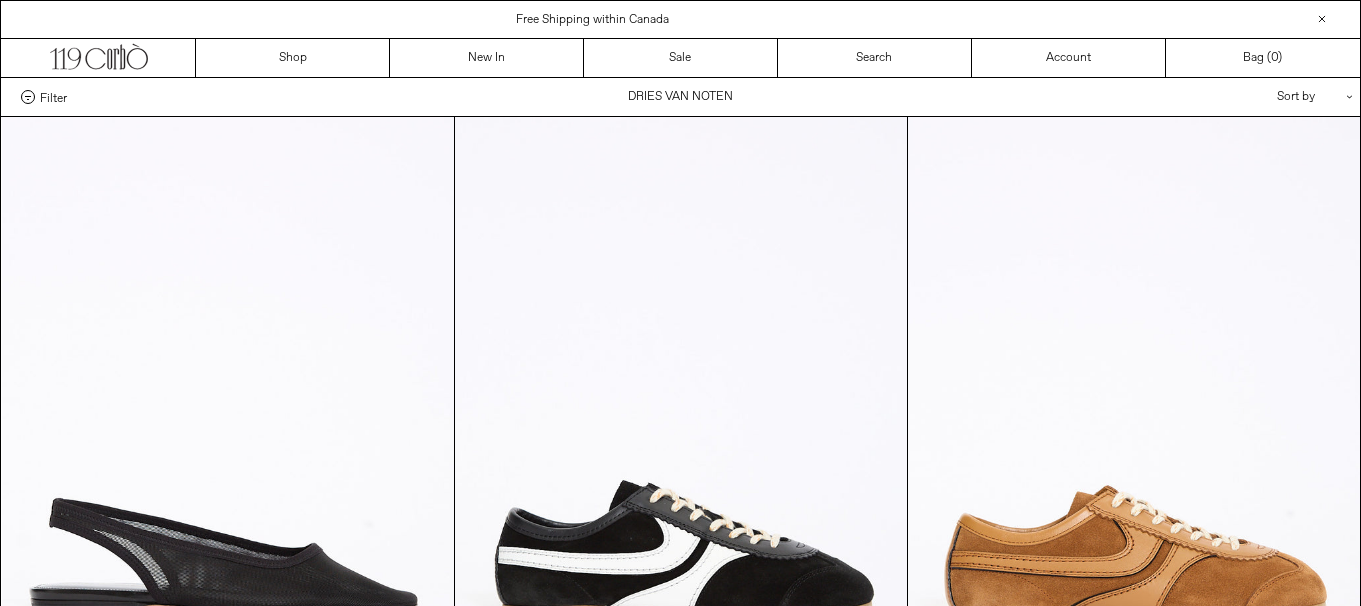 scroll, scrollTop: 199, scrollLeft: 0, axis: vertical 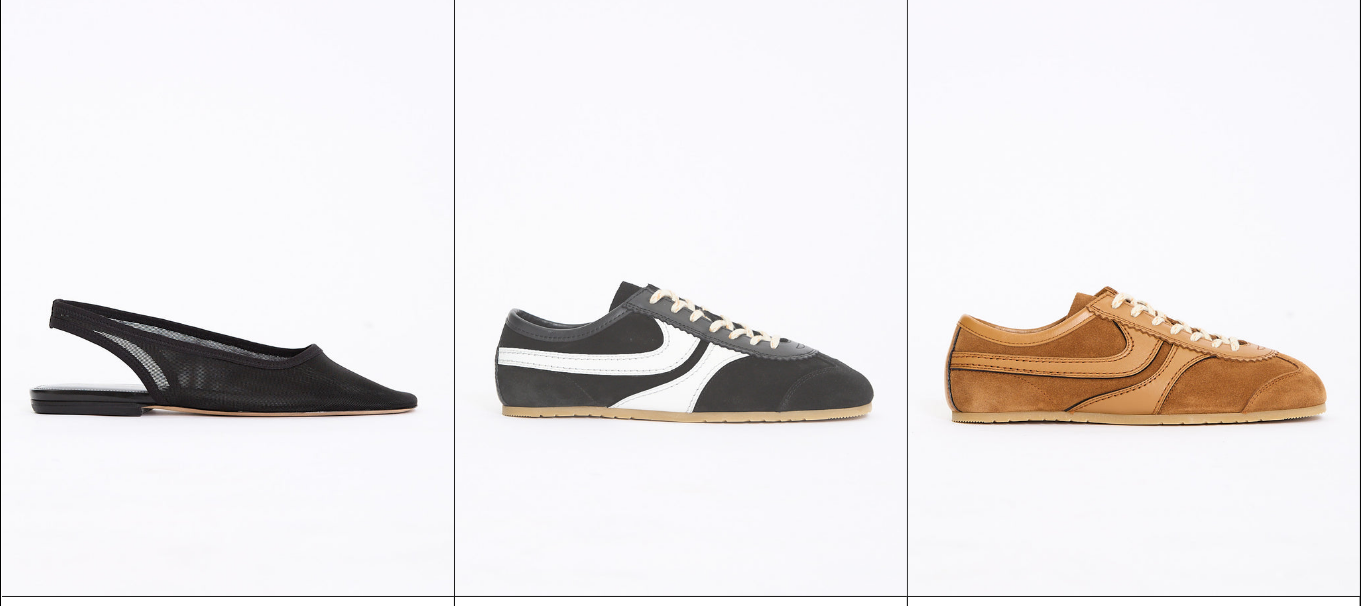 click at bounding box center (681, 257) 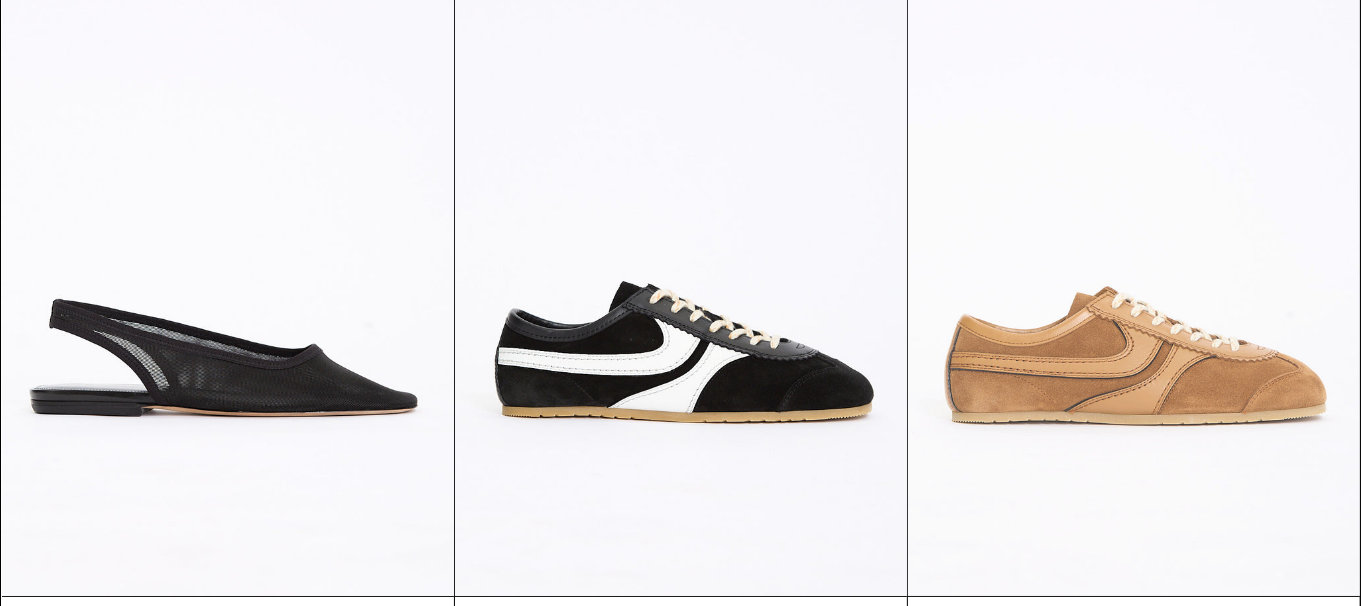 click at bounding box center [1134, 257] 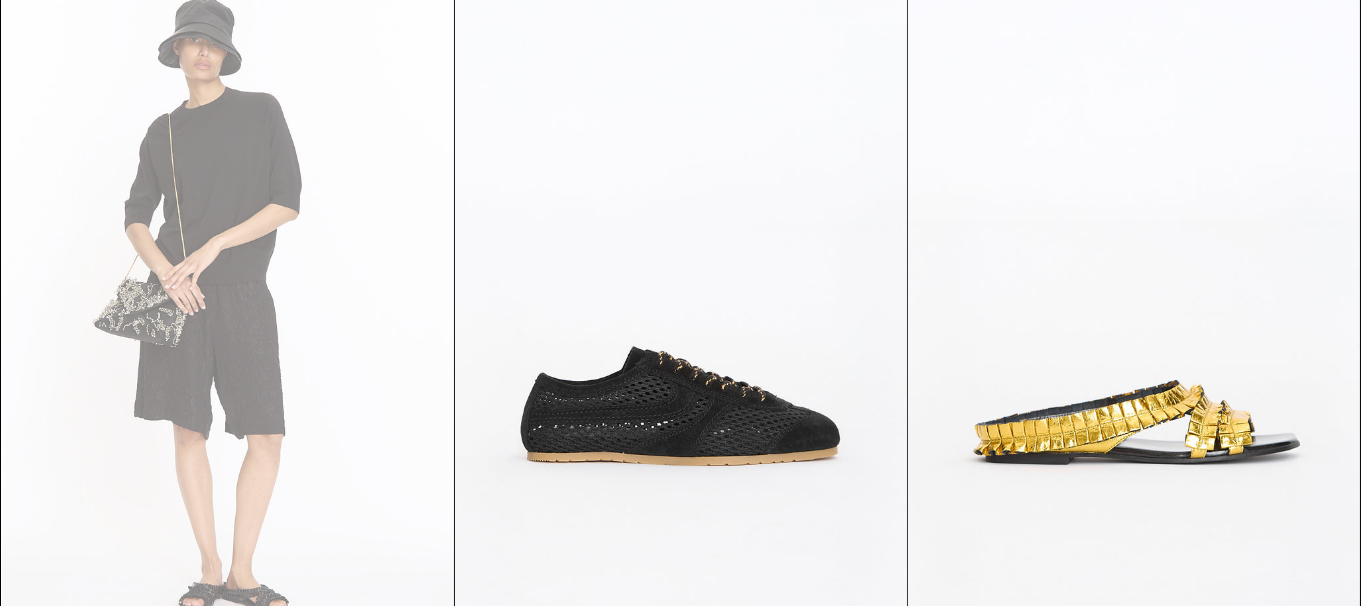 scroll, scrollTop: 1700, scrollLeft: 0, axis: vertical 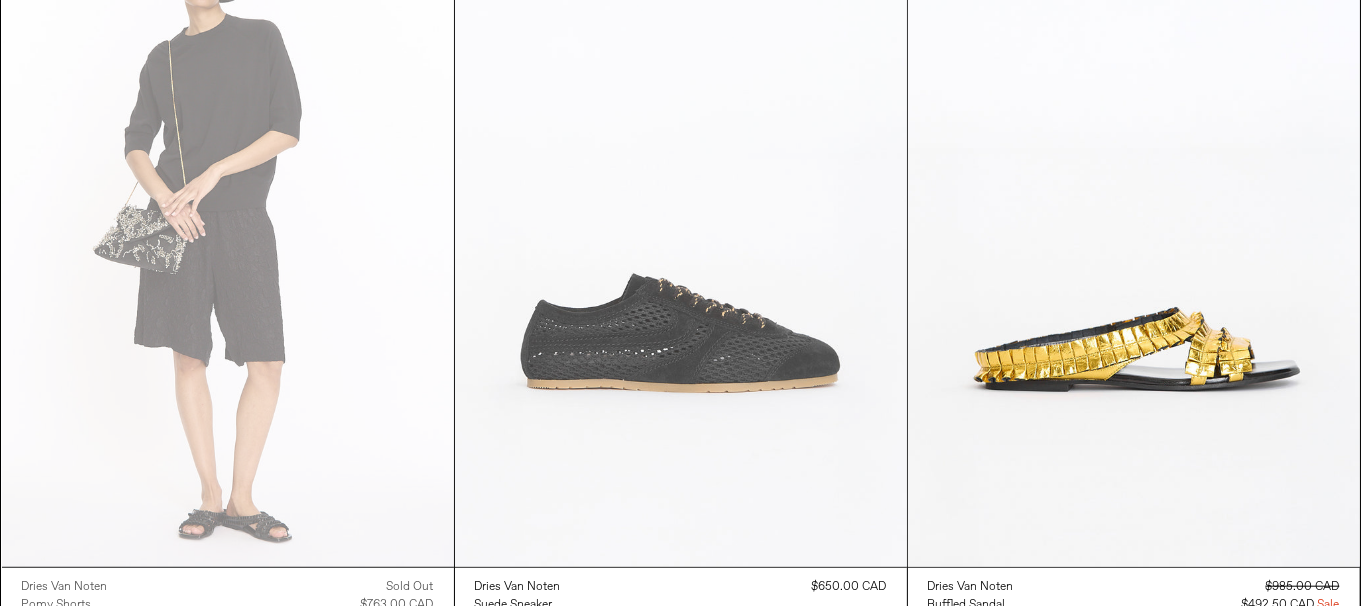 click at bounding box center (681, 228) 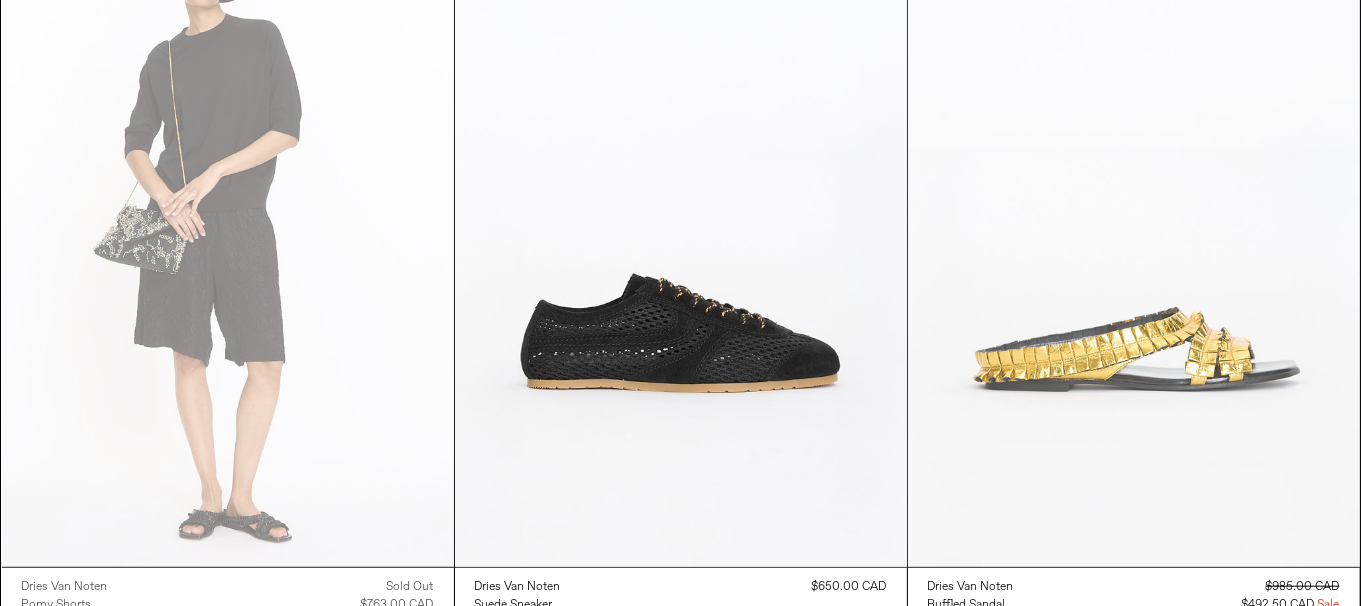 click at bounding box center [1134, 228] 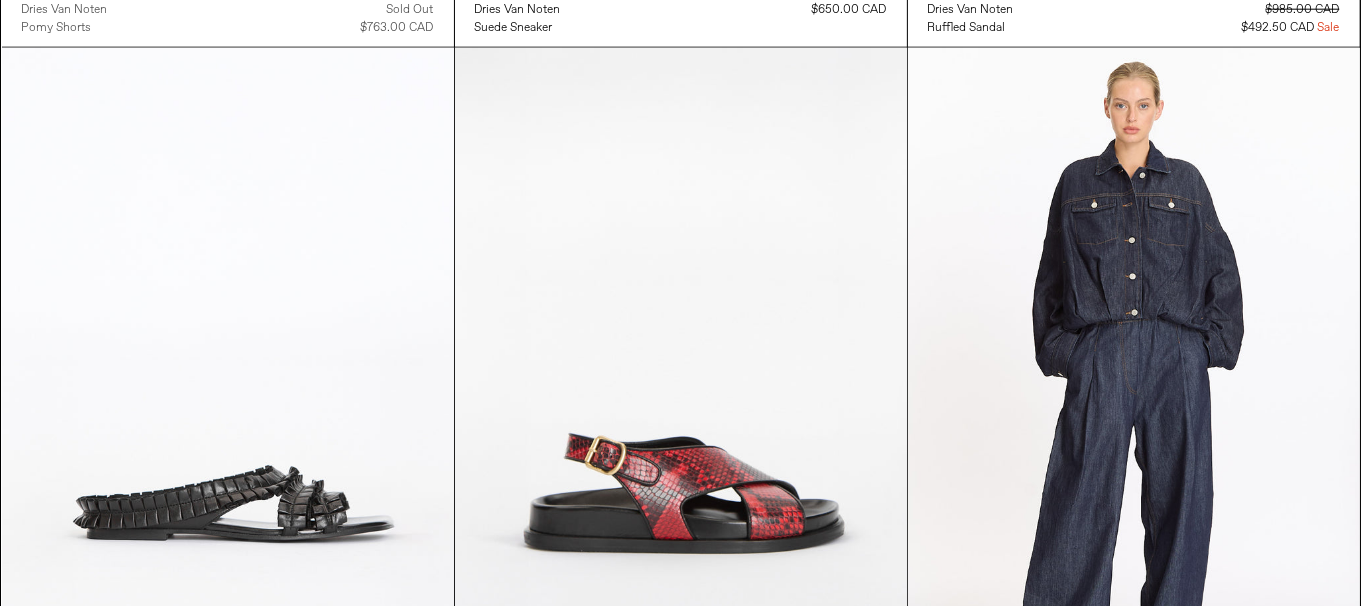 scroll, scrollTop: 2299, scrollLeft: 0, axis: vertical 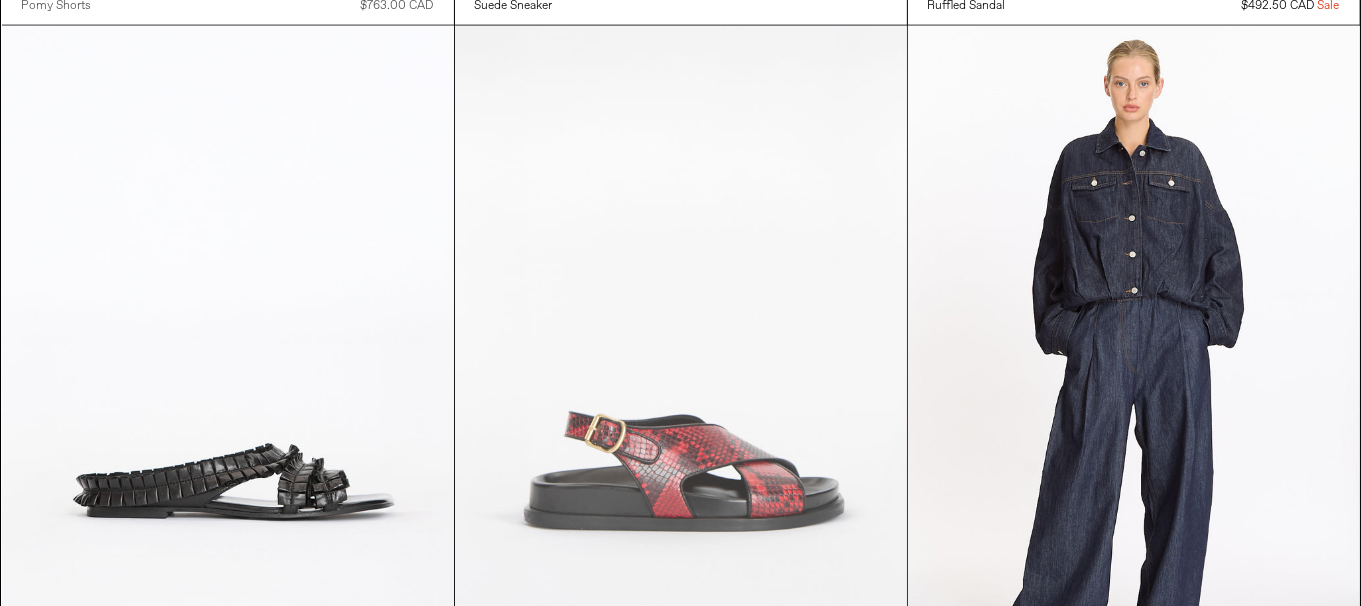 click at bounding box center [681, 365] 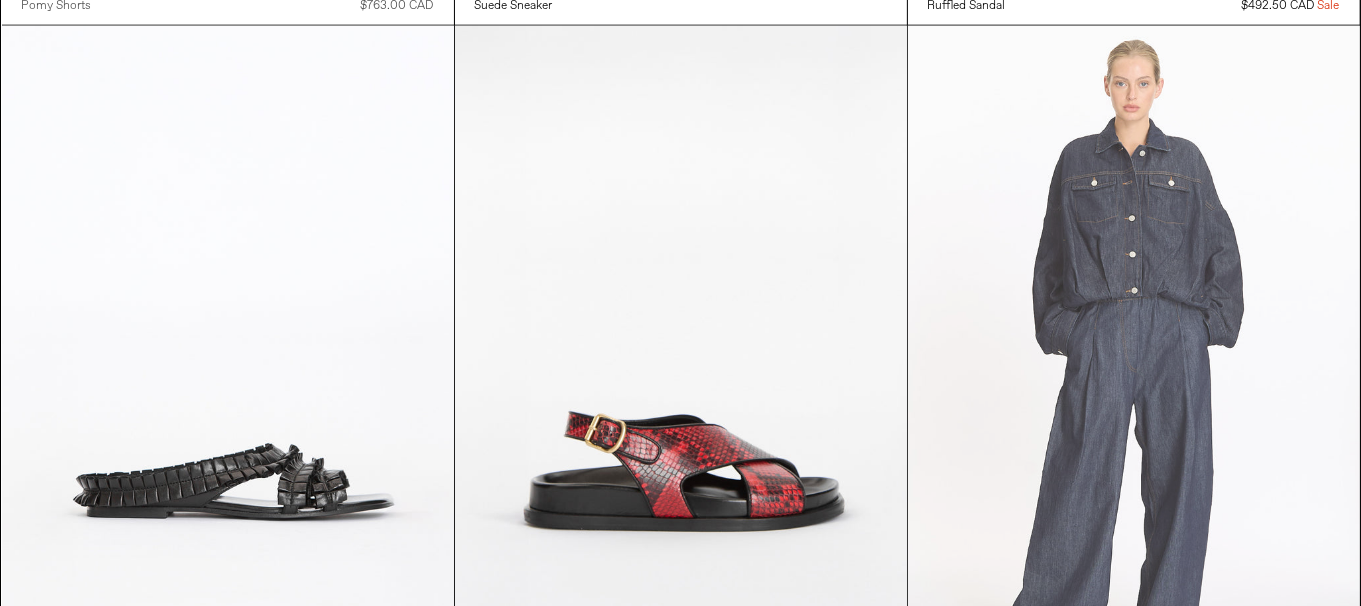 click at bounding box center [1134, 365] 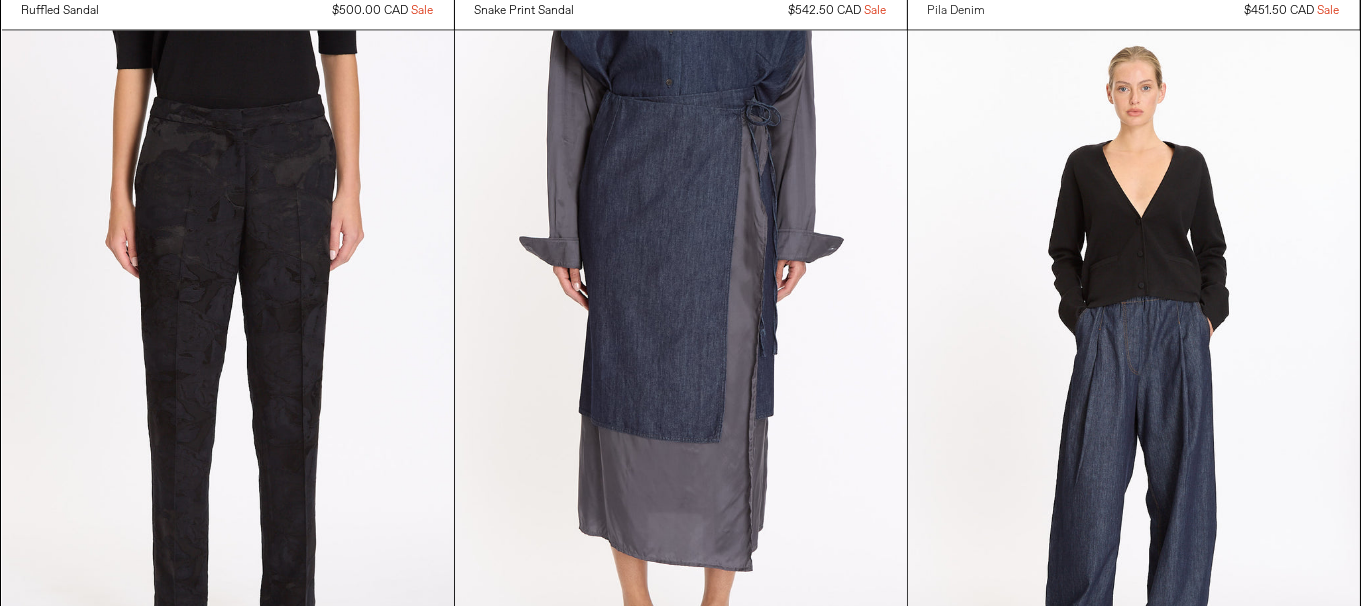 scroll, scrollTop: 3099, scrollLeft: 0, axis: vertical 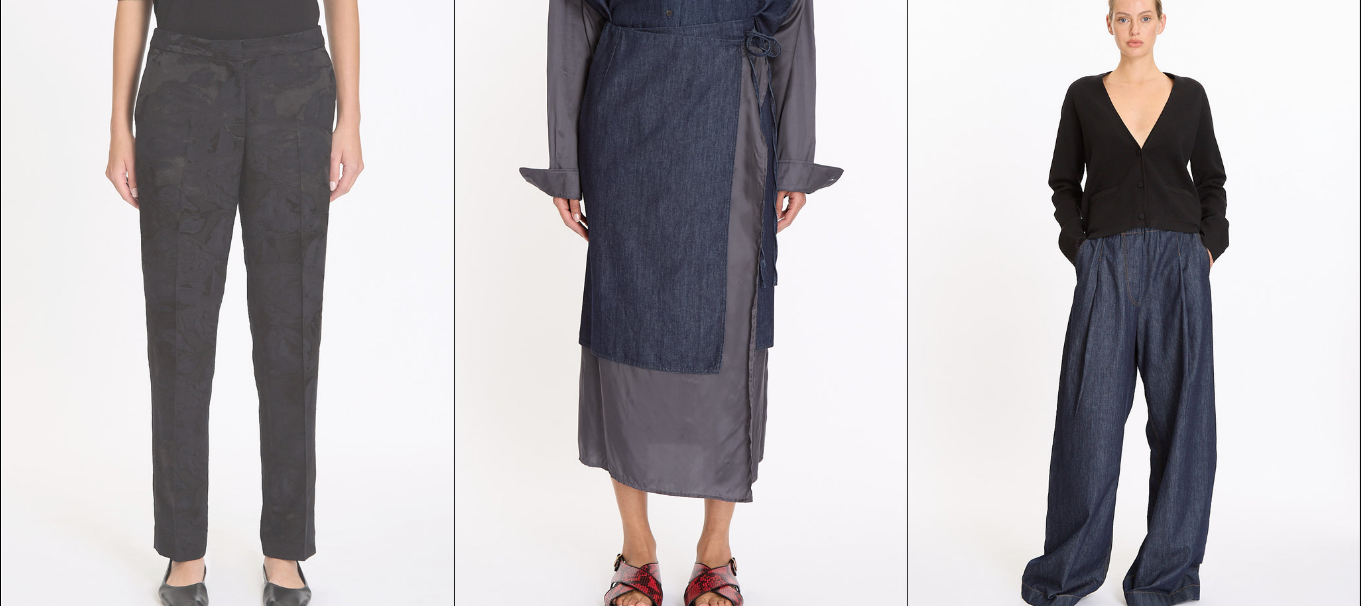 click at bounding box center [228, 301] 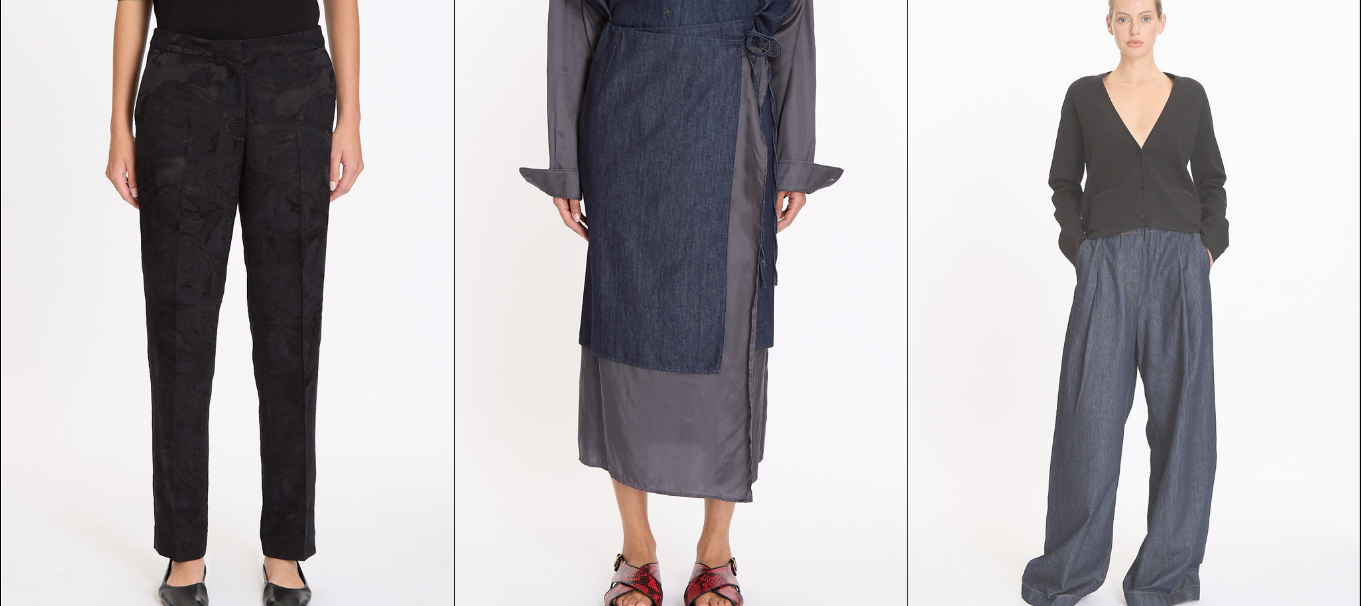 click at bounding box center [1134, 301] 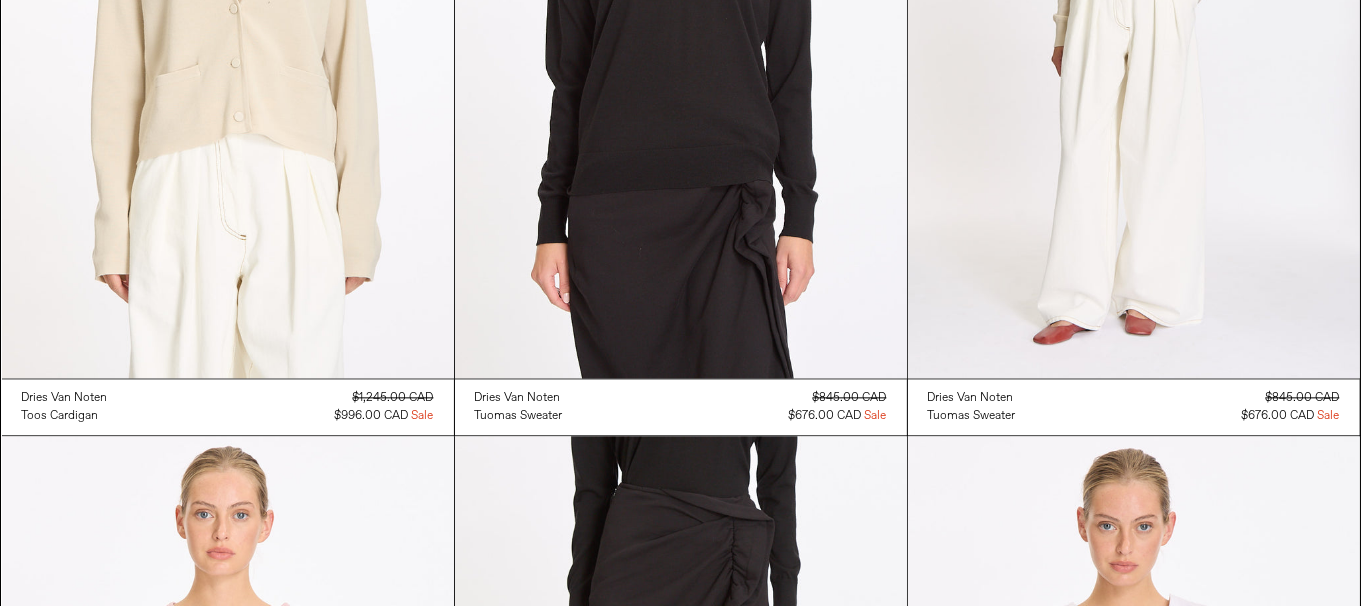 scroll, scrollTop: 4100, scrollLeft: 0, axis: vertical 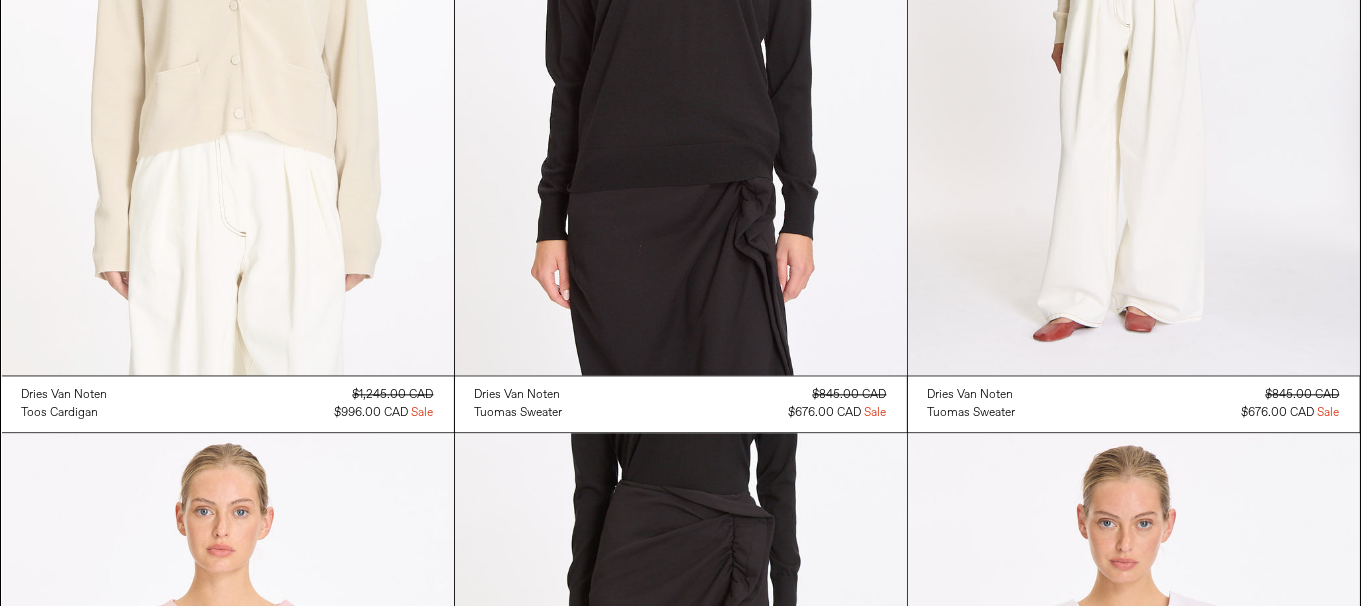 click at bounding box center [228, 36] 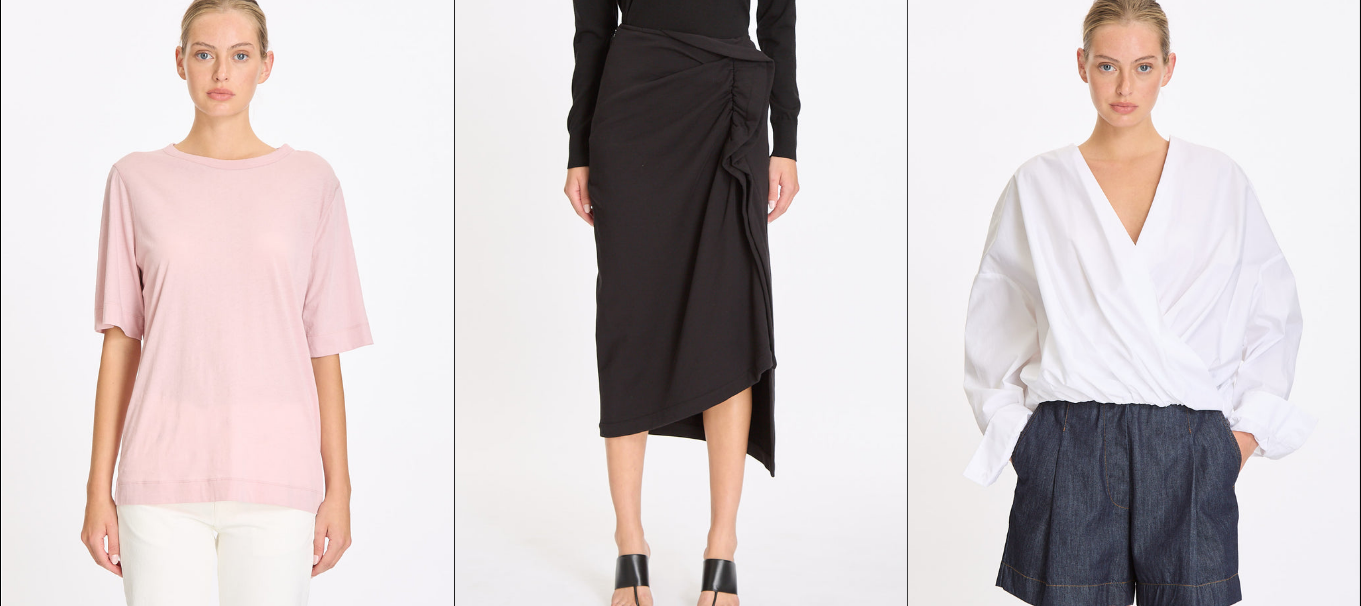 scroll, scrollTop: 4600, scrollLeft: 0, axis: vertical 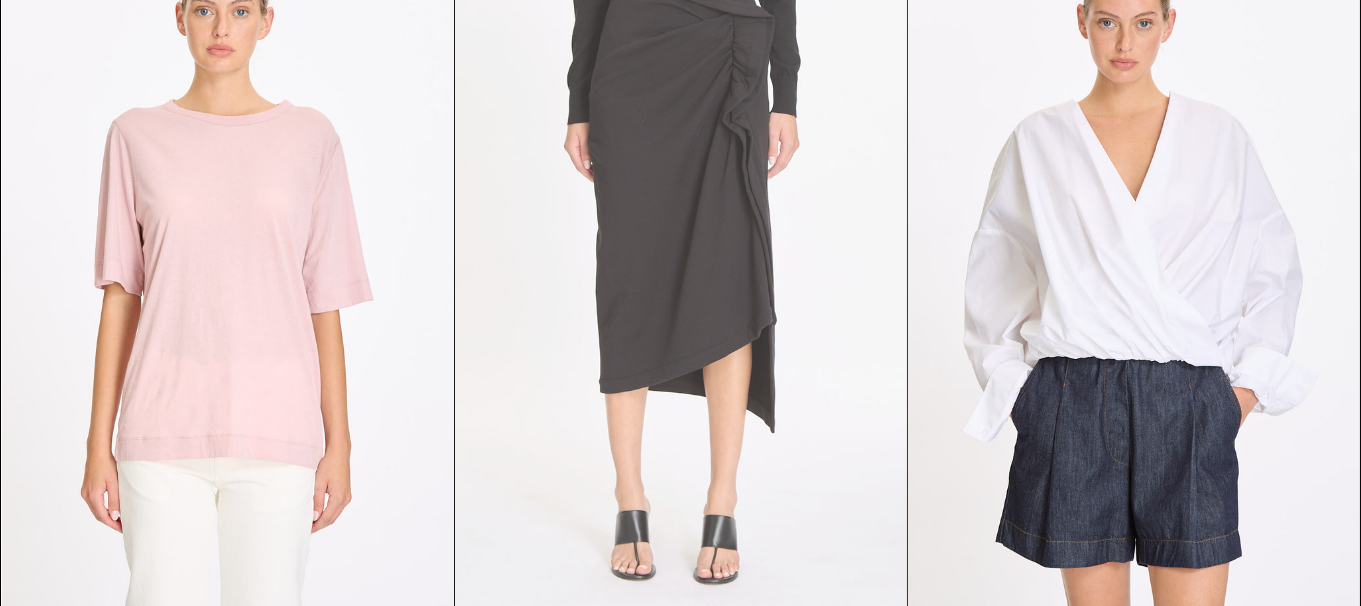 click at bounding box center [681, 272] 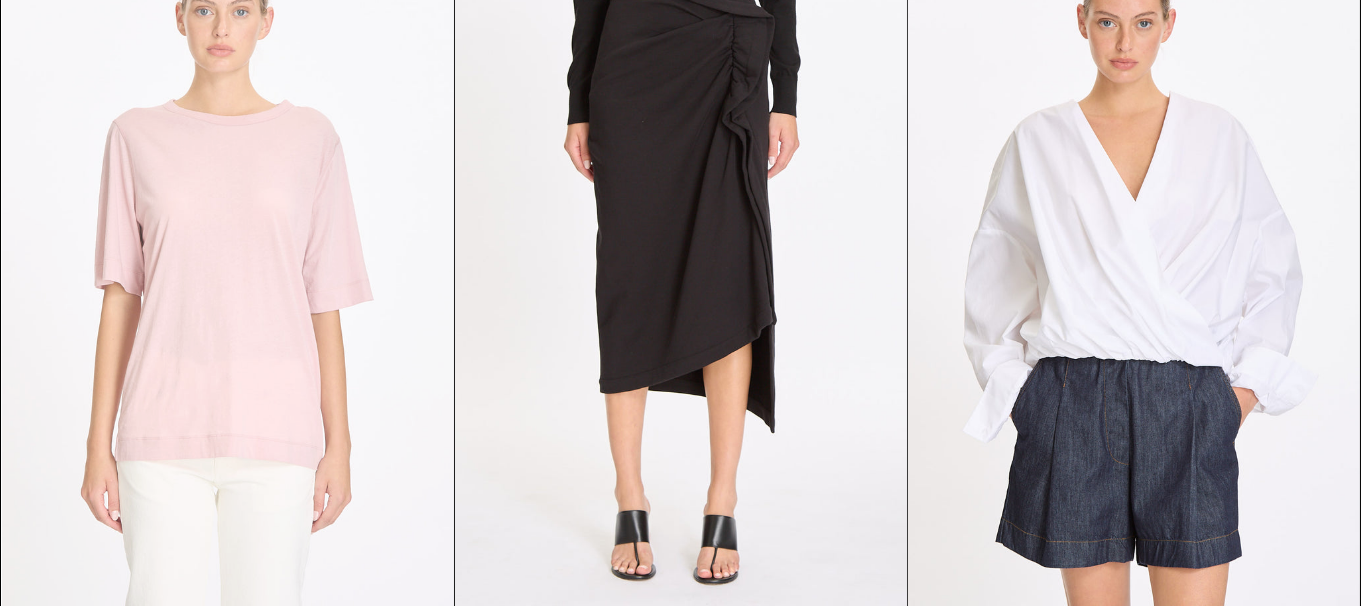 click at bounding box center (228, 272) 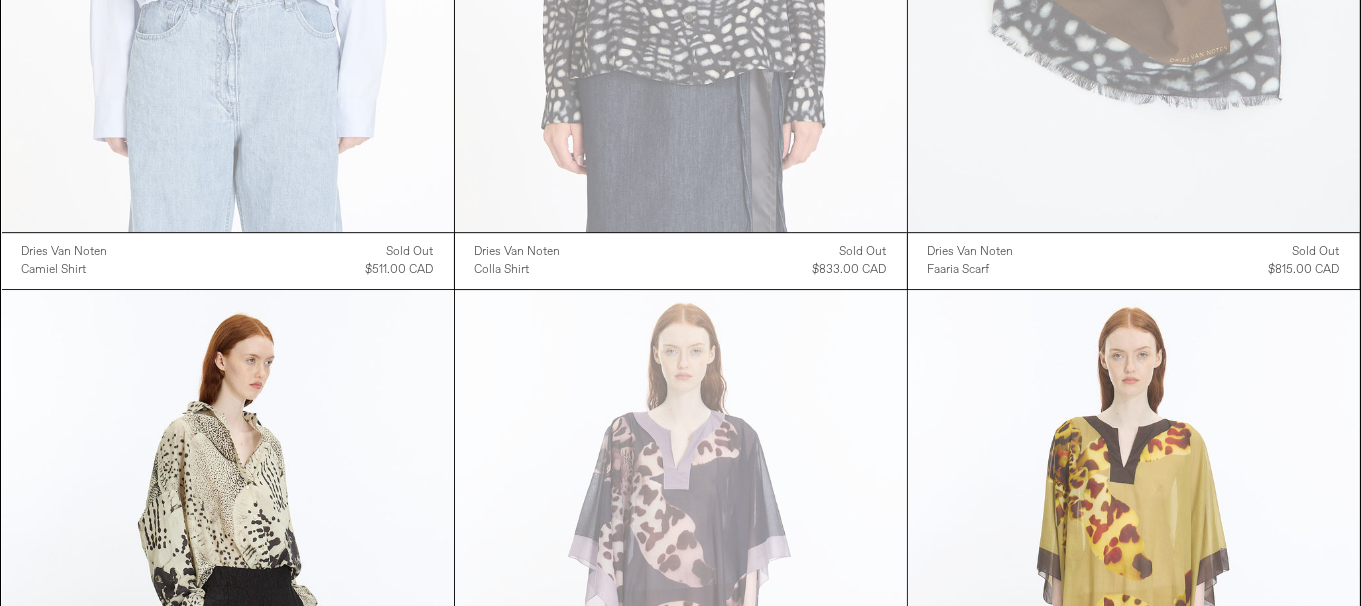 scroll, scrollTop: 6015, scrollLeft: 0, axis: vertical 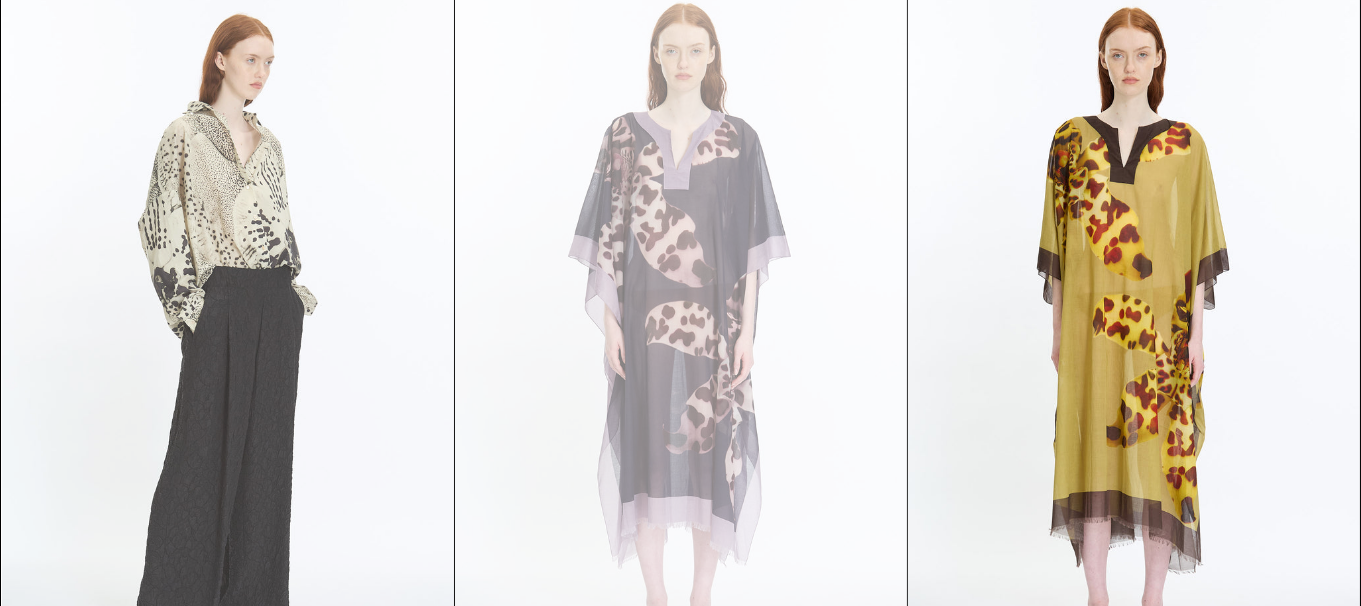 click at bounding box center [228, 329] 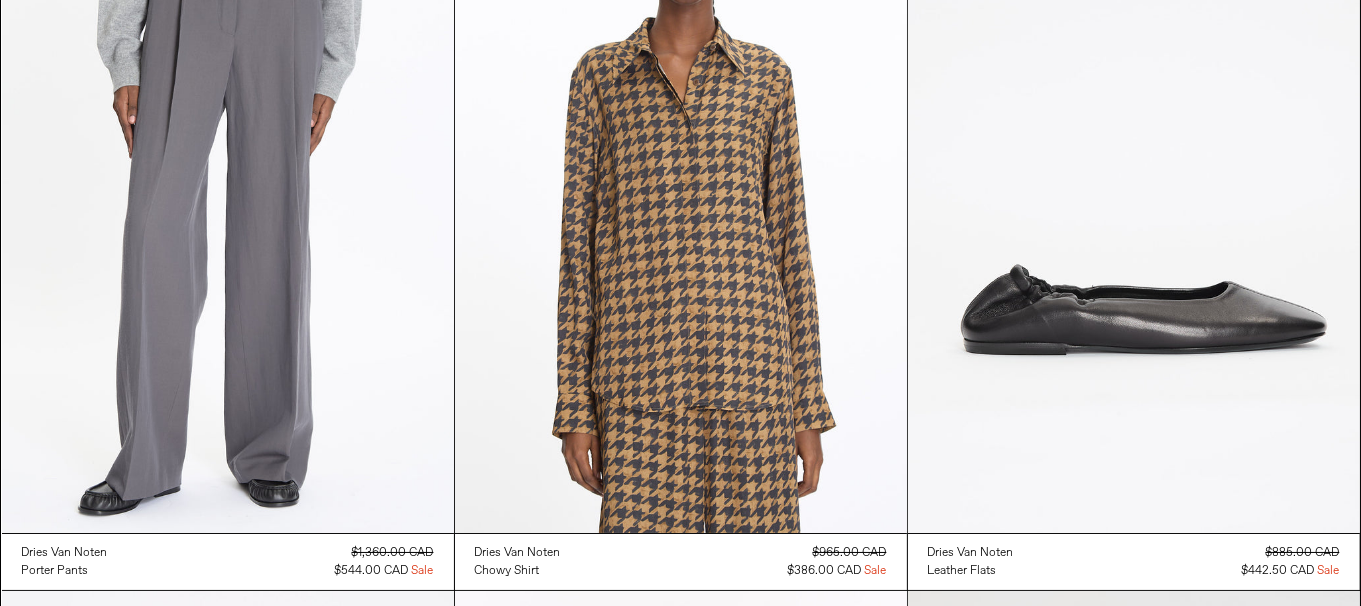 scroll, scrollTop: 7015, scrollLeft: 0, axis: vertical 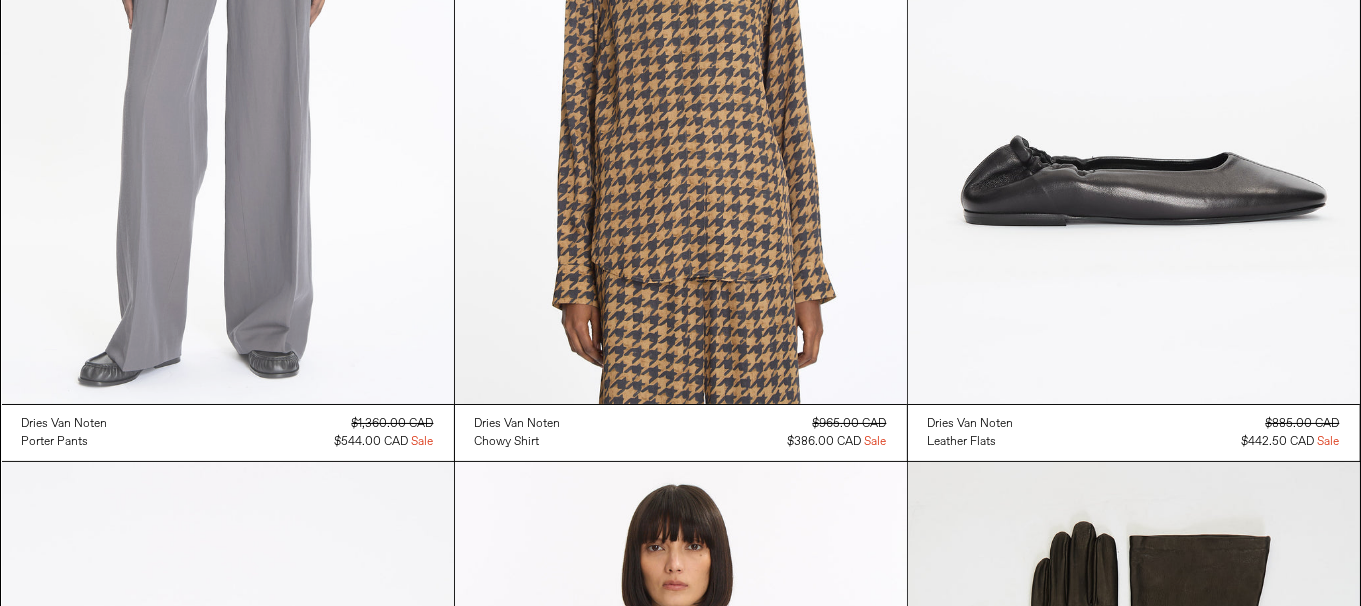 click at bounding box center (228, 65) 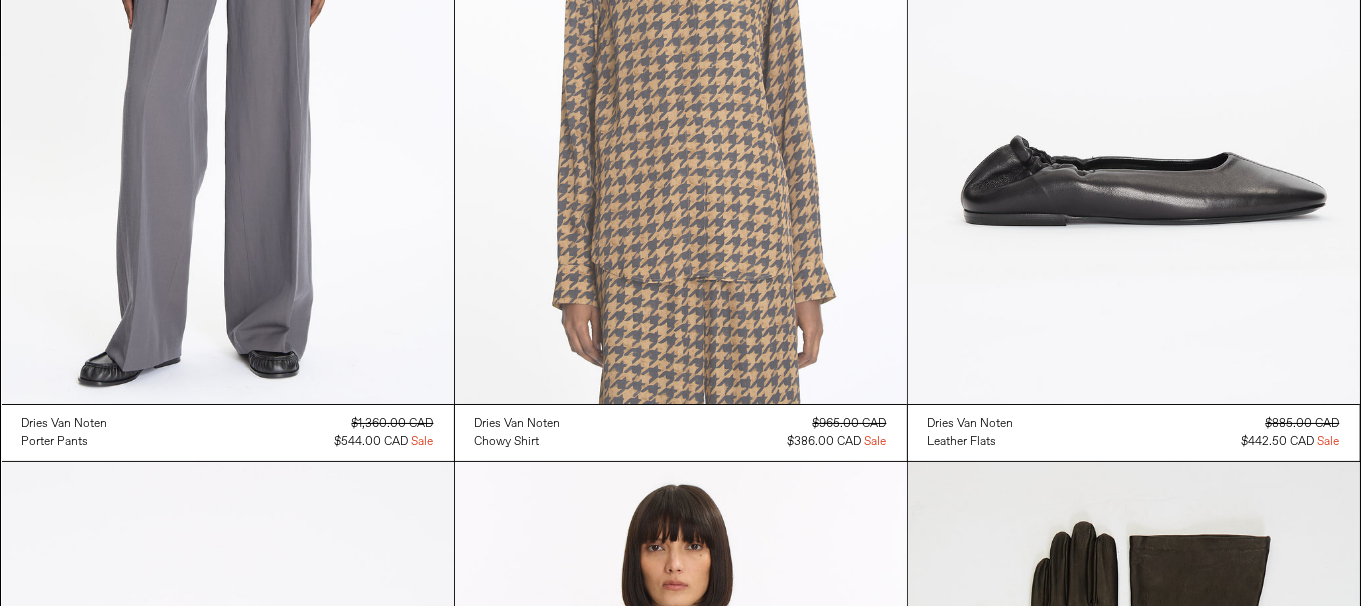 click at bounding box center [681, 65] 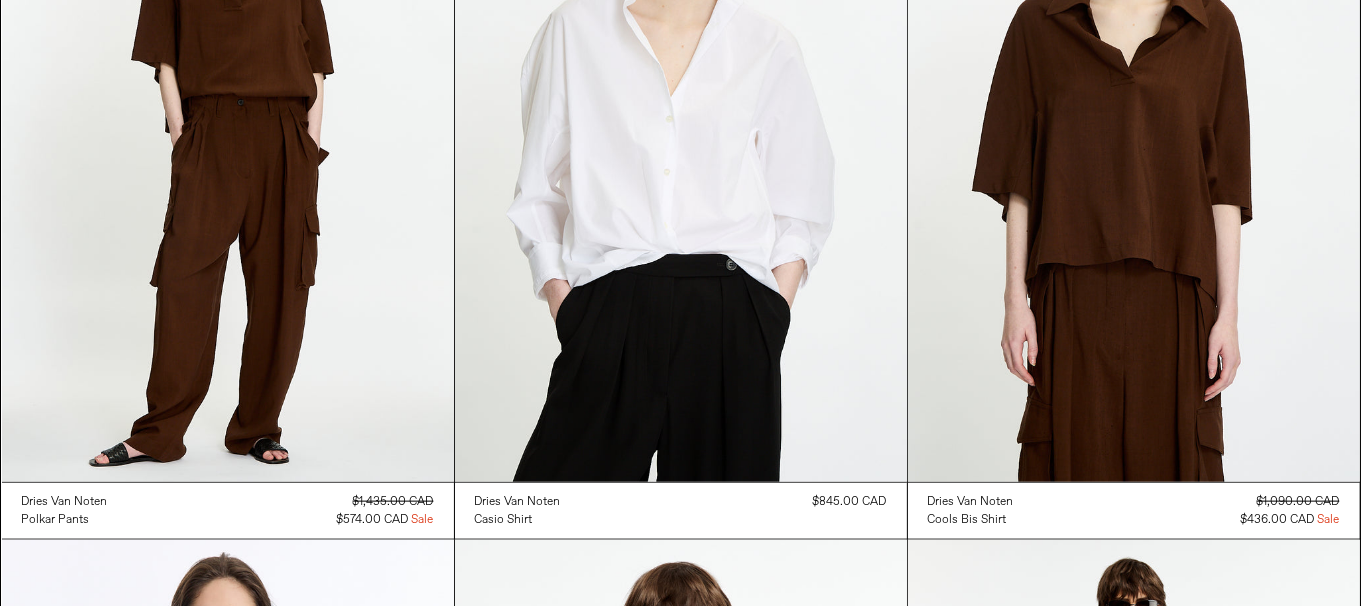 scroll, scrollTop: 9315, scrollLeft: 0, axis: vertical 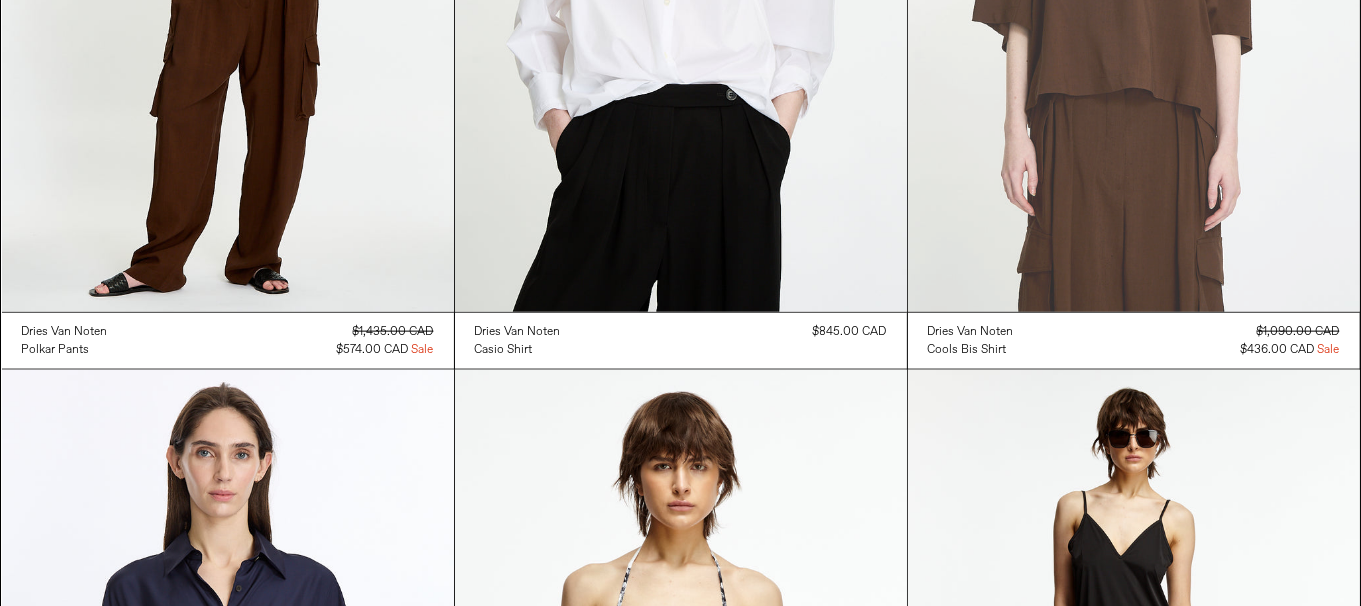 click at bounding box center (1134, -27) 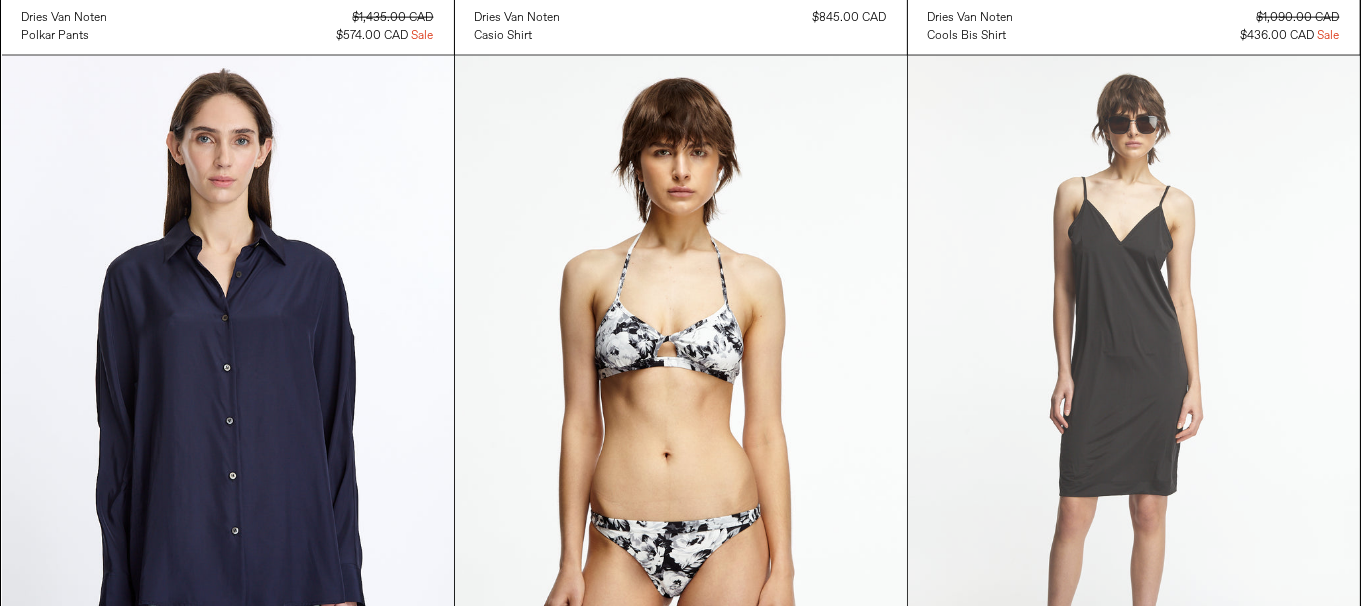 scroll, scrollTop: 9715, scrollLeft: 0, axis: vertical 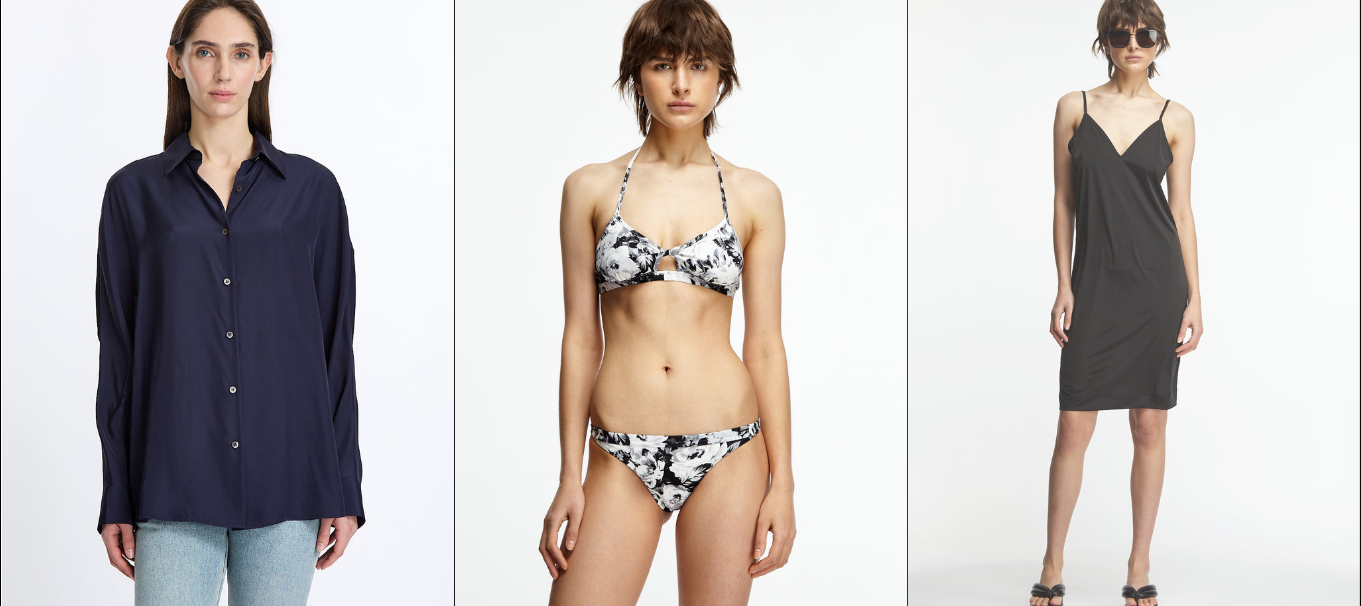 click at bounding box center [1134, 309] 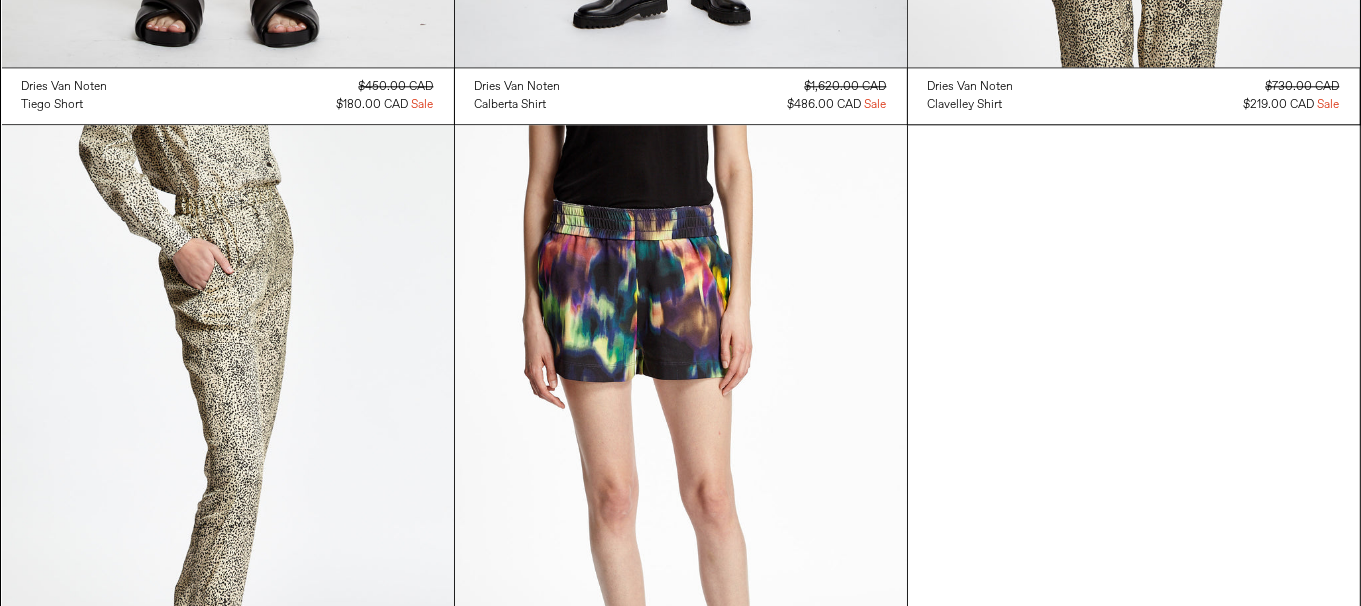 scroll, scrollTop: 11805, scrollLeft: 0, axis: vertical 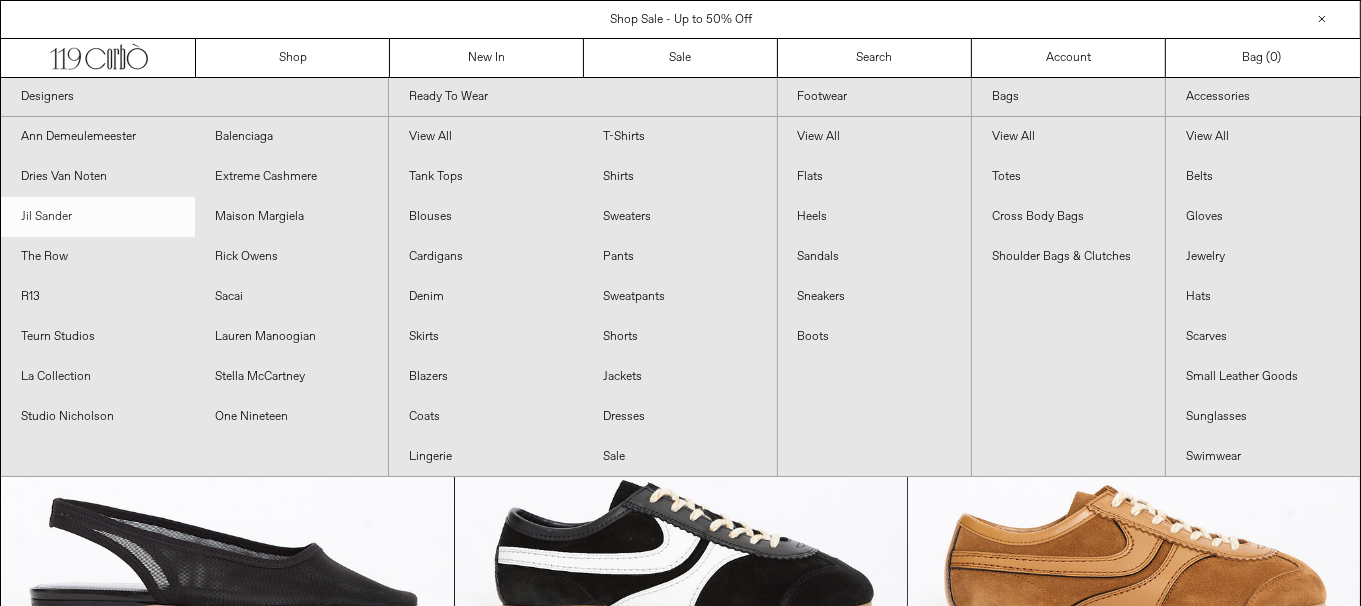 click on "Jil Sander" at bounding box center [98, 217] 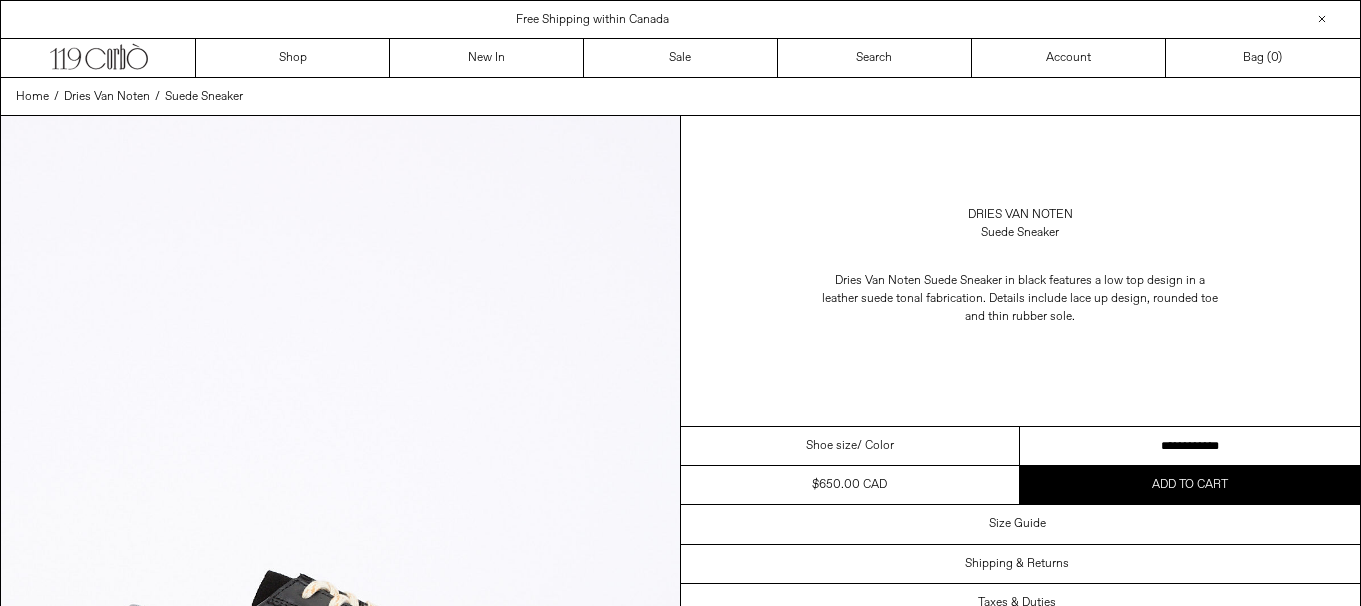 scroll, scrollTop: 0, scrollLeft: 0, axis: both 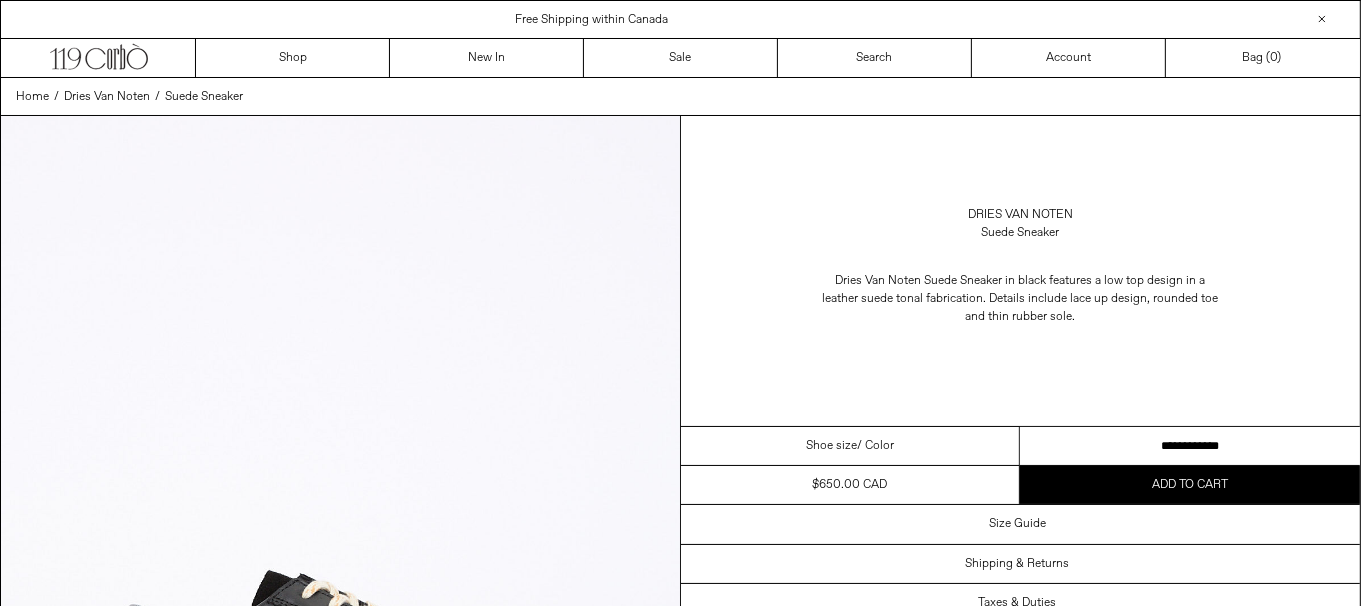 click on "**********" at bounding box center (1190, 446) 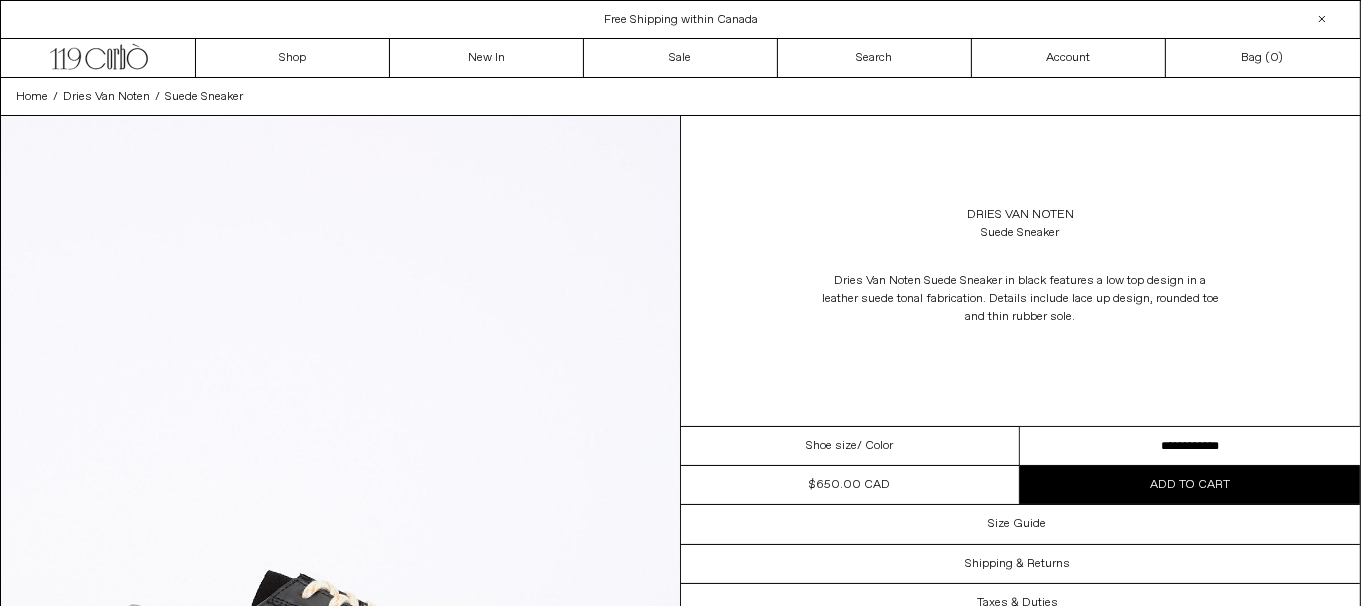 scroll, scrollTop: 0, scrollLeft: 0, axis: both 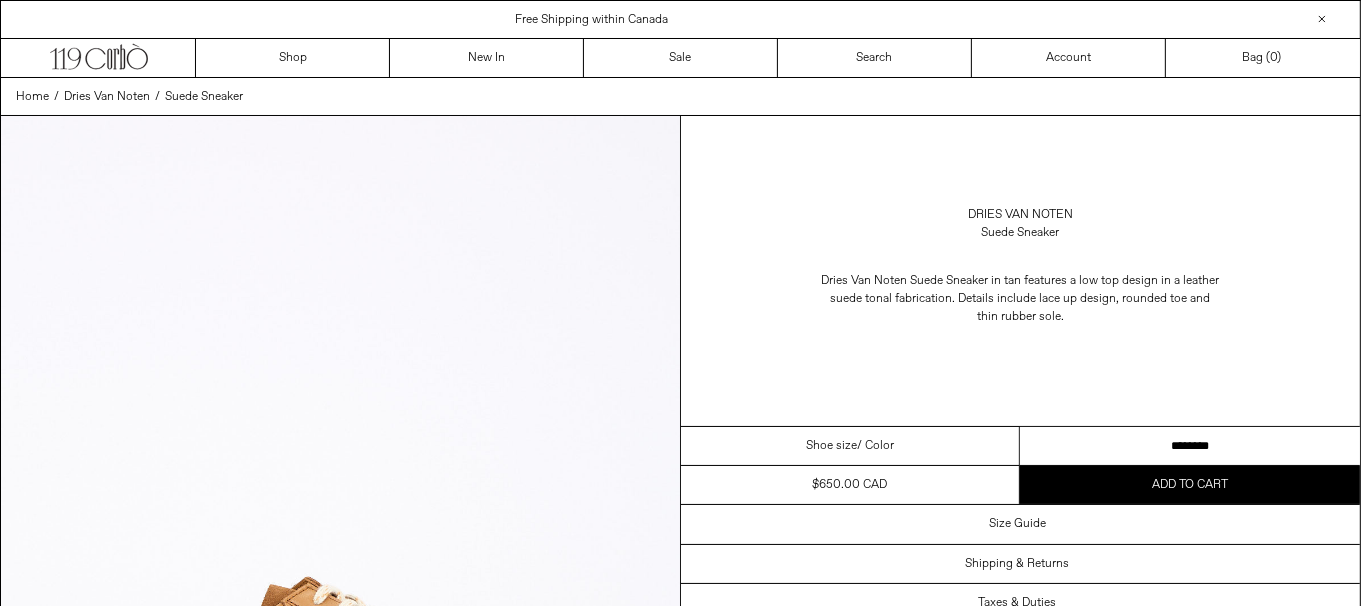 drag, startPoint x: 1254, startPoint y: 447, endPoint x: 1374, endPoint y: 409, distance: 125.872955 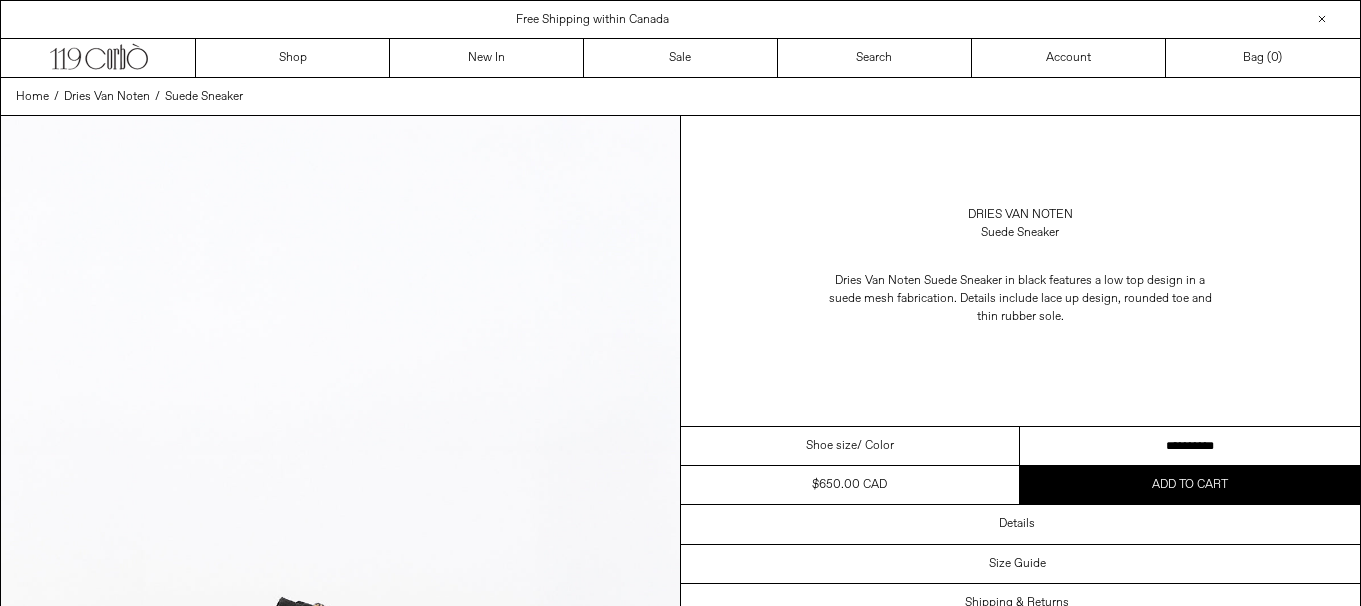 scroll, scrollTop: 0, scrollLeft: 0, axis: both 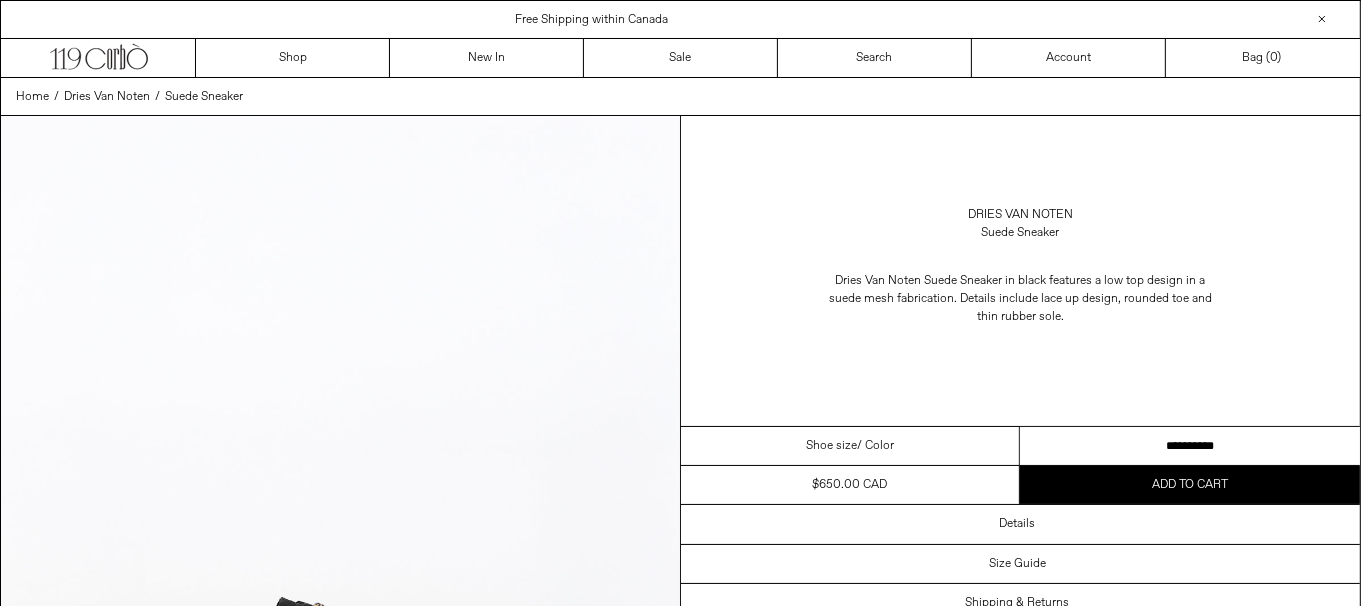 click on "**********" at bounding box center (1190, 446) 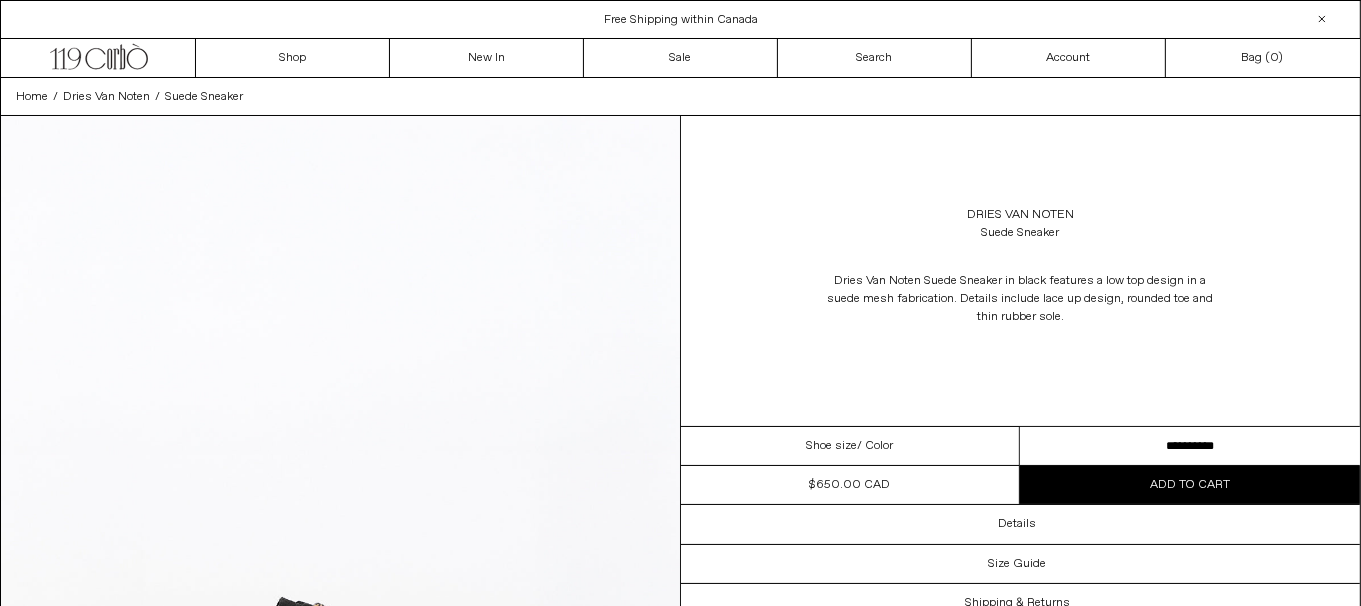 scroll, scrollTop: 0, scrollLeft: 0, axis: both 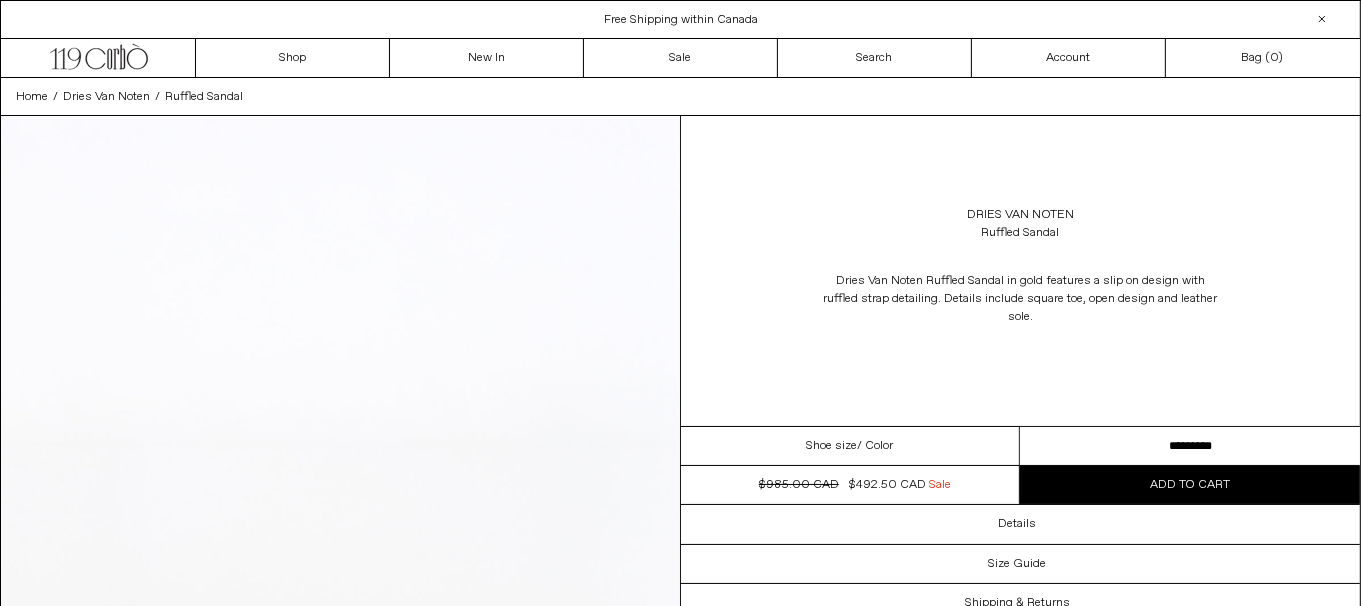 click on "**********" at bounding box center [1190, 446] 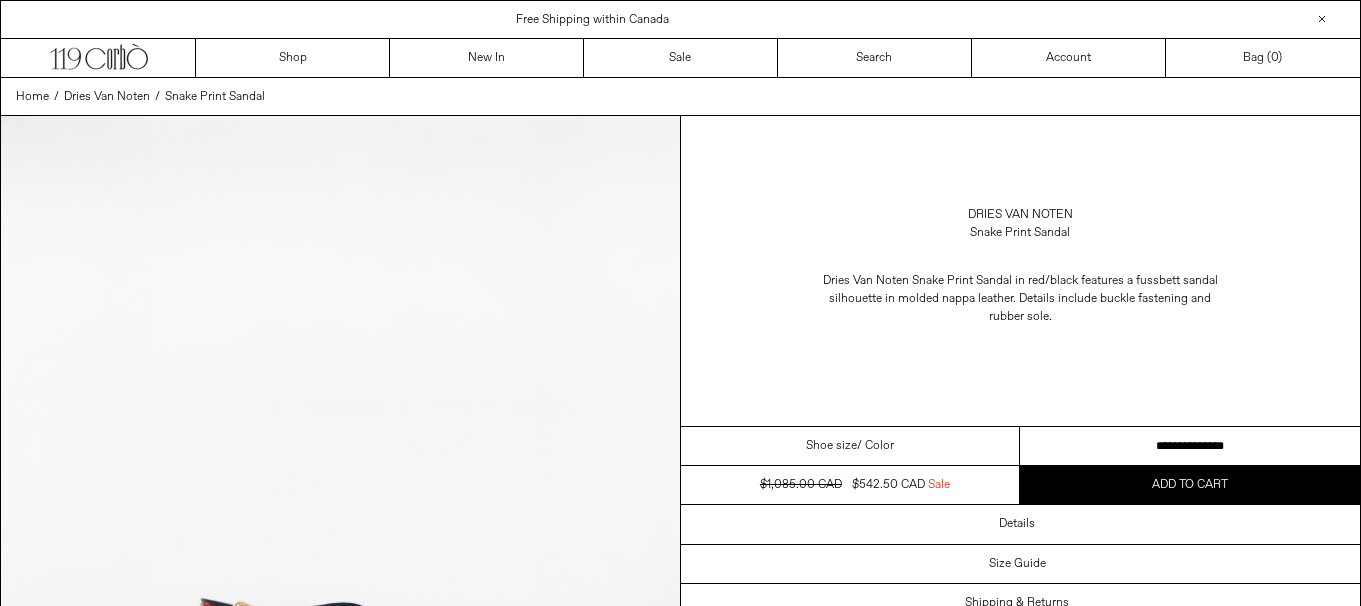 scroll, scrollTop: 0, scrollLeft: 0, axis: both 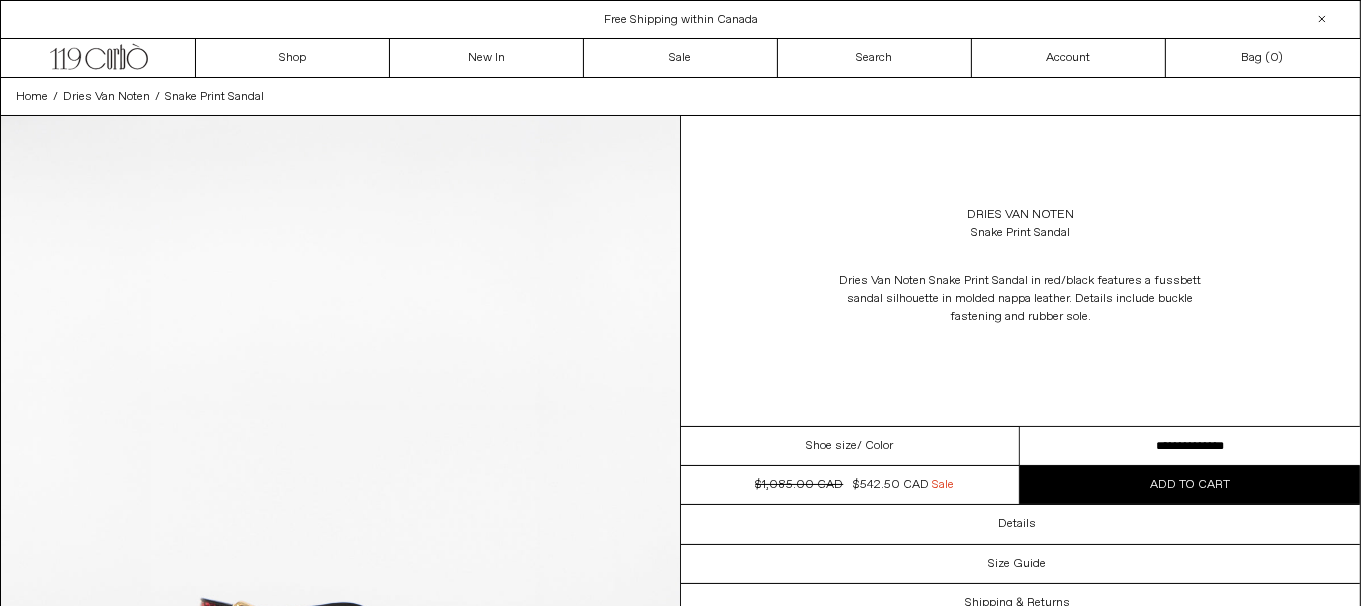 click on "**********" at bounding box center [1190, 446] 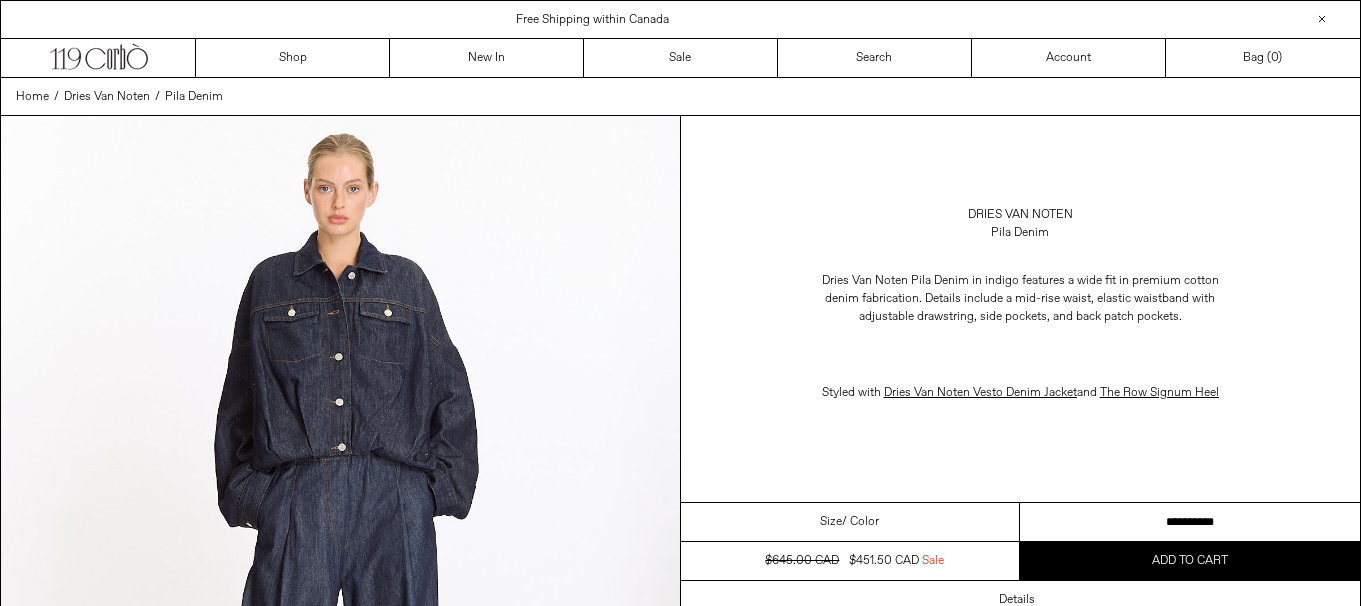 scroll, scrollTop: 0, scrollLeft: 0, axis: both 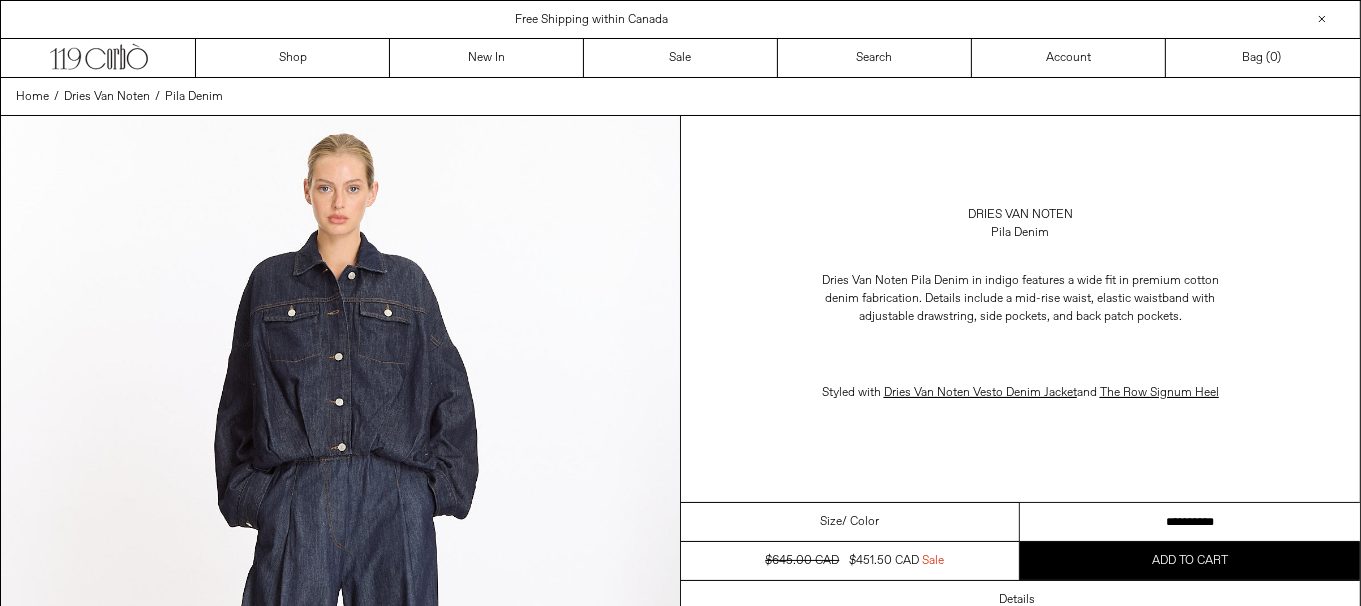 drag, startPoint x: 1185, startPoint y: 533, endPoint x: 1256, endPoint y: 543, distance: 71.70077 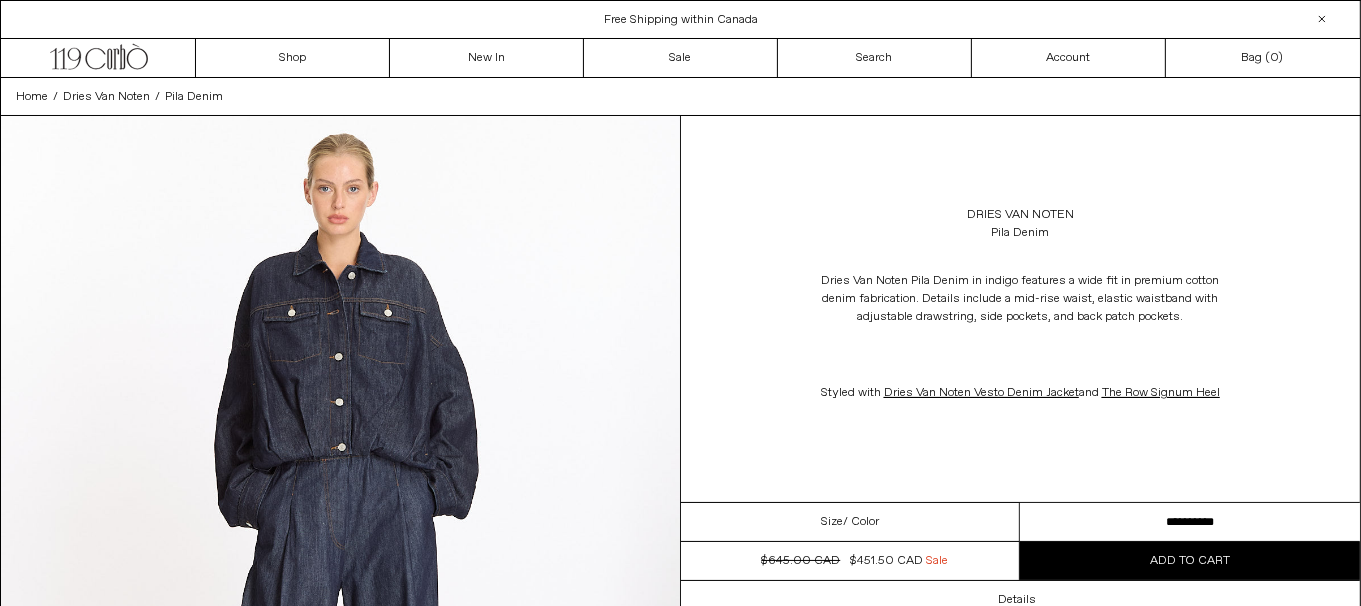 scroll, scrollTop: 0, scrollLeft: 0, axis: both 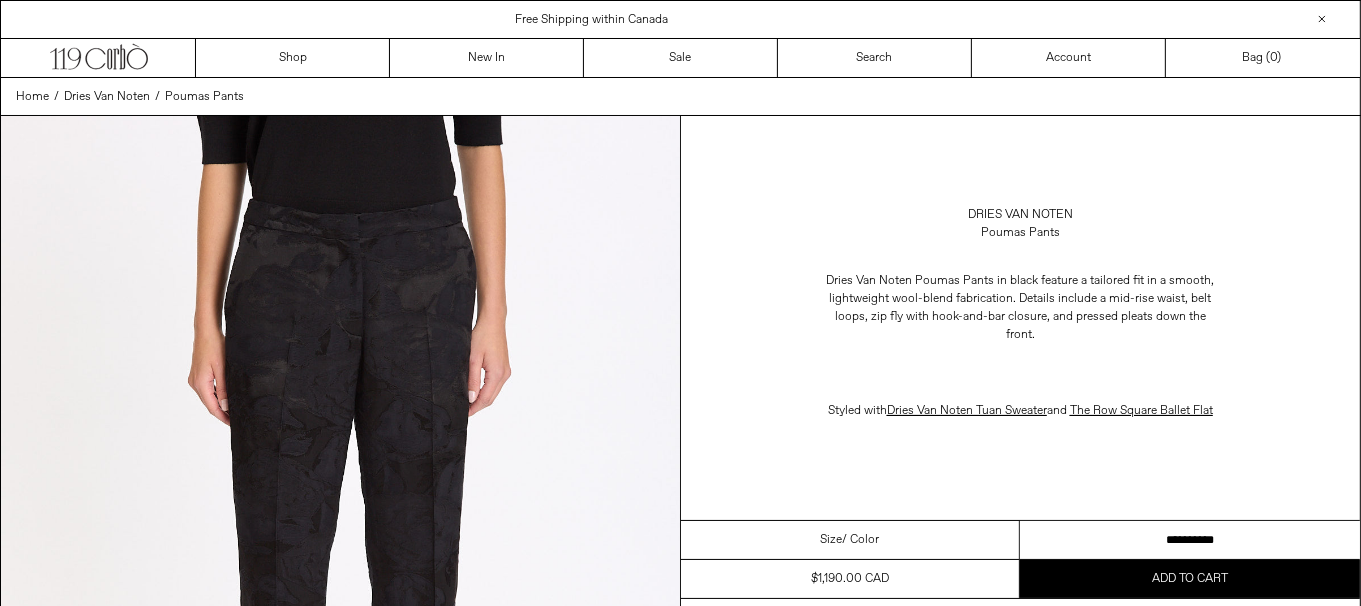 click on "**********" at bounding box center [1190, 540] 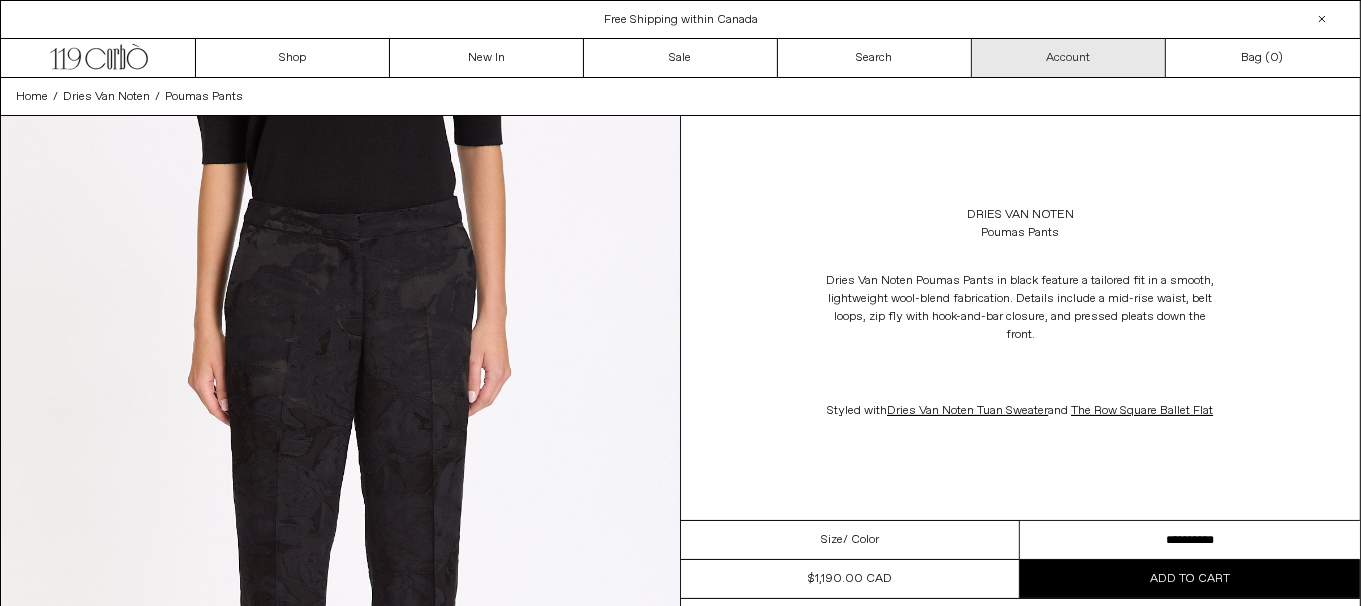 scroll, scrollTop: 0, scrollLeft: 0, axis: both 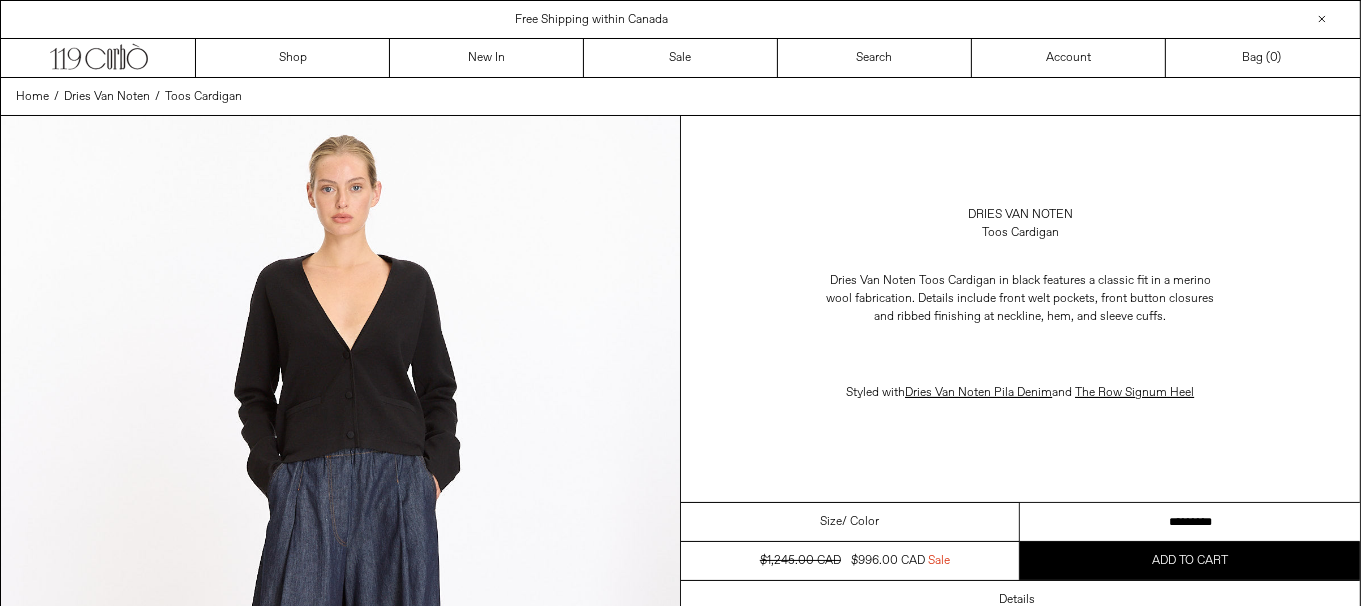 drag, startPoint x: 0, startPoint y: 0, endPoint x: 1374, endPoint y: 529, distance: 1472.3169 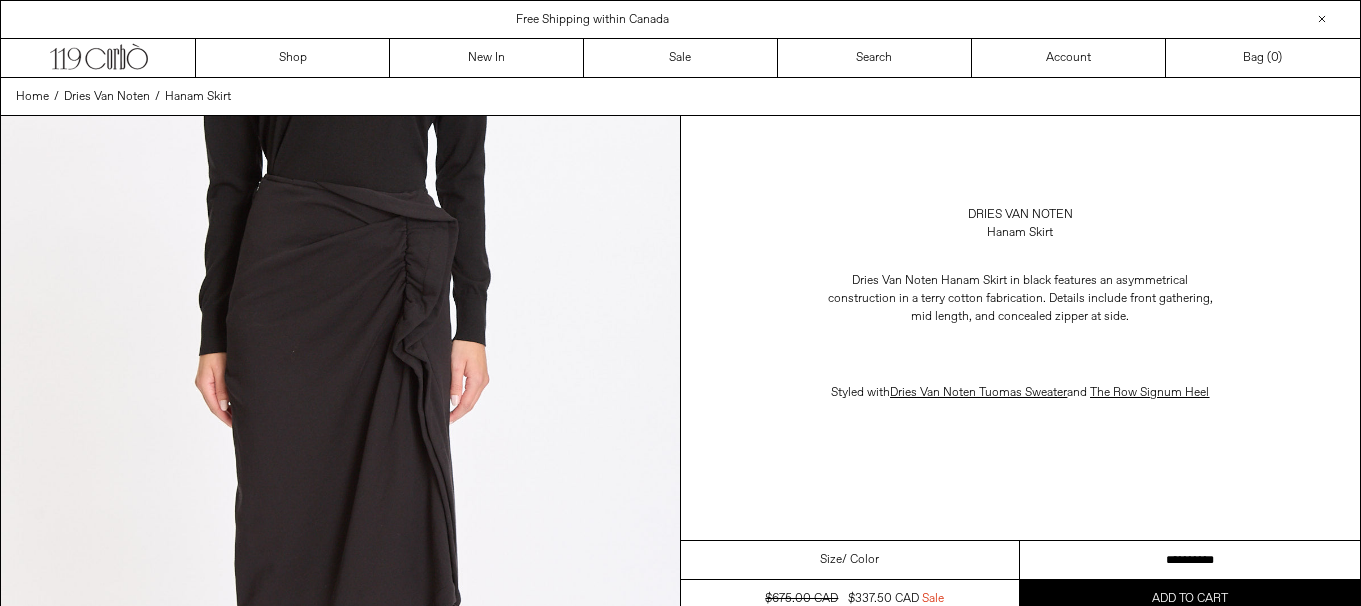 scroll, scrollTop: 0, scrollLeft: 0, axis: both 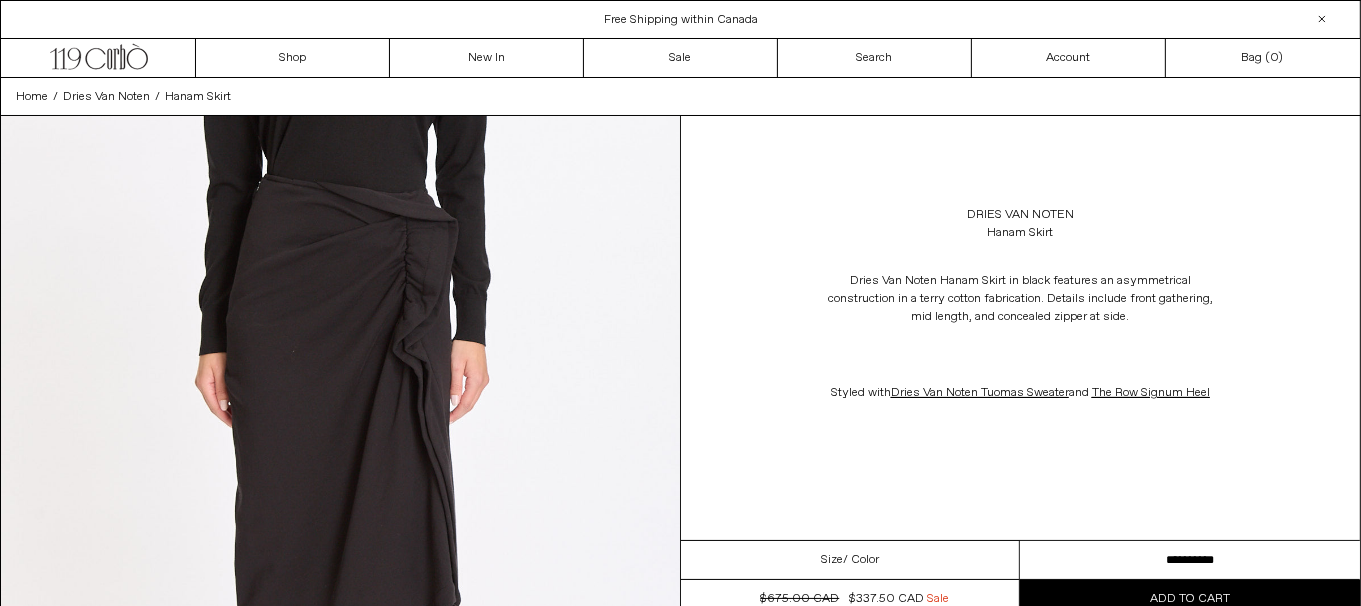 drag, startPoint x: 1131, startPoint y: 560, endPoint x: 1131, endPoint y: 549, distance: 11 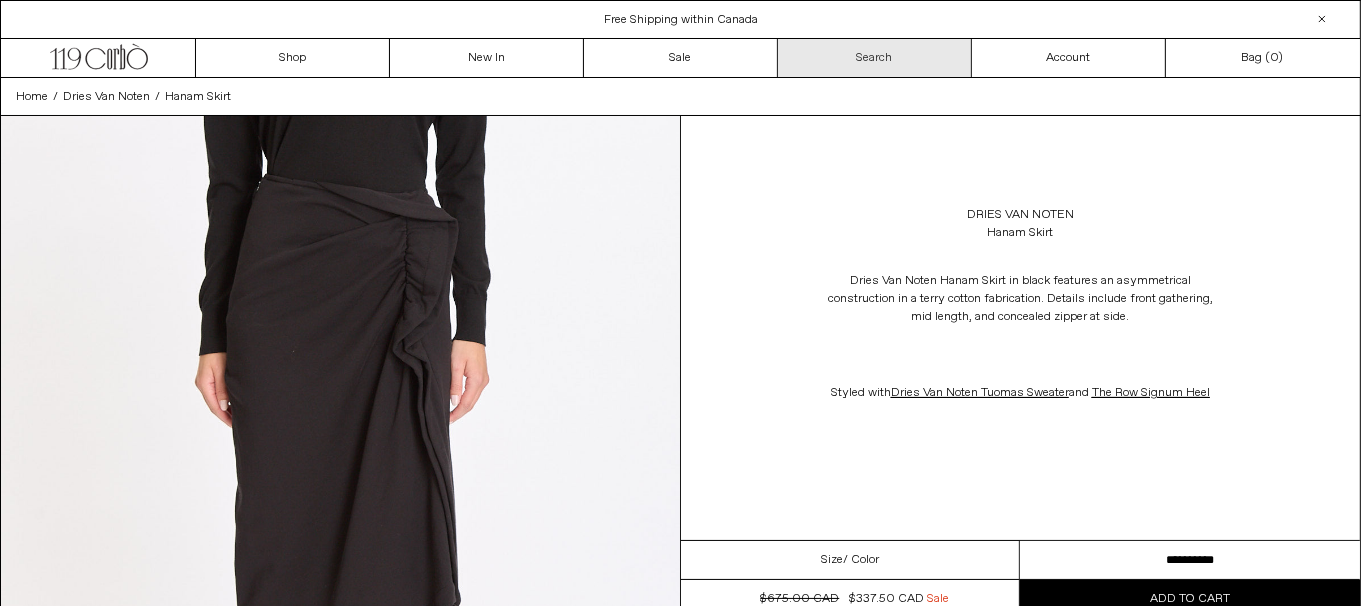 scroll, scrollTop: 0, scrollLeft: 0, axis: both 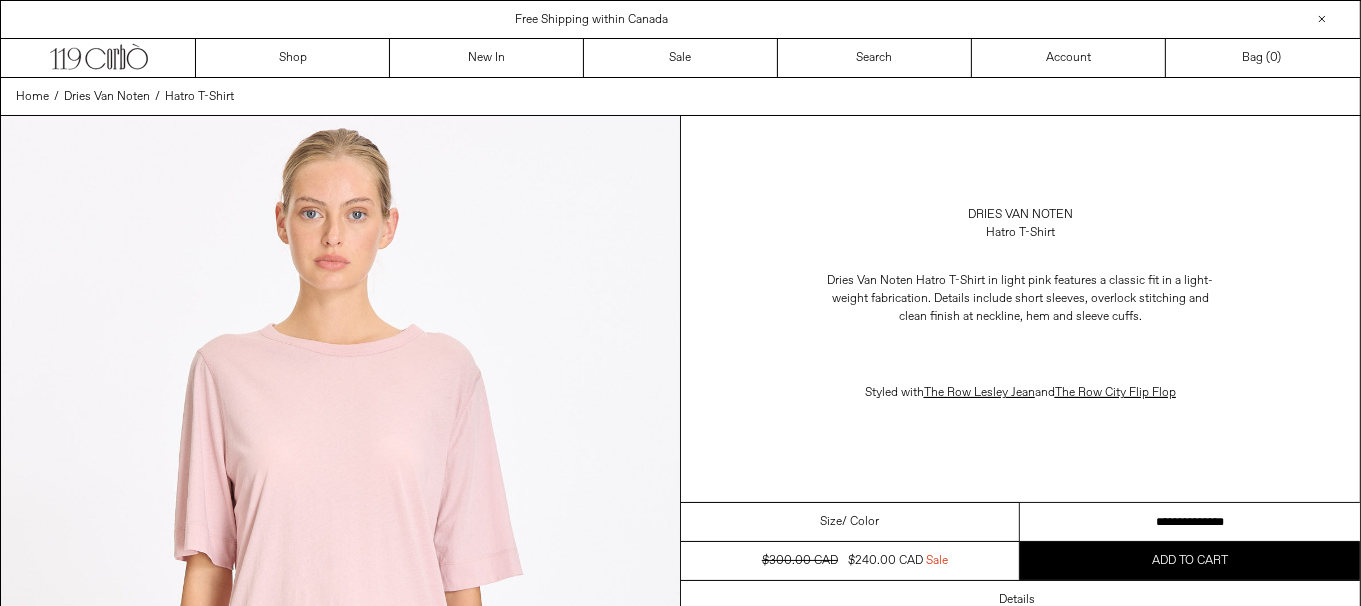 click on "**********" at bounding box center (1190, 522) 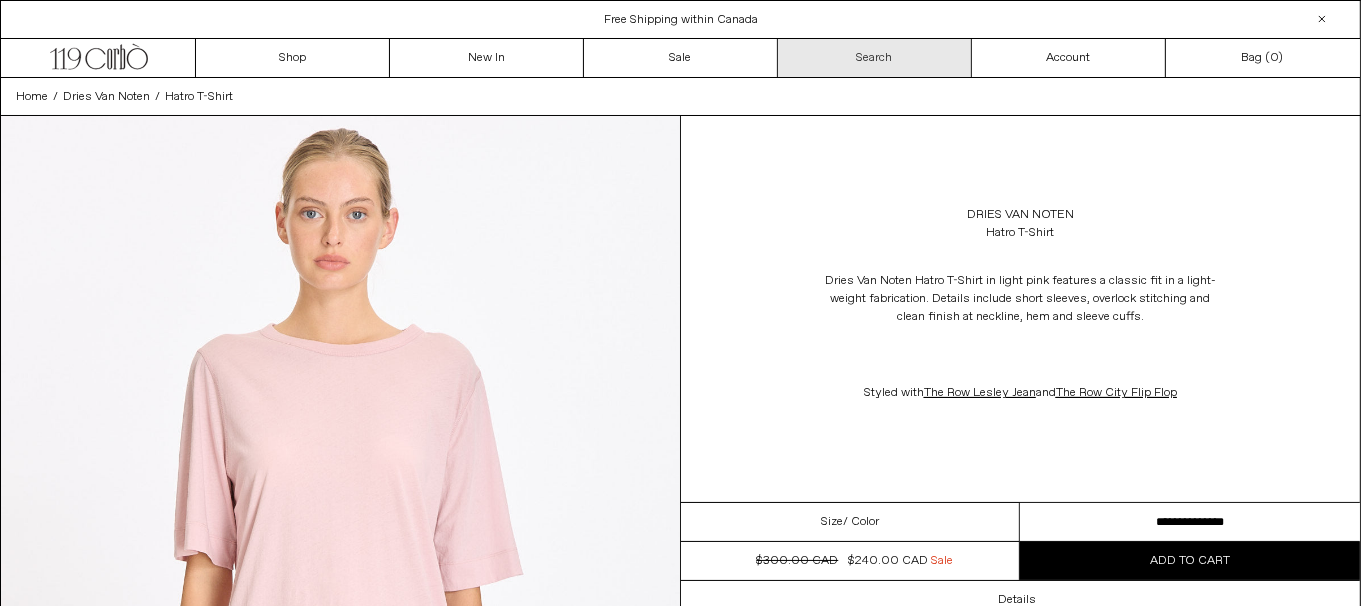 scroll, scrollTop: 0, scrollLeft: 0, axis: both 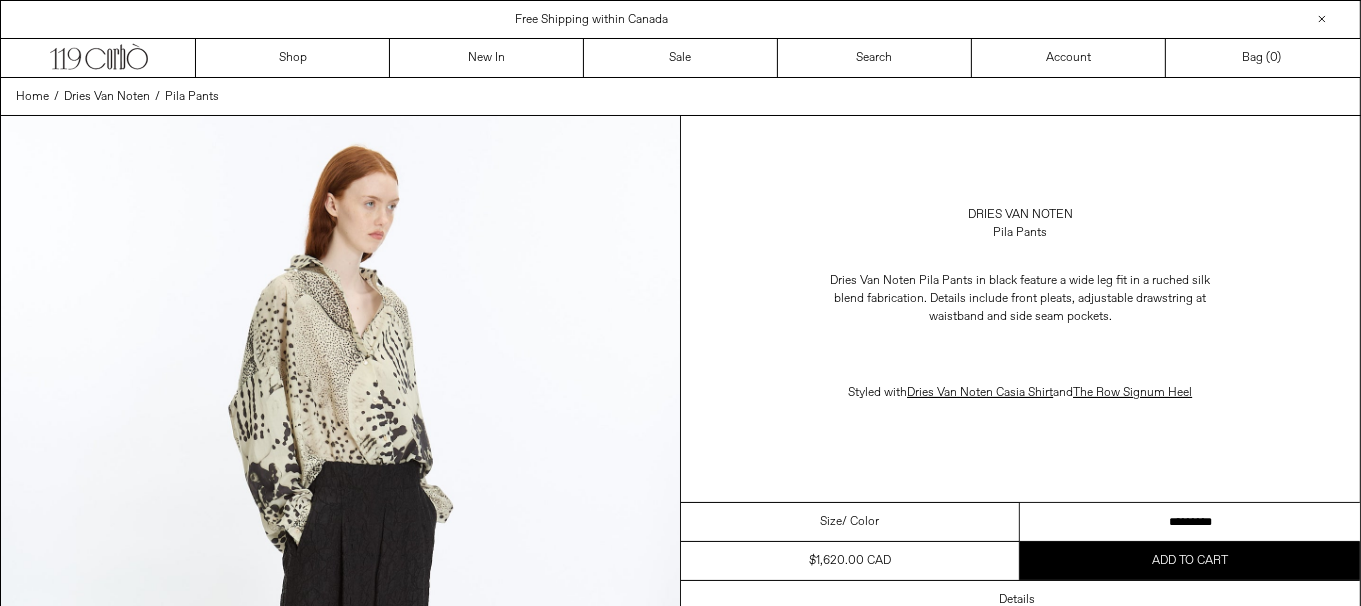 click on "**********" at bounding box center (1190, 522) 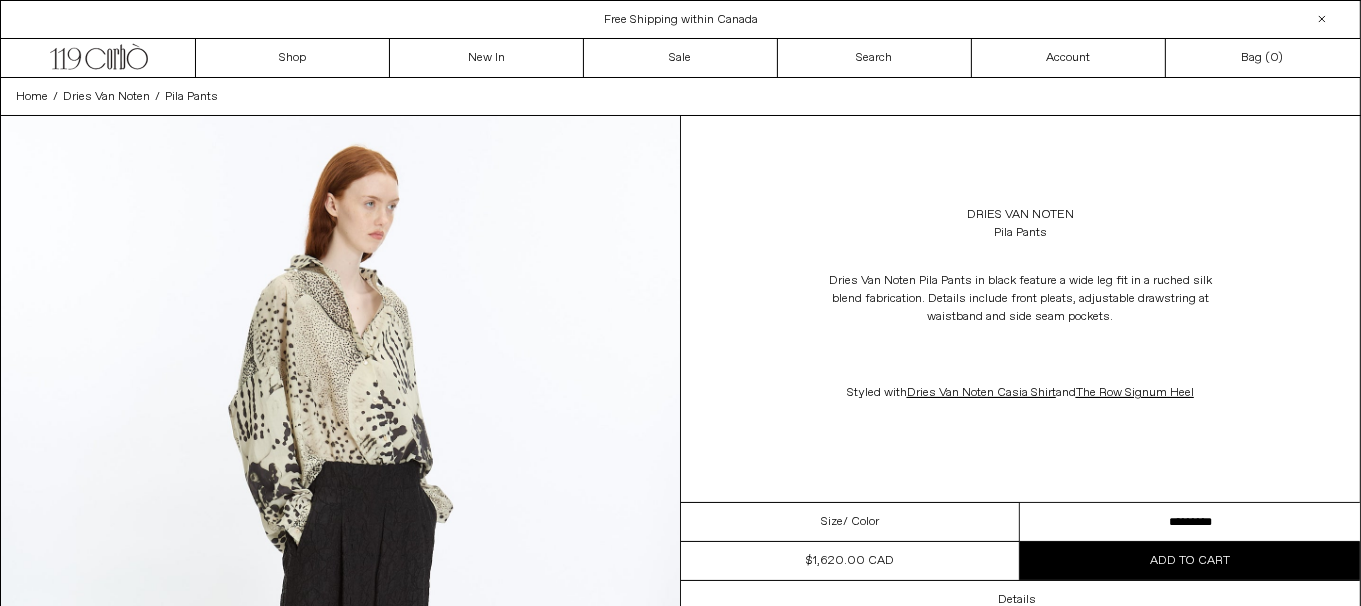 scroll, scrollTop: 0, scrollLeft: 0, axis: both 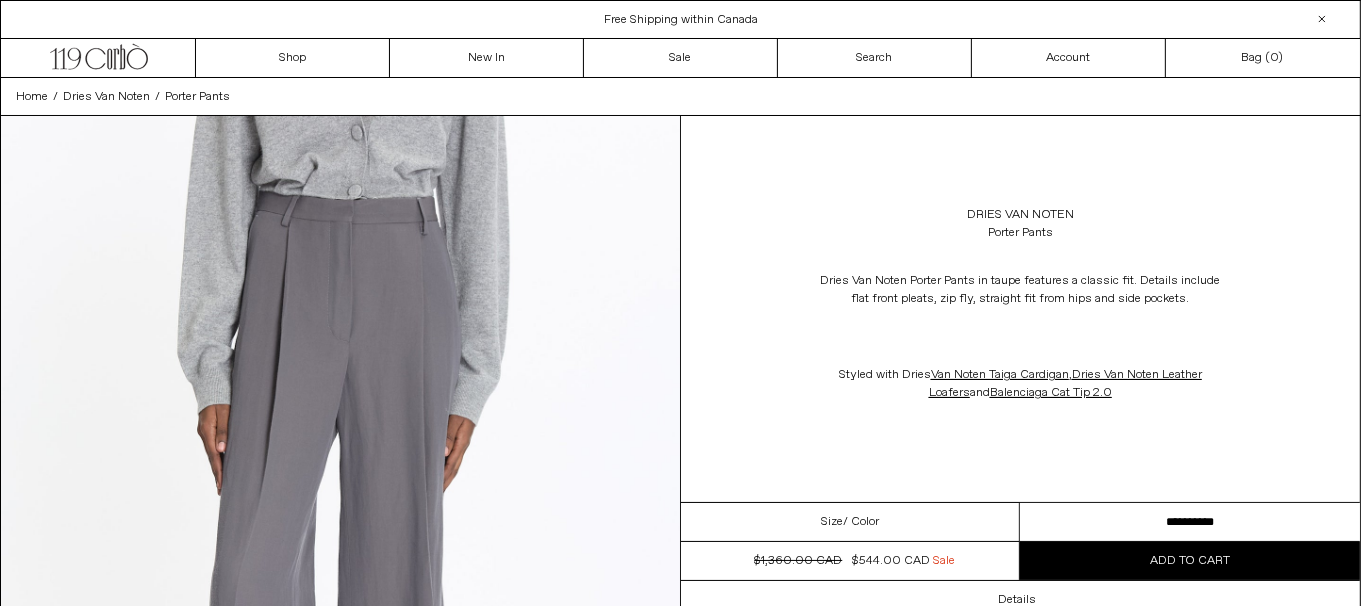 drag, startPoint x: 1205, startPoint y: 523, endPoint x: 1243, endPoint y: 525, distance: 38.052597 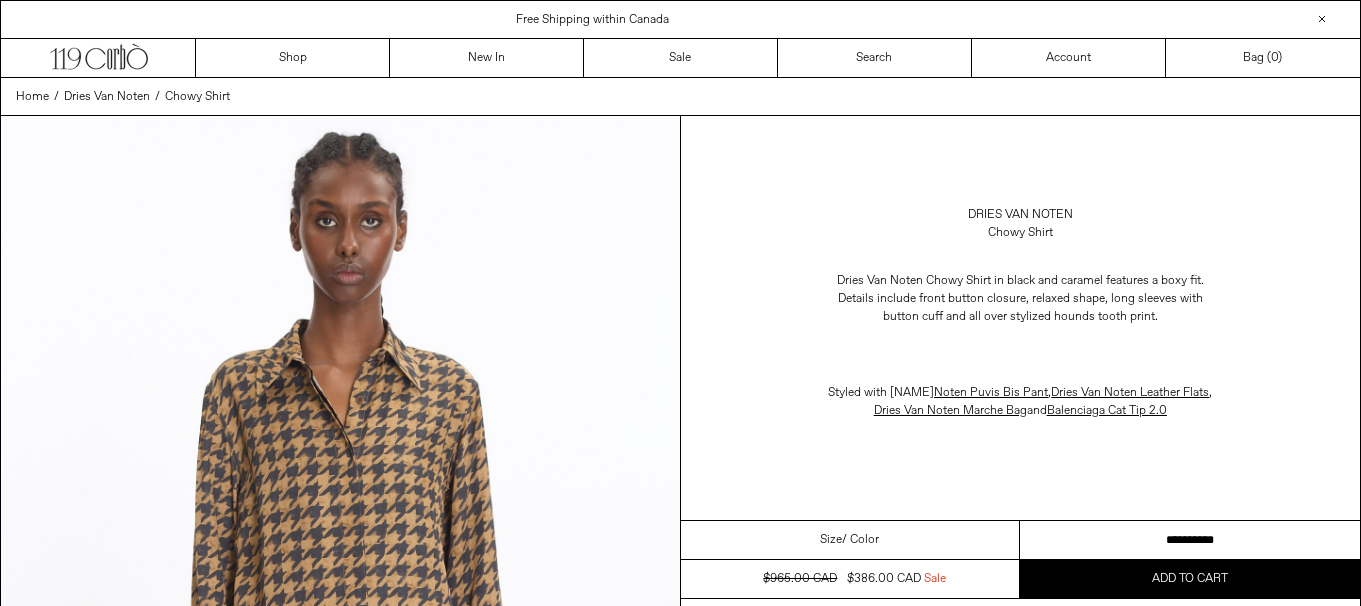 scroll, scrollTop: 0, scrollLeft: 0, axis: both 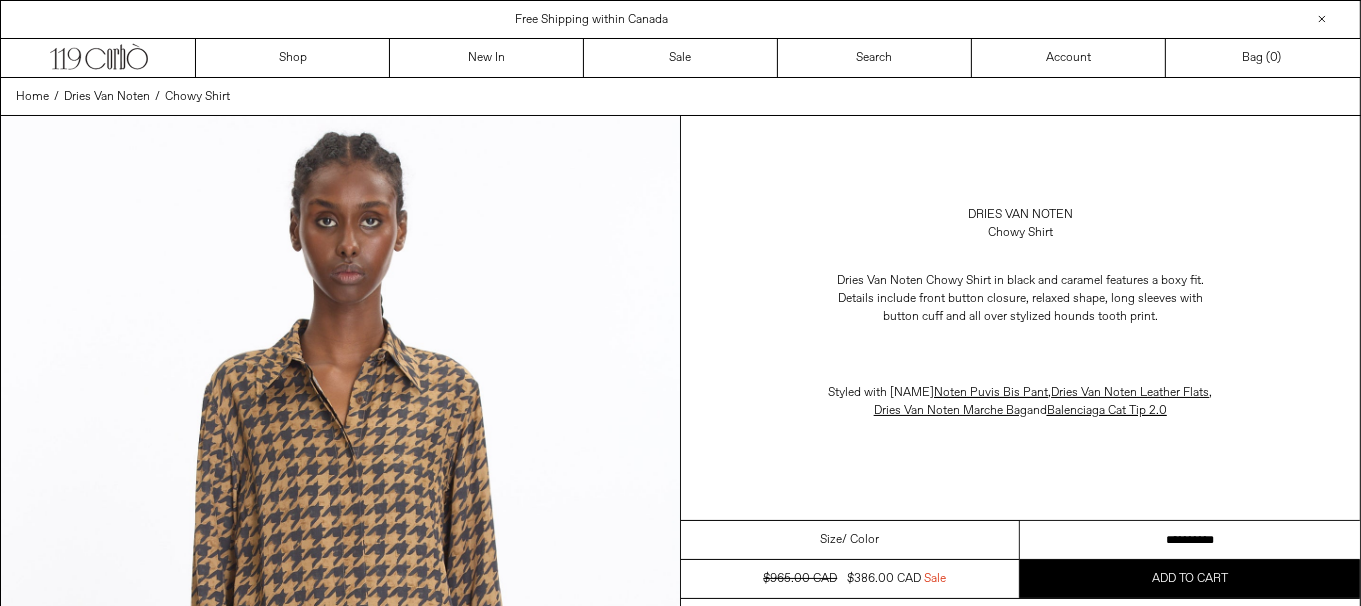 click on "**********" at bounding box center [1190, 540] 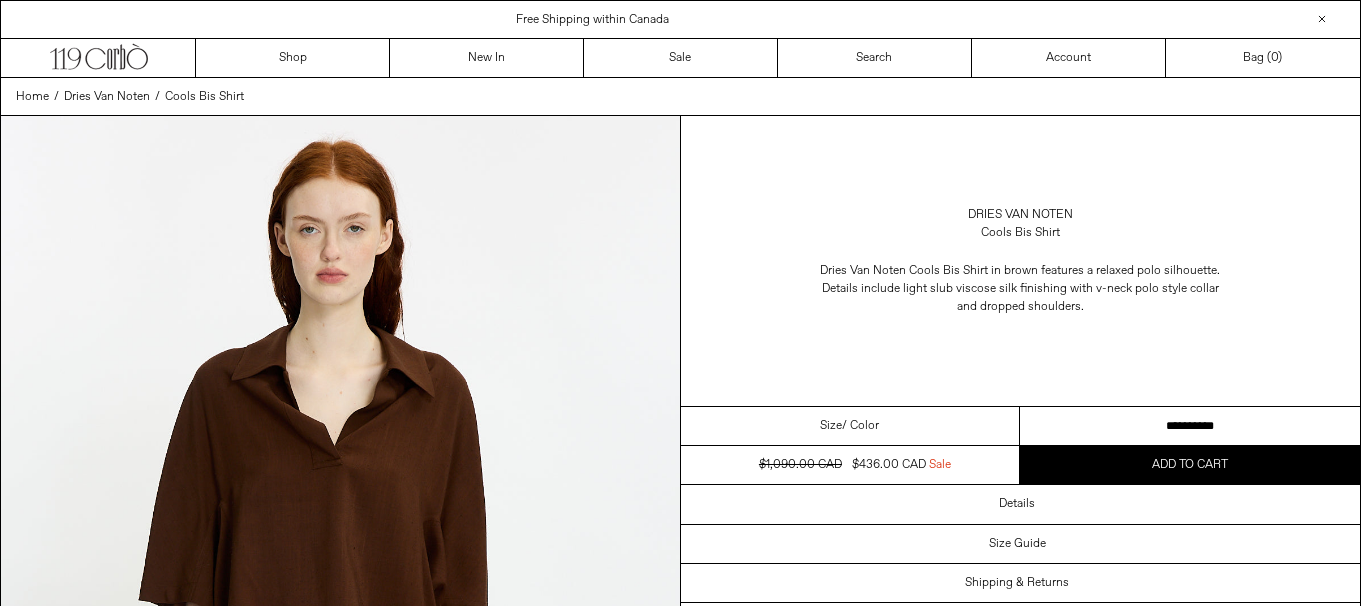 scroll, scrollTop: 0, scrollLeft: 0, axis: both 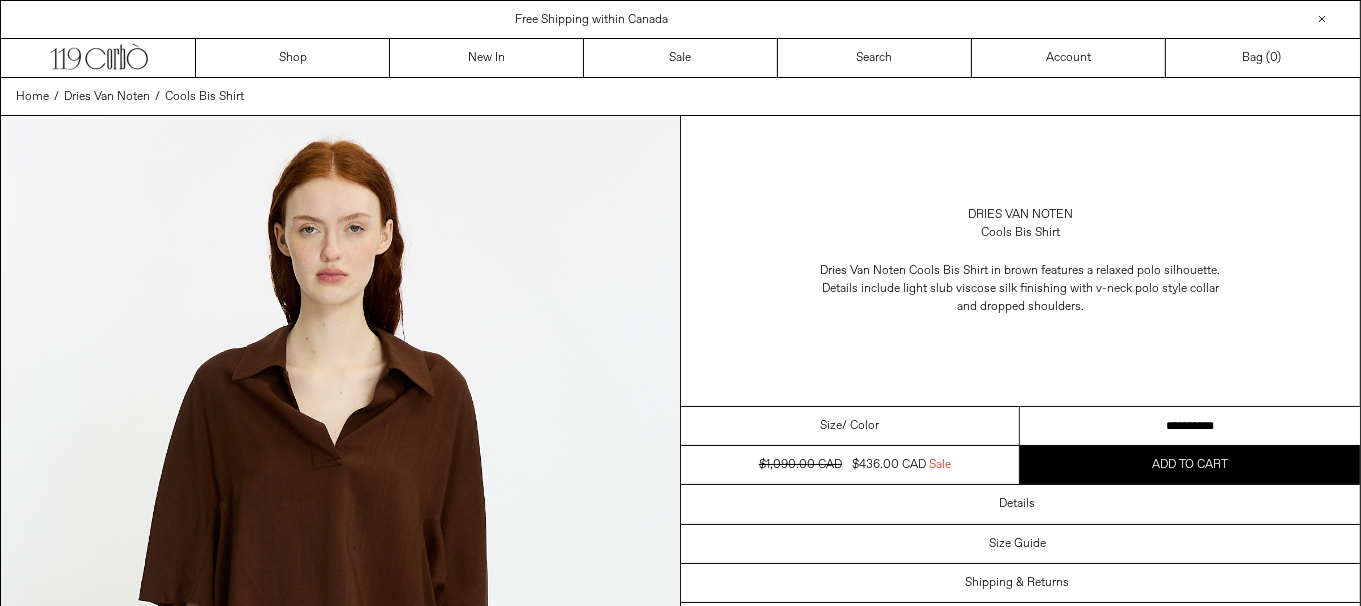click on "**********" at bounding box center [1190, 426] 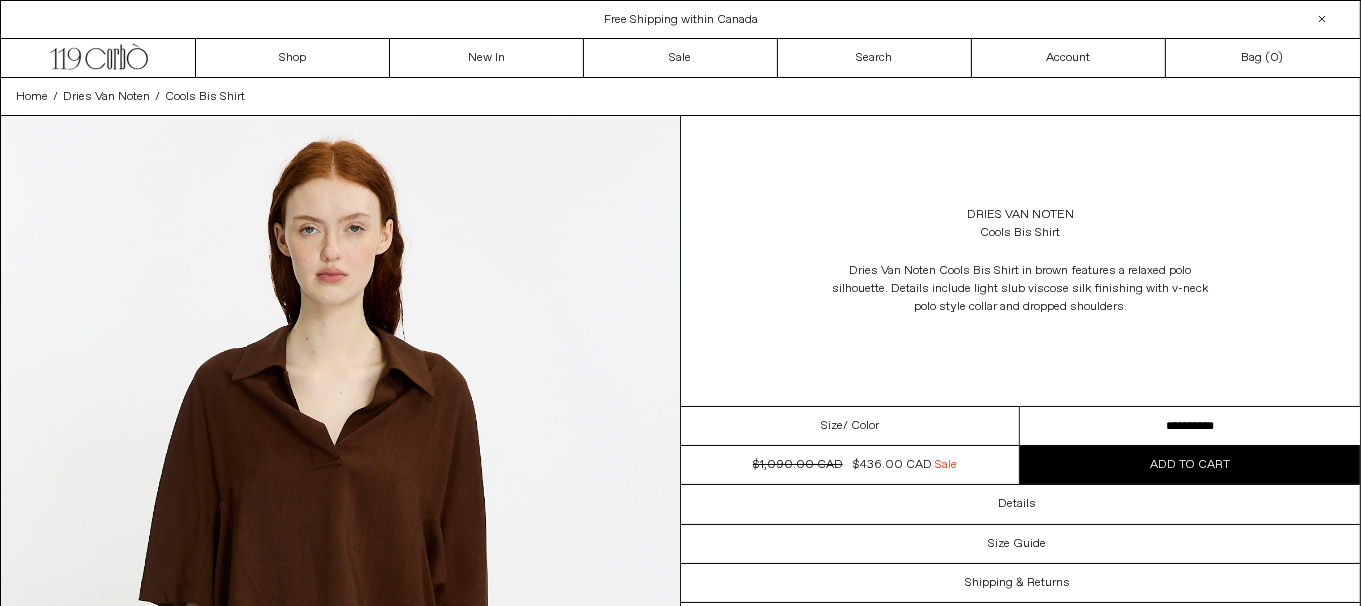 scroll, scrollTop: 0, scrollLeft: 0, axis: both 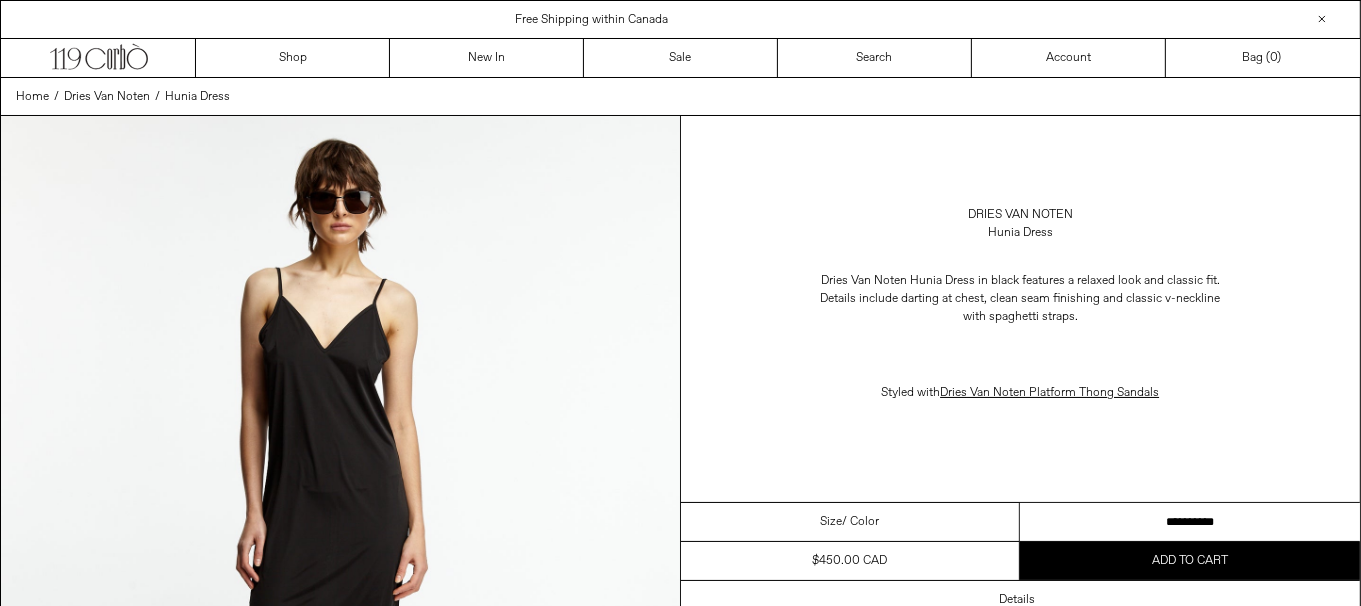 drag, startPoint x: 1240, startPoint y: 509, endPoint x: 1336, endPoint y: 561, distance: 109.17875 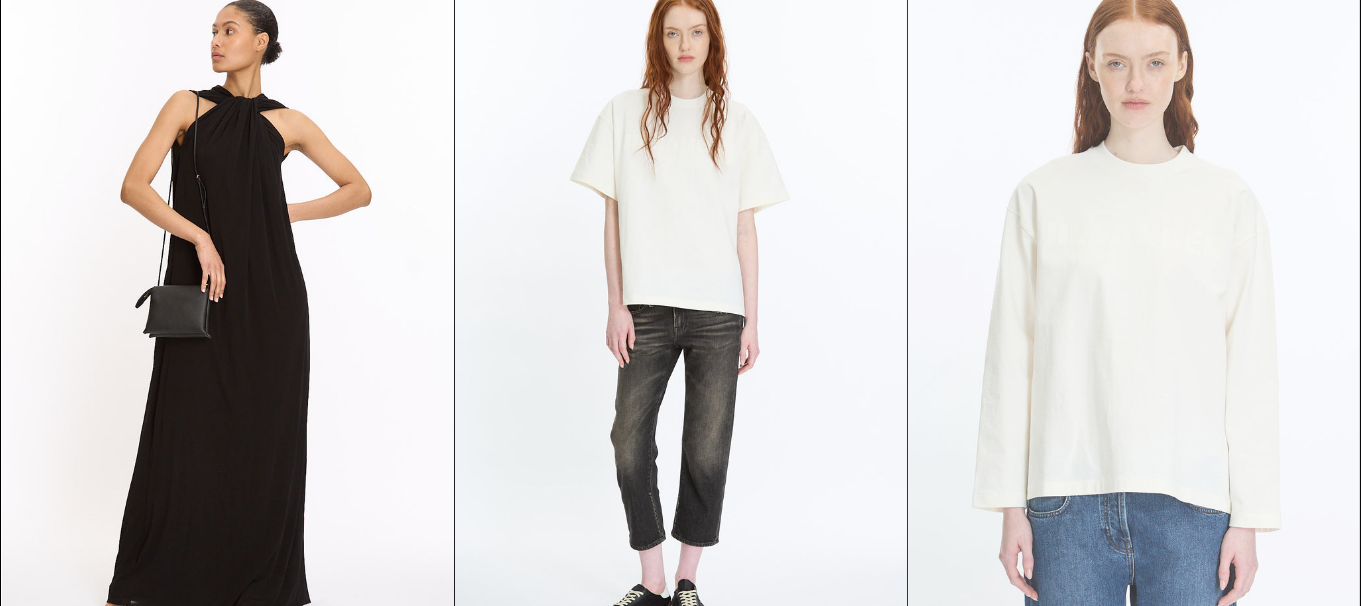 scroll, scrollTop: 399, scrollLeft: 0, axis: vertical 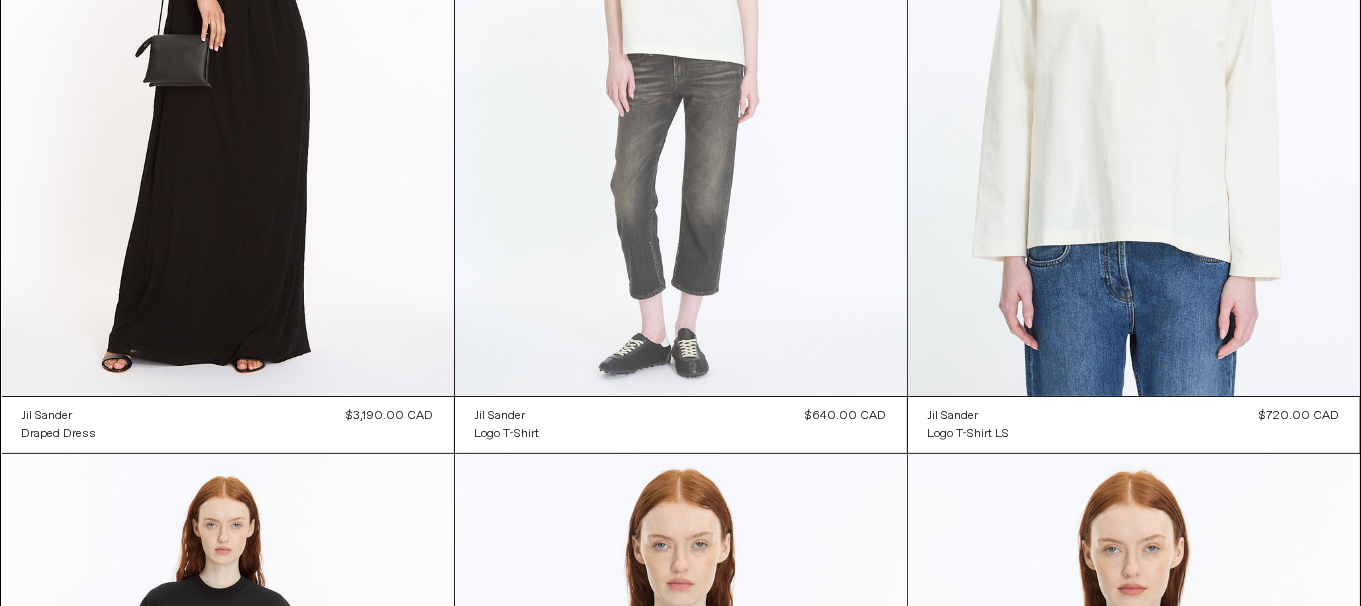 click at bounding box center [681, 57] 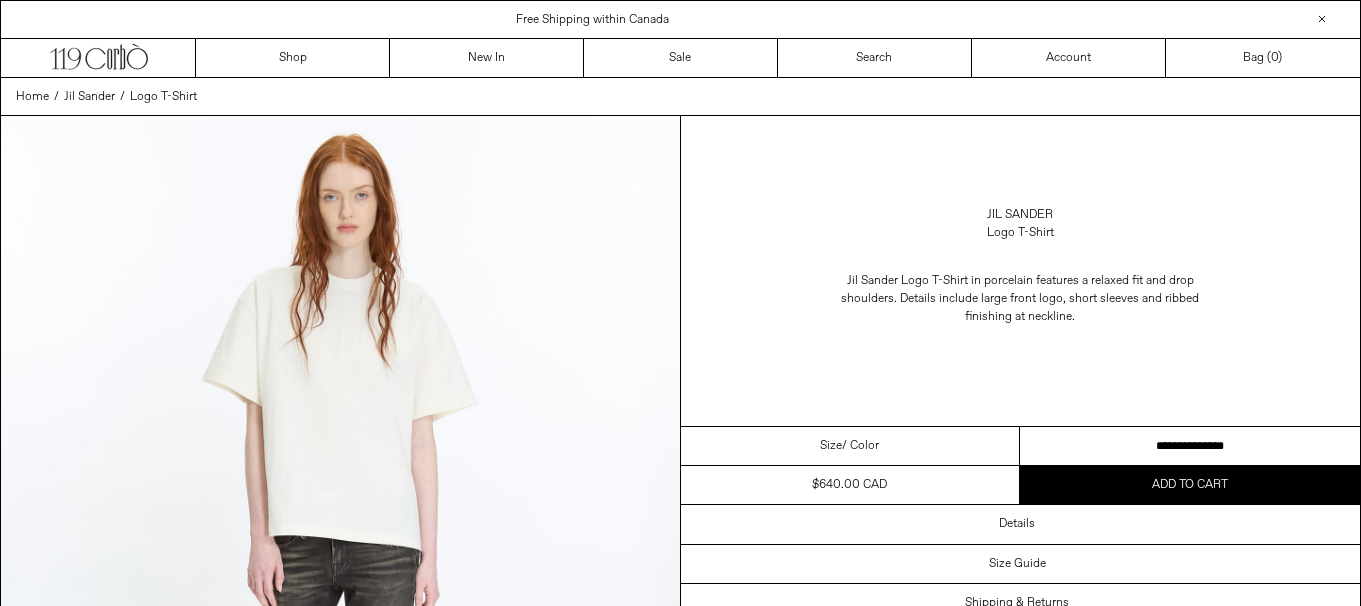 scroll, scrollTop: 0, scrollLeft: 0, axis: both 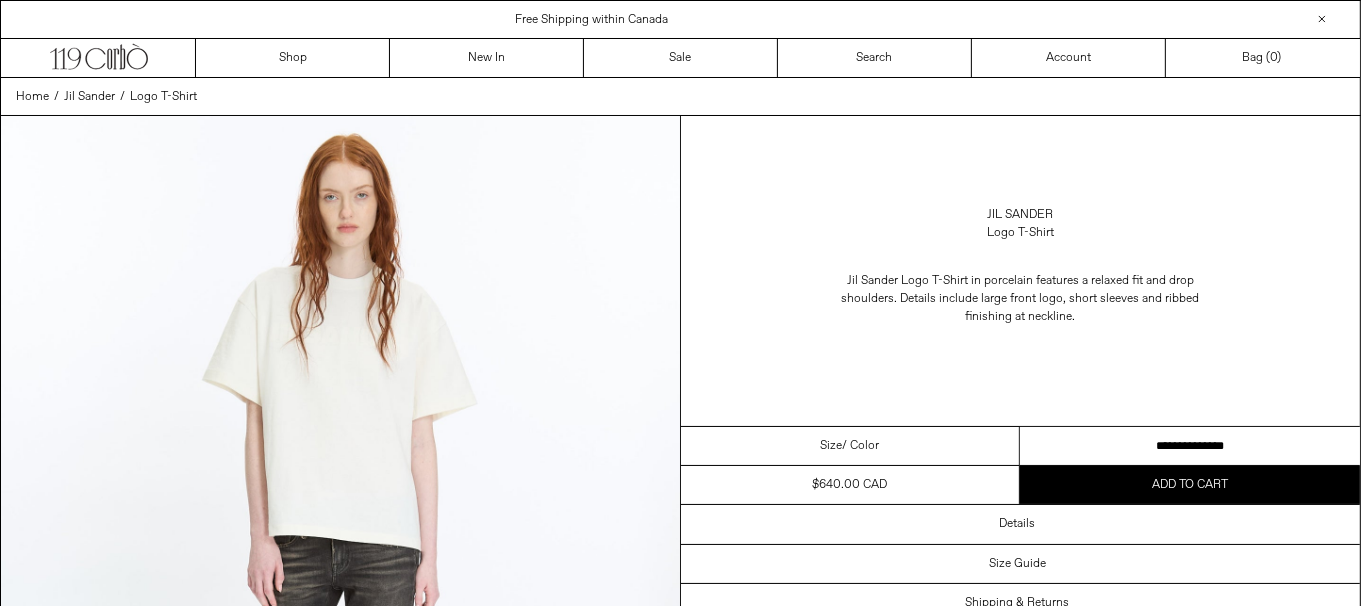 drag, startPoint x: 1106, startPoint y: 439, endPoint x: 1062, endPoint y: 235, distance: 208.69116 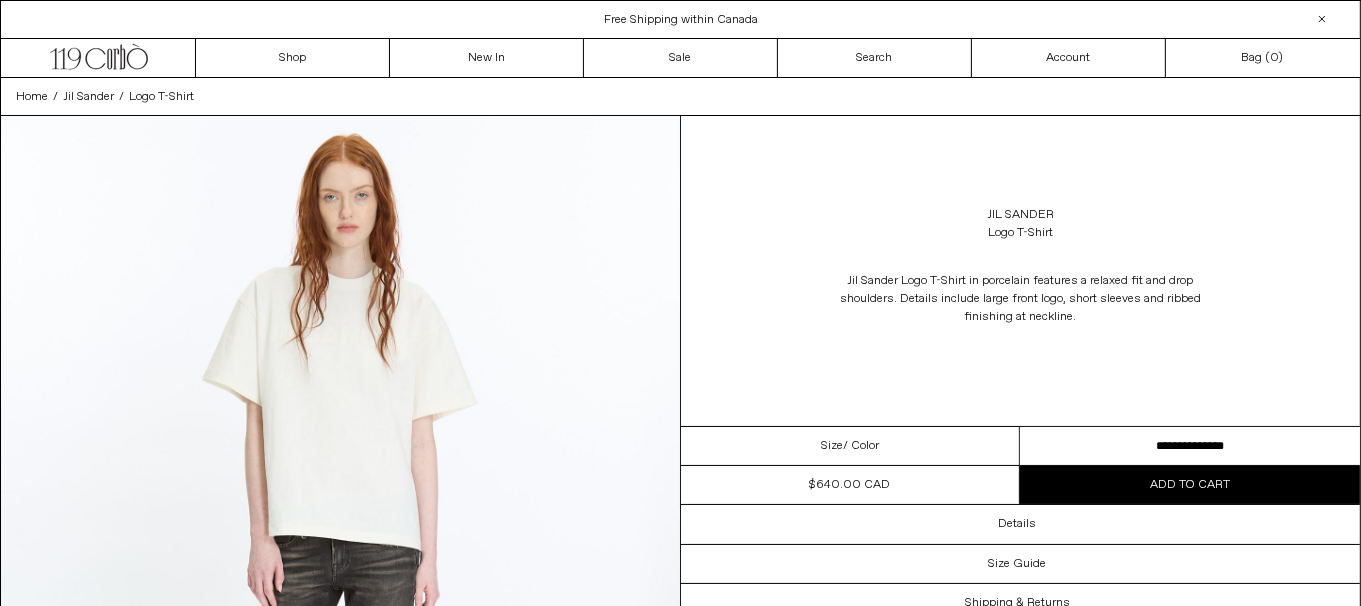 scroll, scrollTop: 0, scrollLeft: 0, axis: both 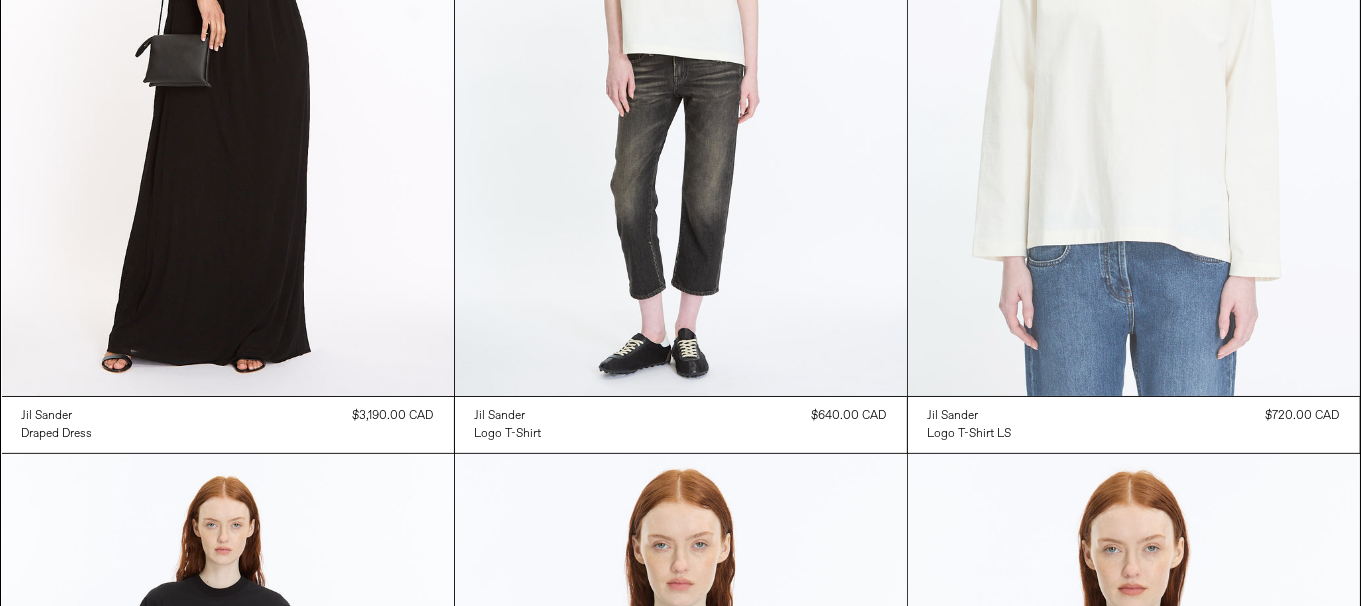 click at bounding box center [1134, 57] 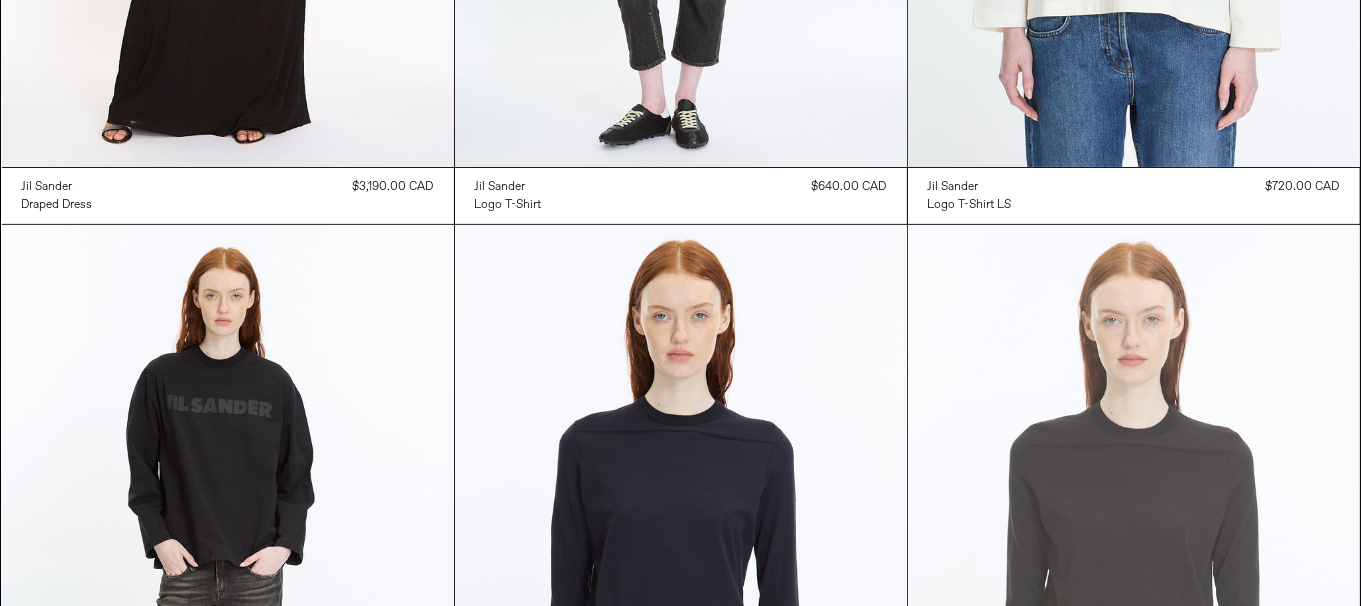 scroll, scrollTop: 799, scrollLeft: 0, axis: vertical 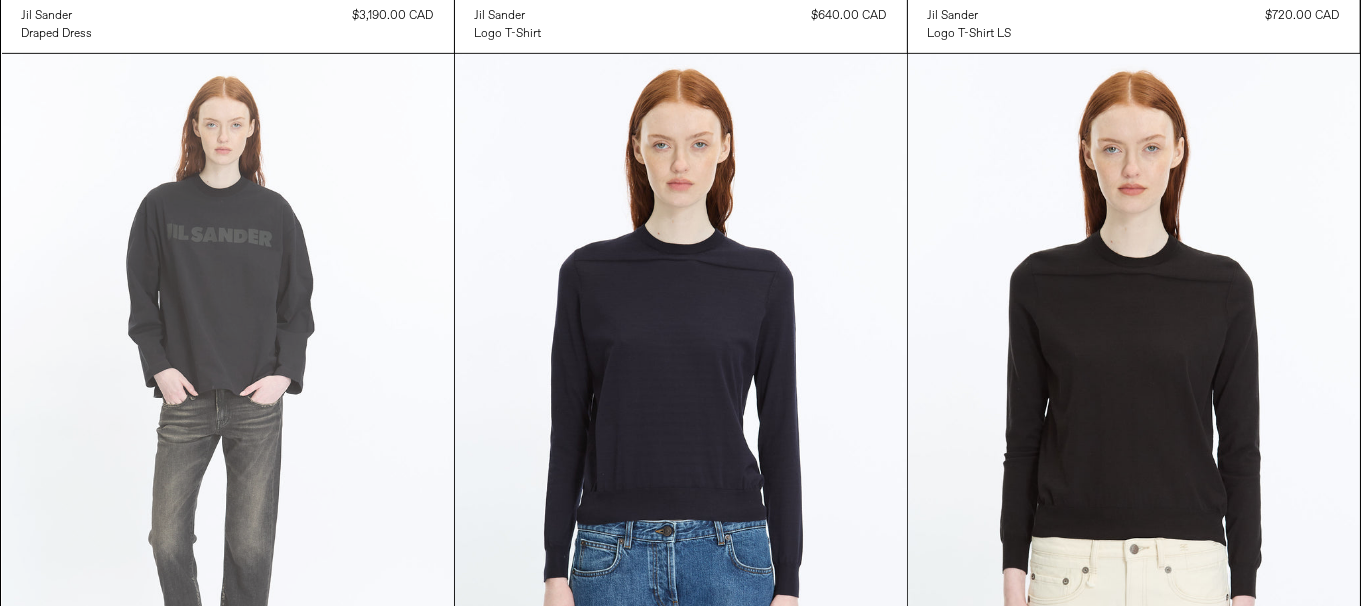 click at bounding box center [228, 393] 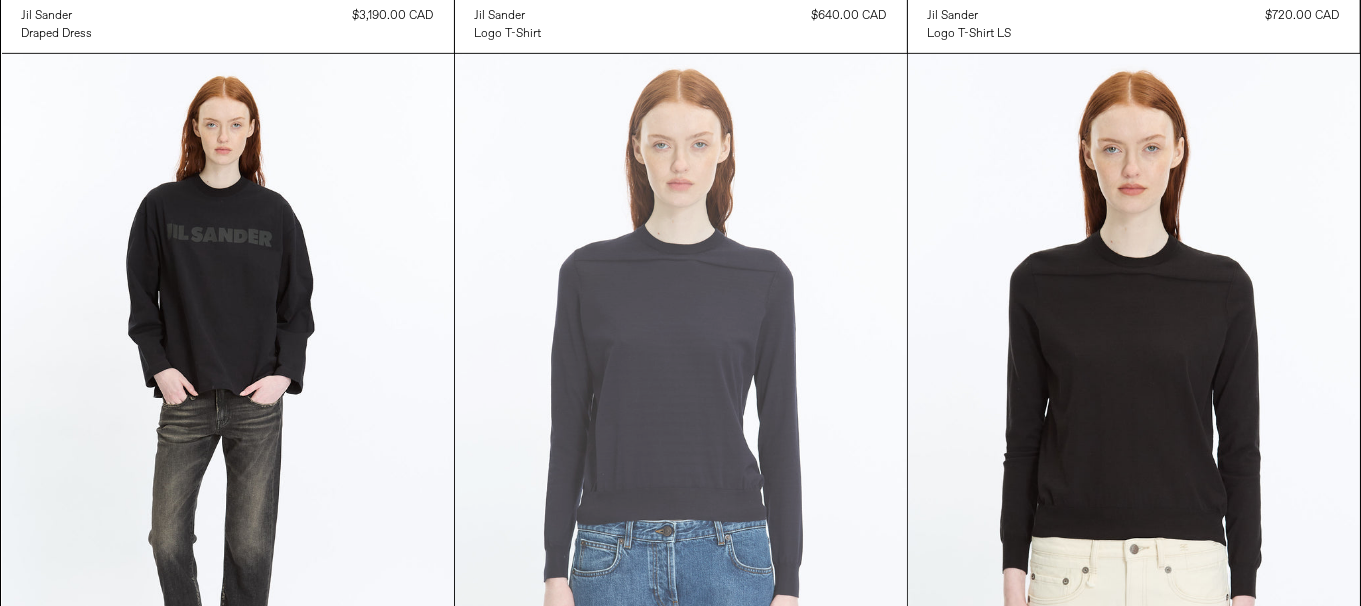 click at bounding box center [681, 393] 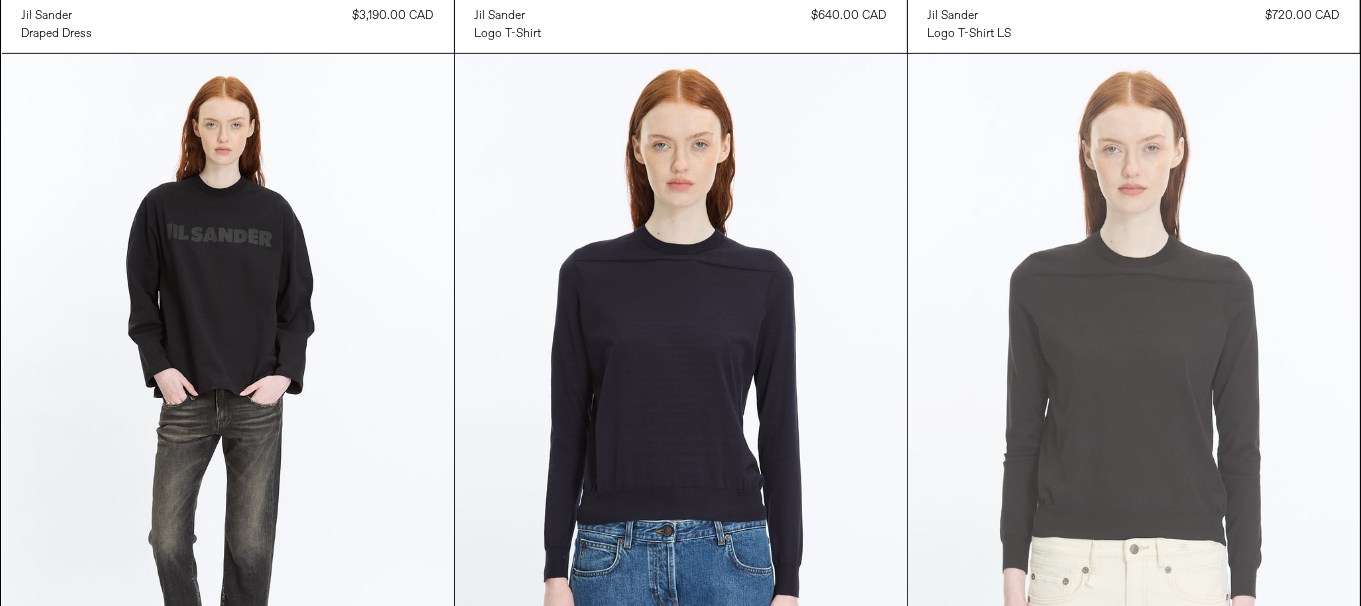 click at bounding box center [1134, 393] 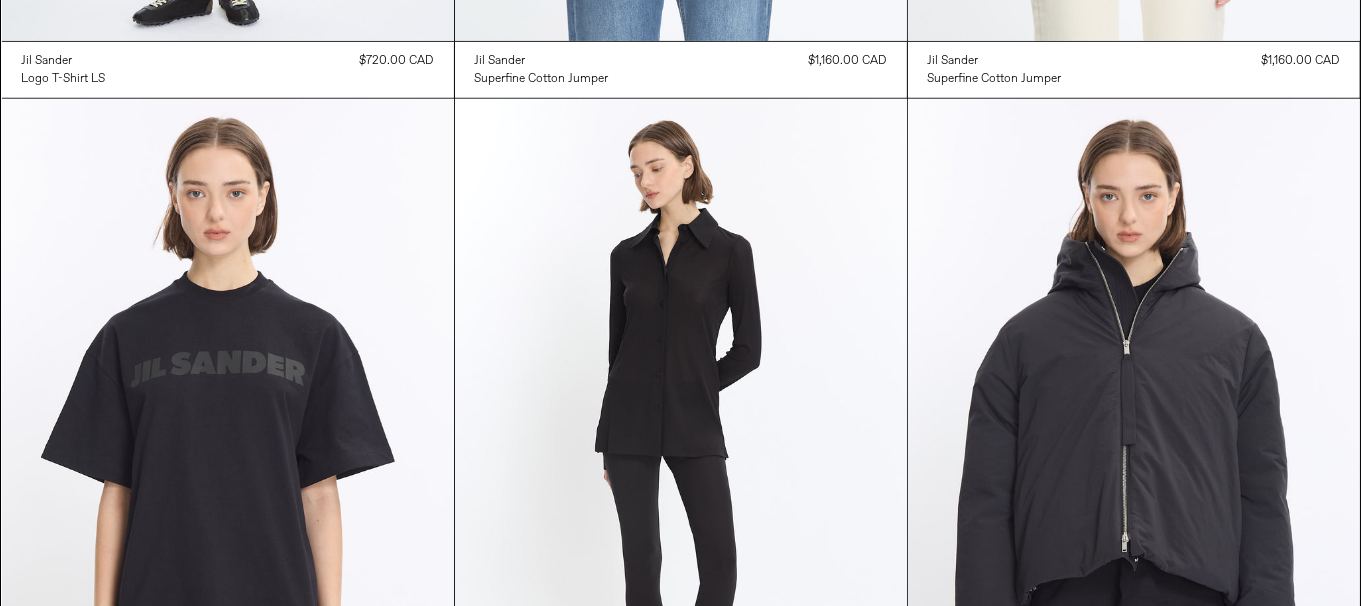 scroll, scrollTop: 1499, scrollLeft: 0, axis: vertical 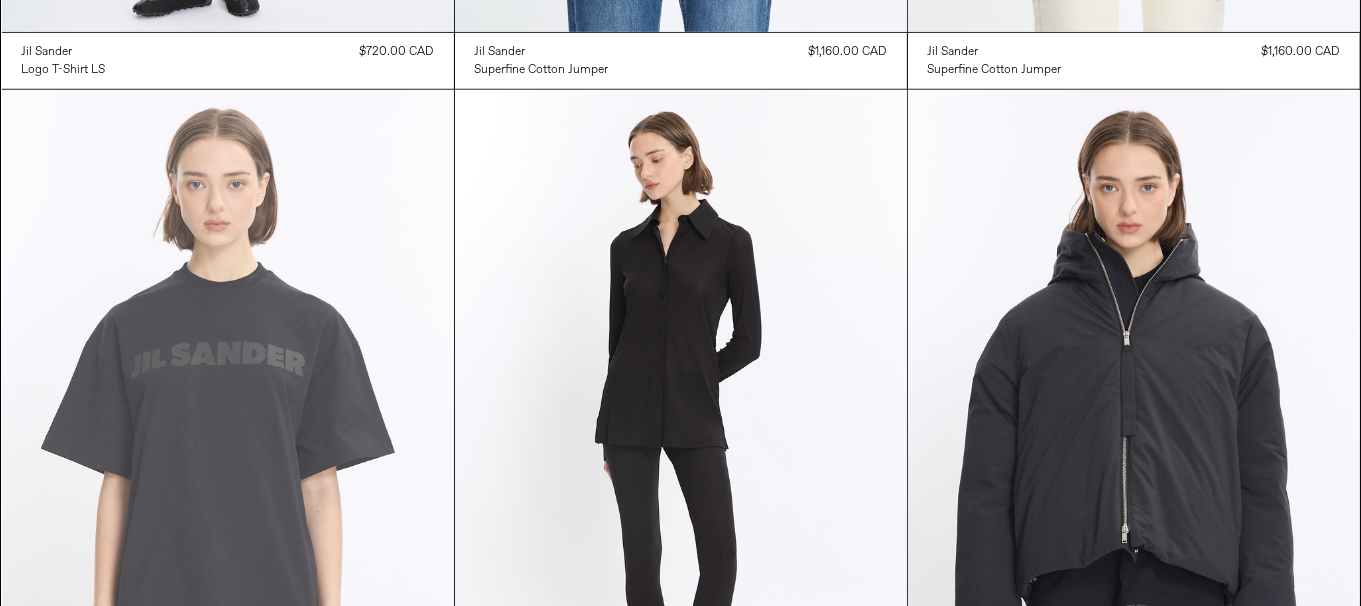 click at bounding box center (228, 429) 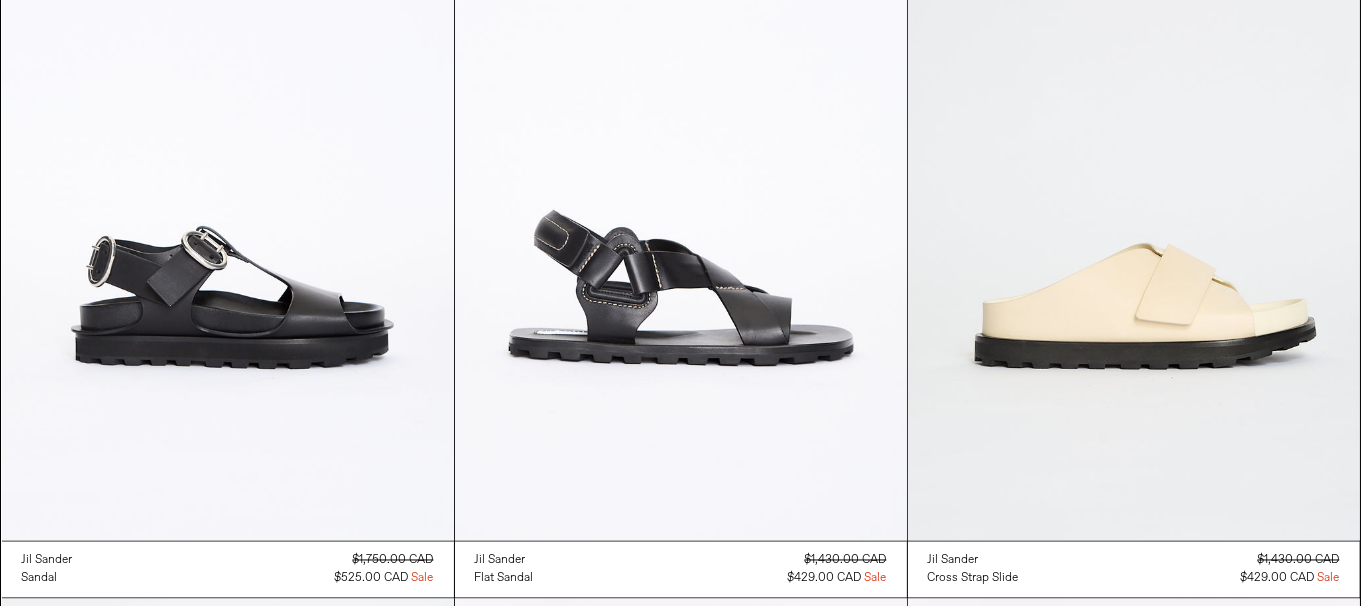 scroll, scrollTop: 3299, scrollLeft: 0, axis: vertical 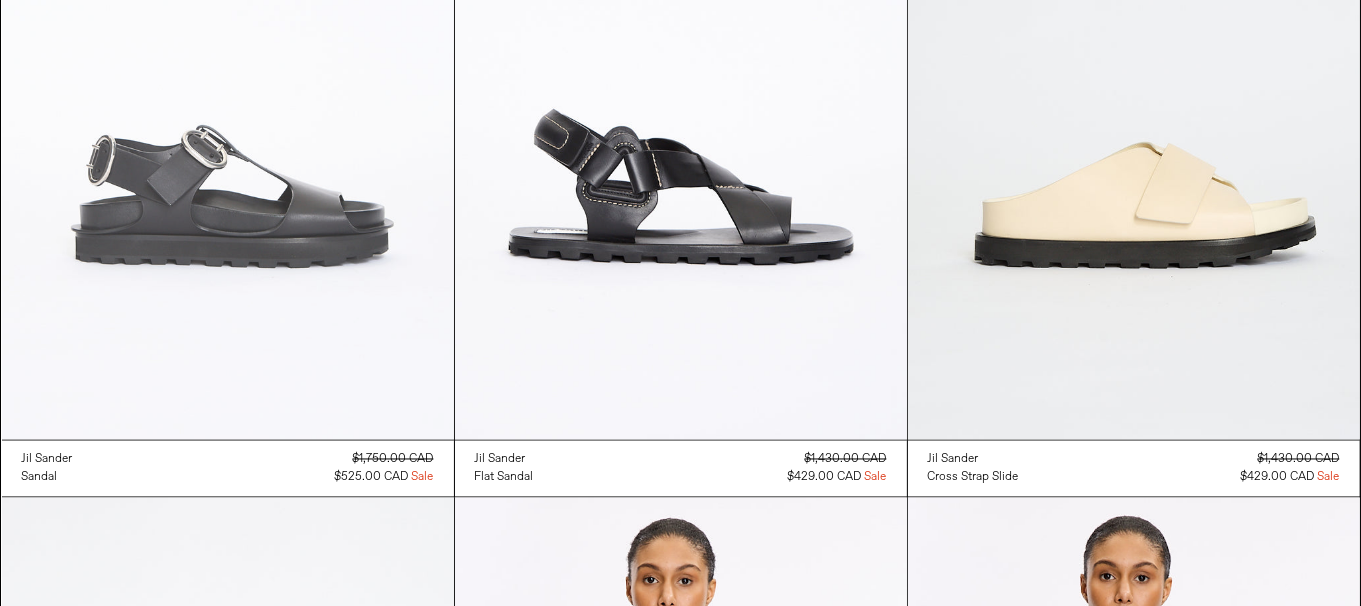 click at bounding box center [228, 101] 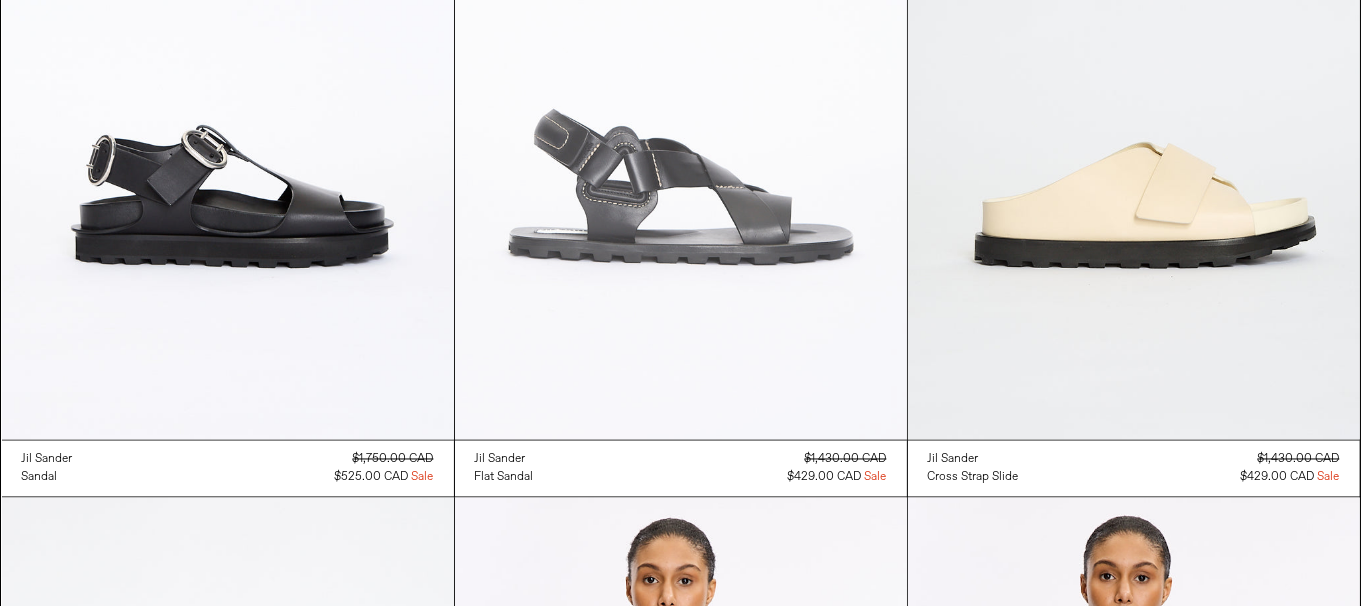 click at bounding box center [681, 101] 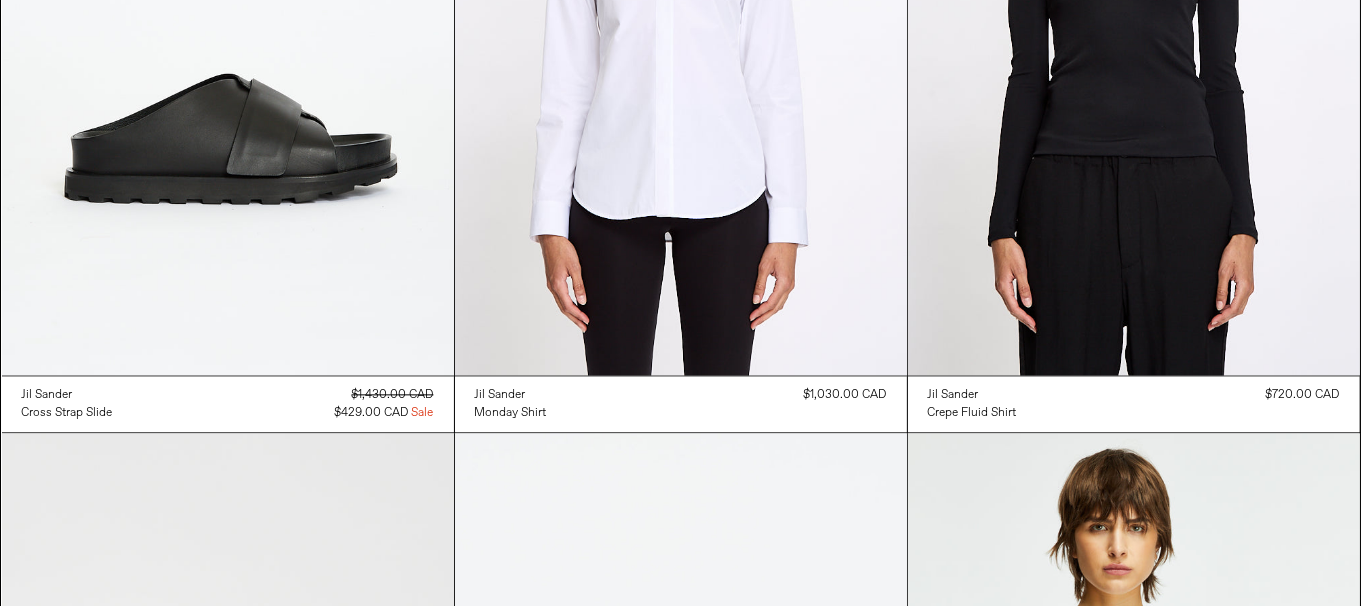 scroll, scrollTop: 4600, scrollLeft: 0, axis: vertical 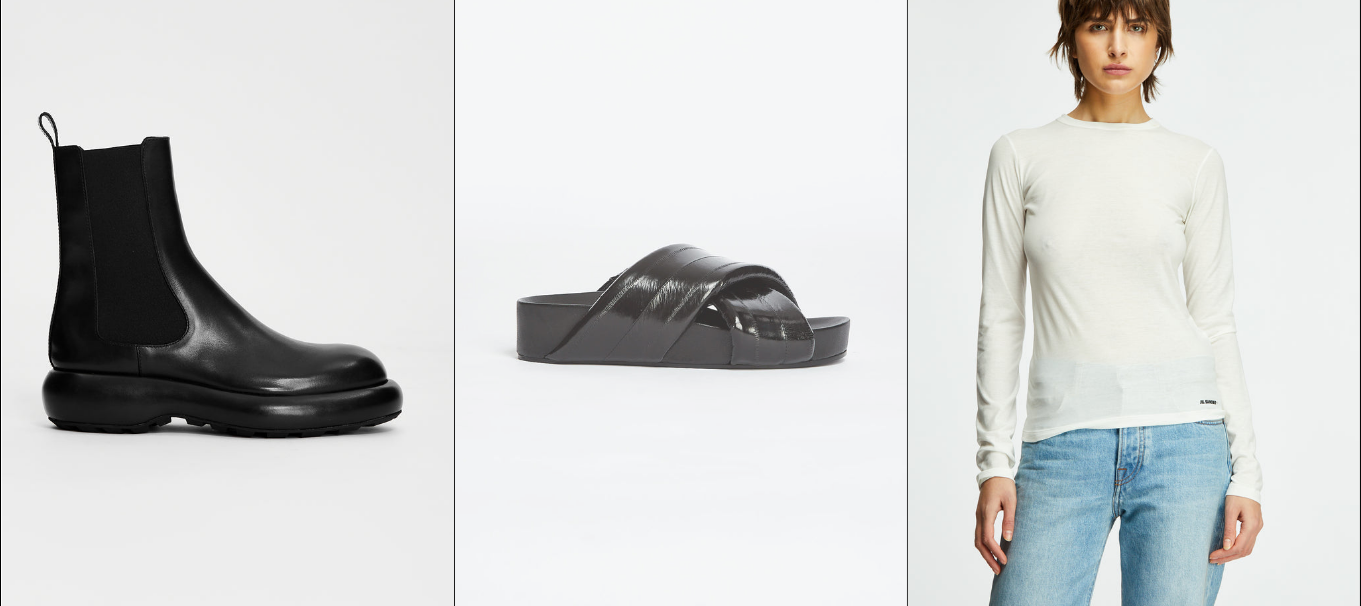 click at bounding box center [681, 272] 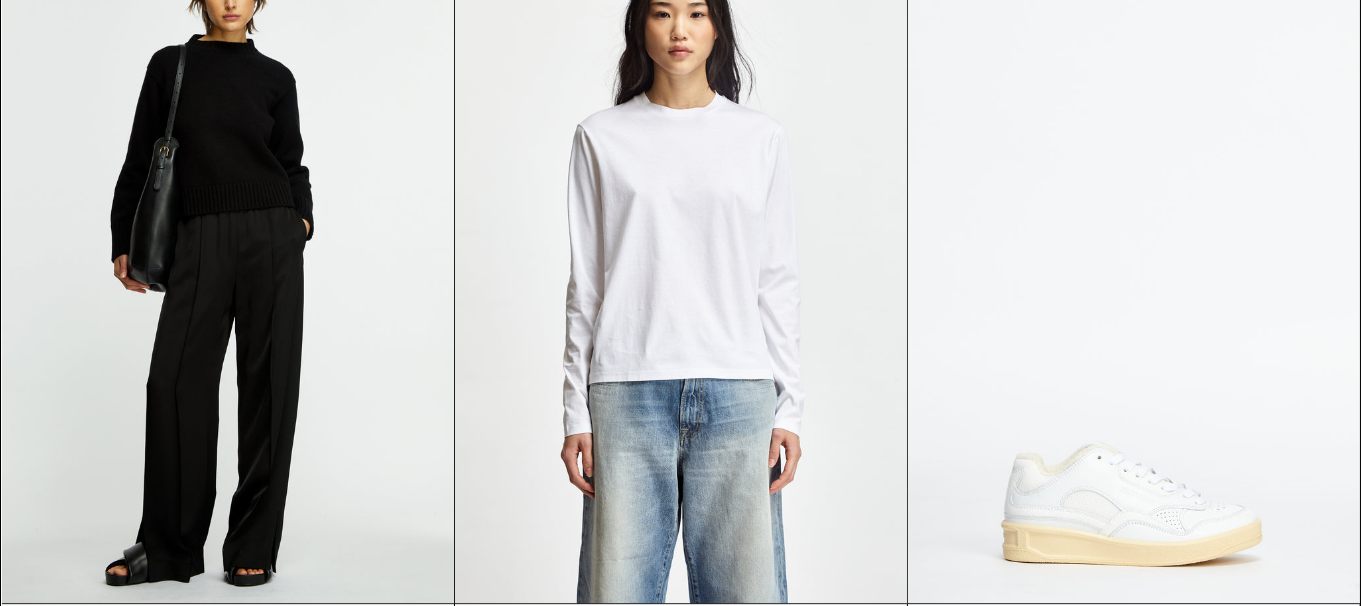 scroll, scrollTop: 5477, scrollLeft: 0, axis: vertical 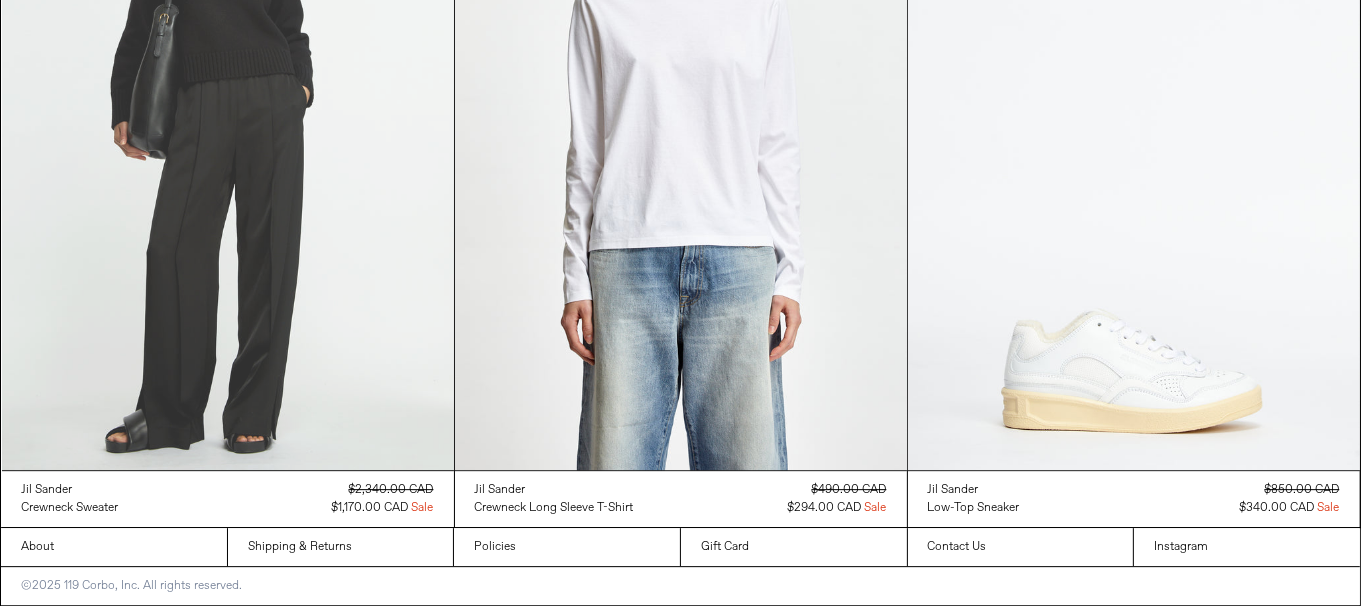 click at bounding box center [228, 131] 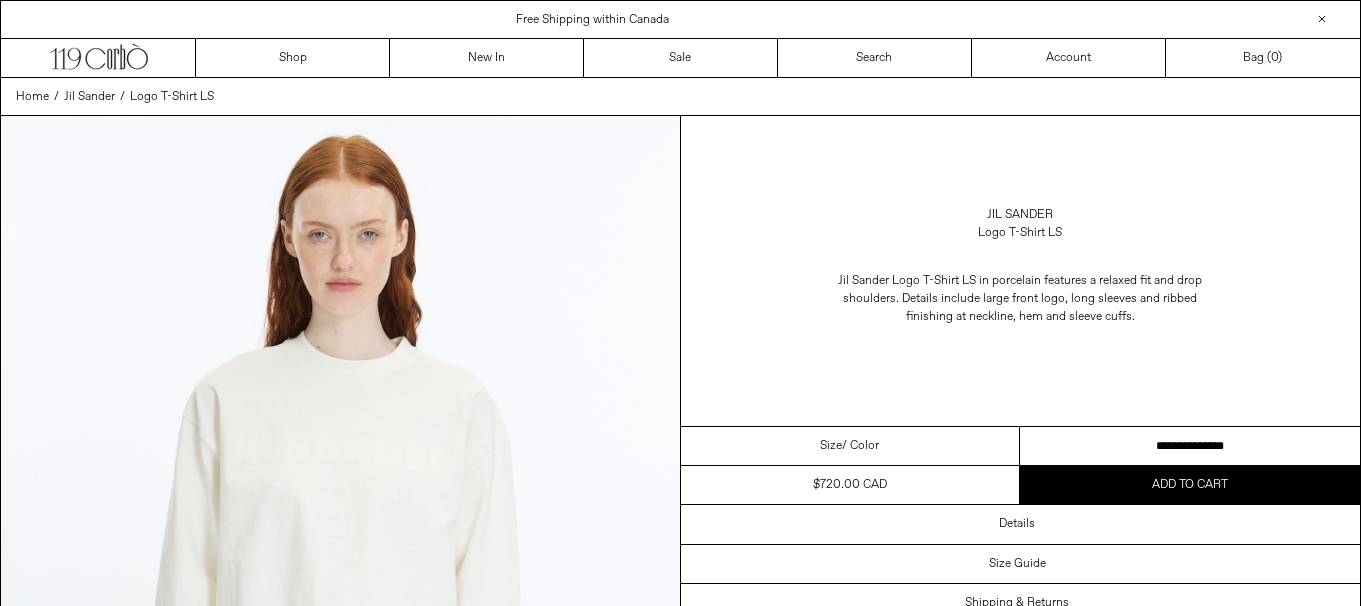 scroll, scrollTop: 0, scrollLeft: 0, axis: both 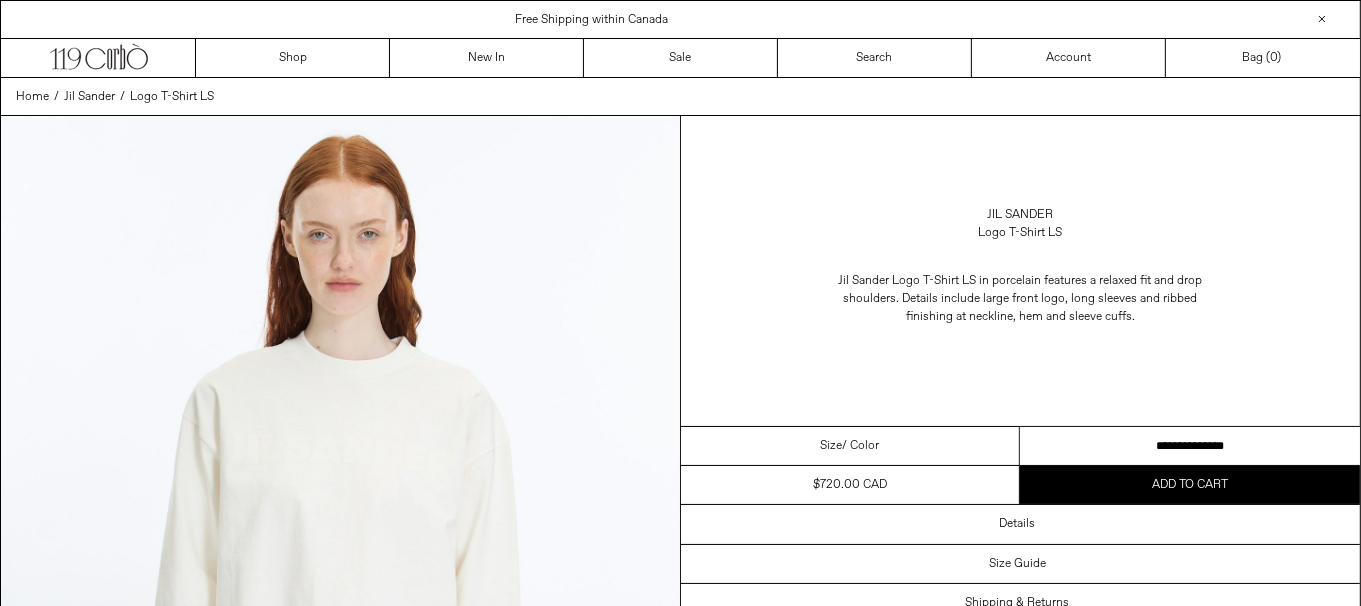 click on "**********" at bounding box center (1190, 446) 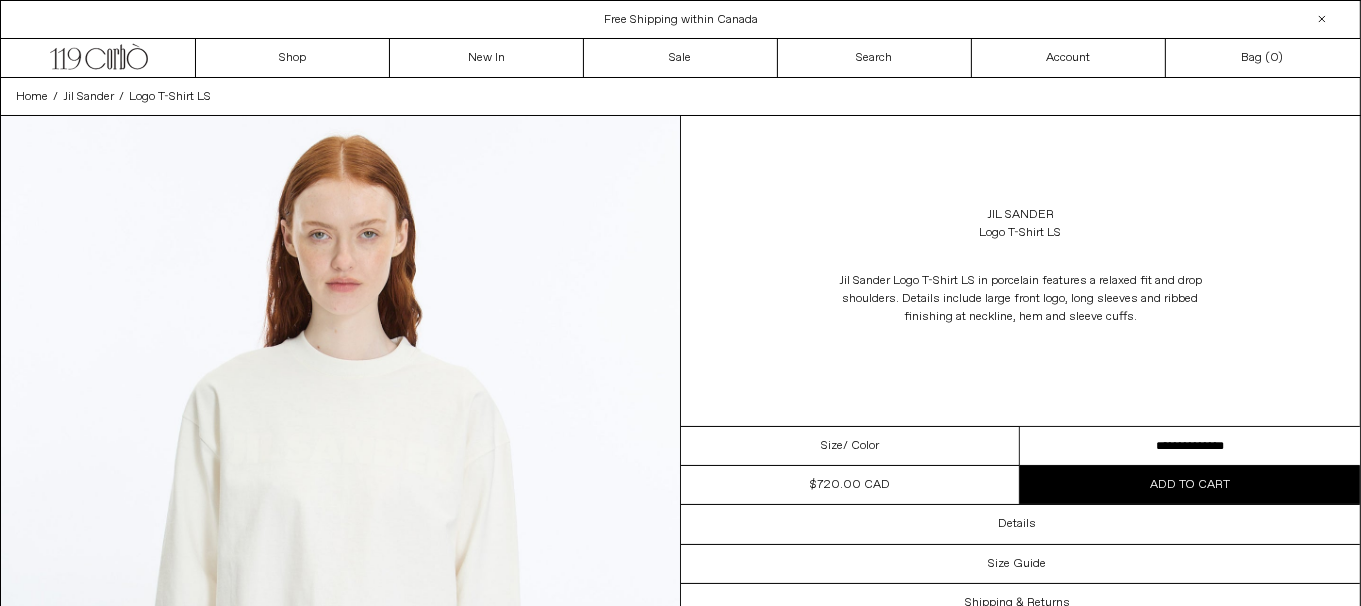 scroll, scrollTop: 53, scrollLeft: 0, axis: vertical 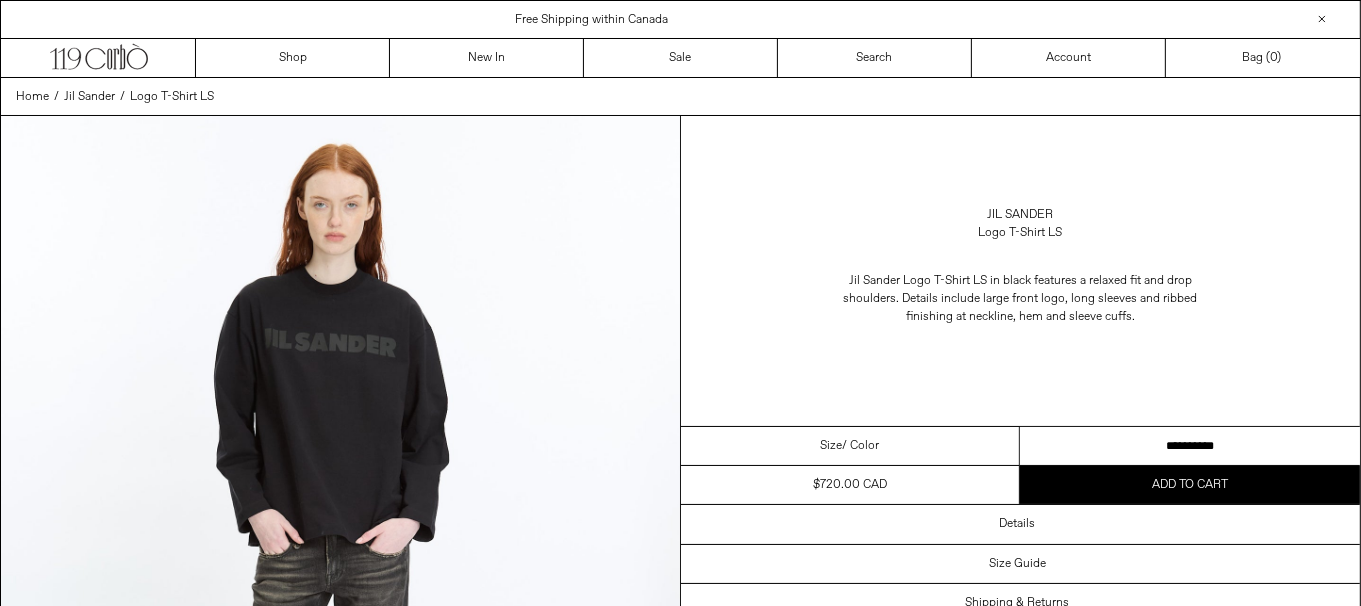 drag, startPoint x: 1162, startPoint y: 448, endPoint x: 1065, endPoint y: 293, distance: 182.84967 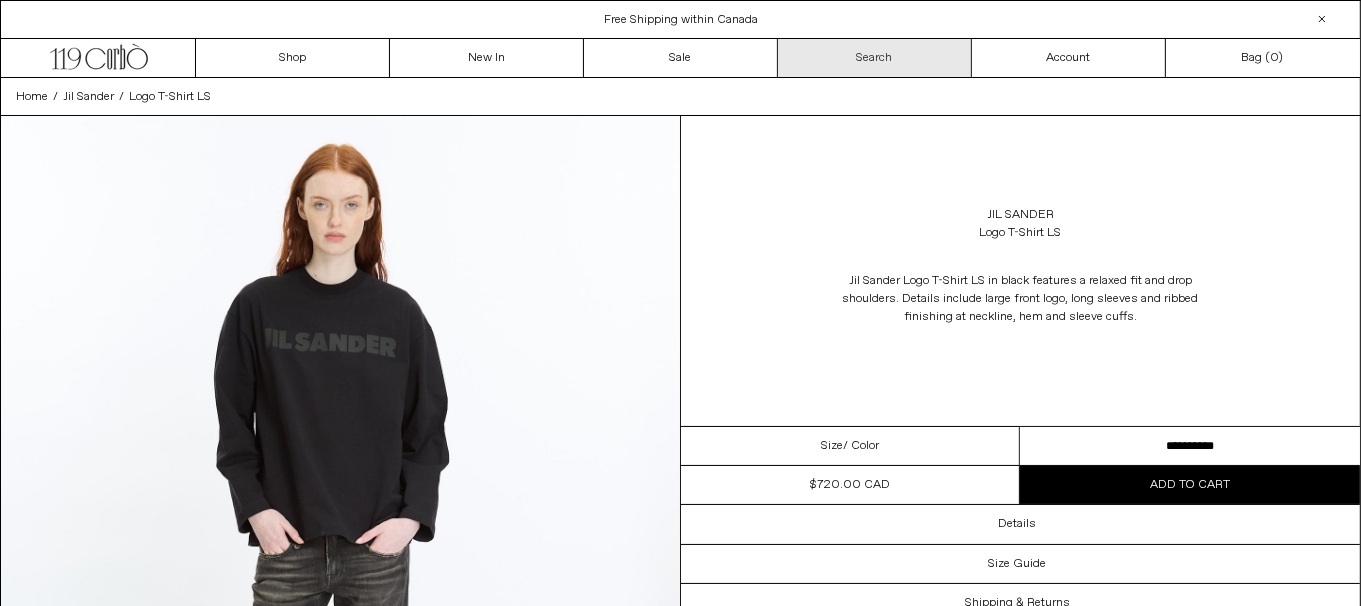 scroll, scrollTop: 0, scrollLeft: 0, axis: both 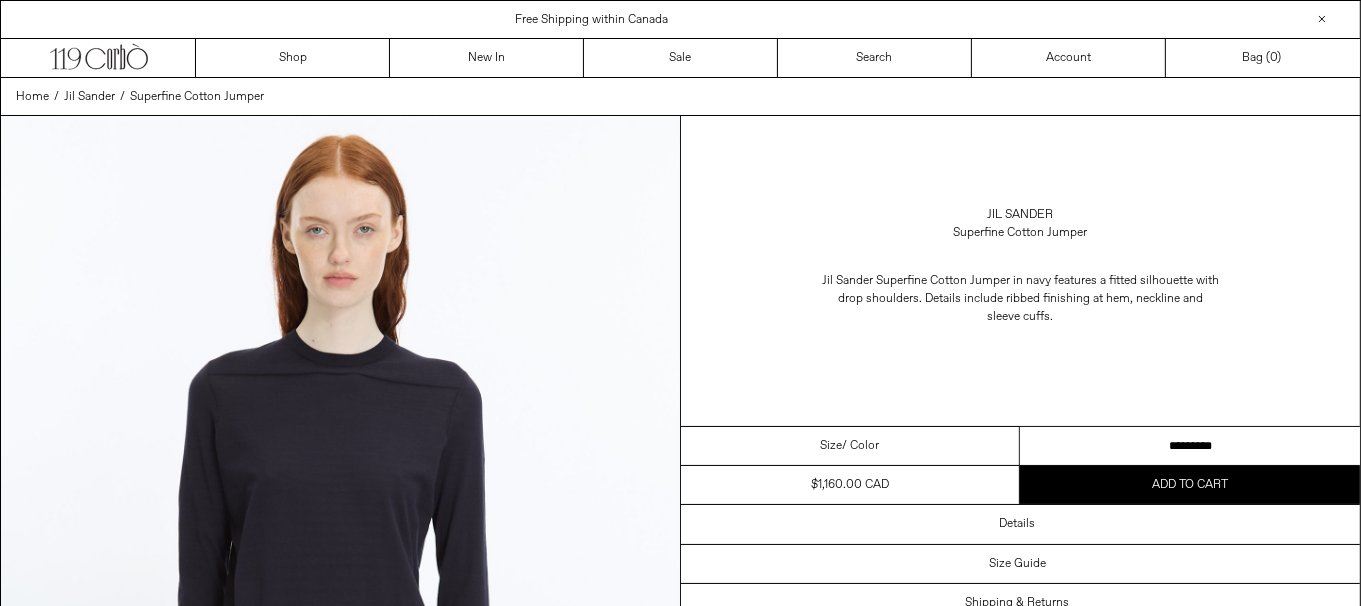 click on "**********" at bounding box center [1190, 446] 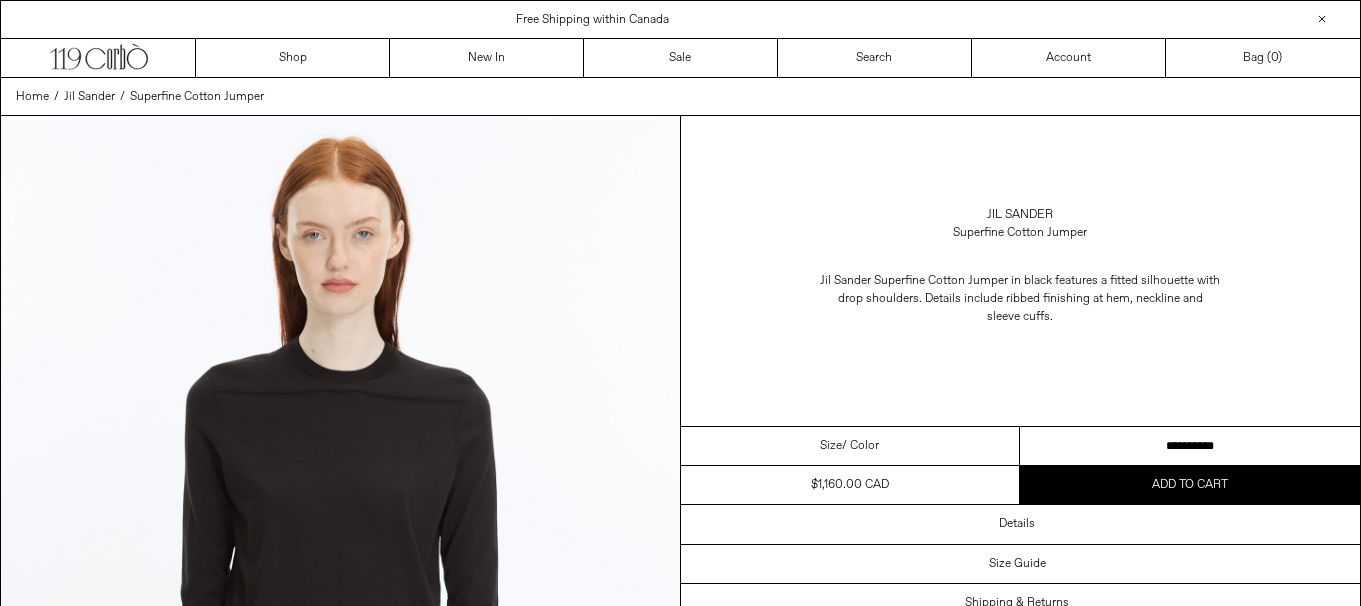 scroll, scrollTop: 0, scrollLeft: 0, axis: both 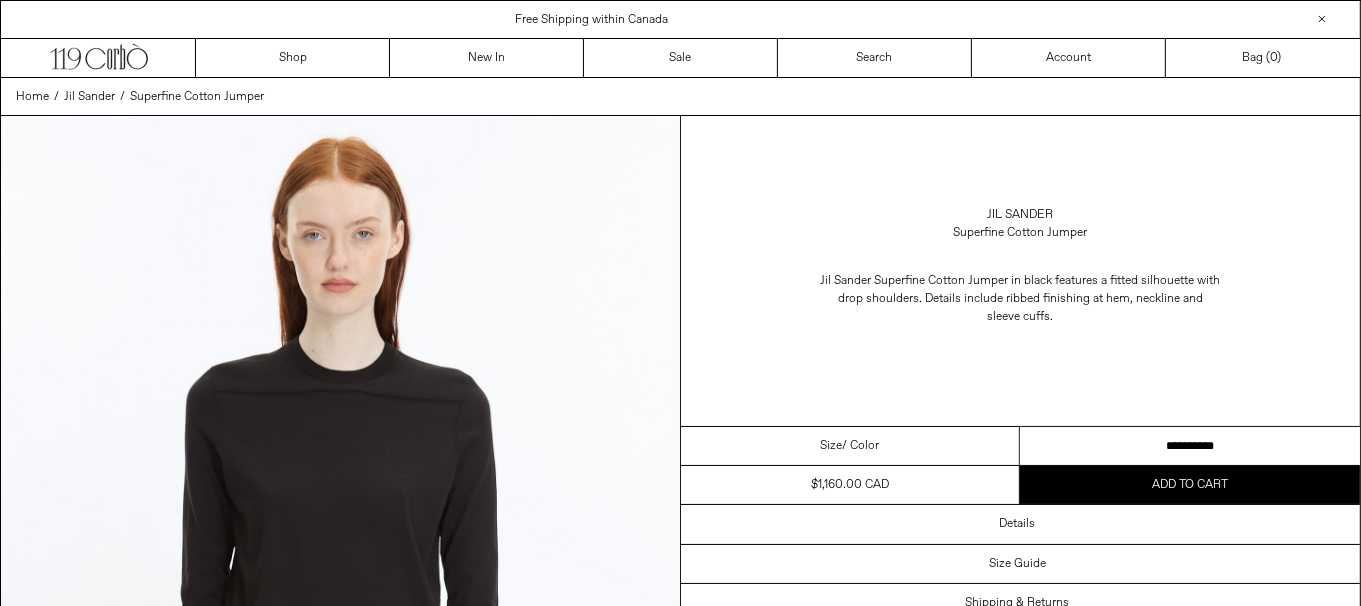 drag, startPoint x: 0, startPoint y: 0, endPoint x: 1233, endPoint y: 436, distance: 1307.8169 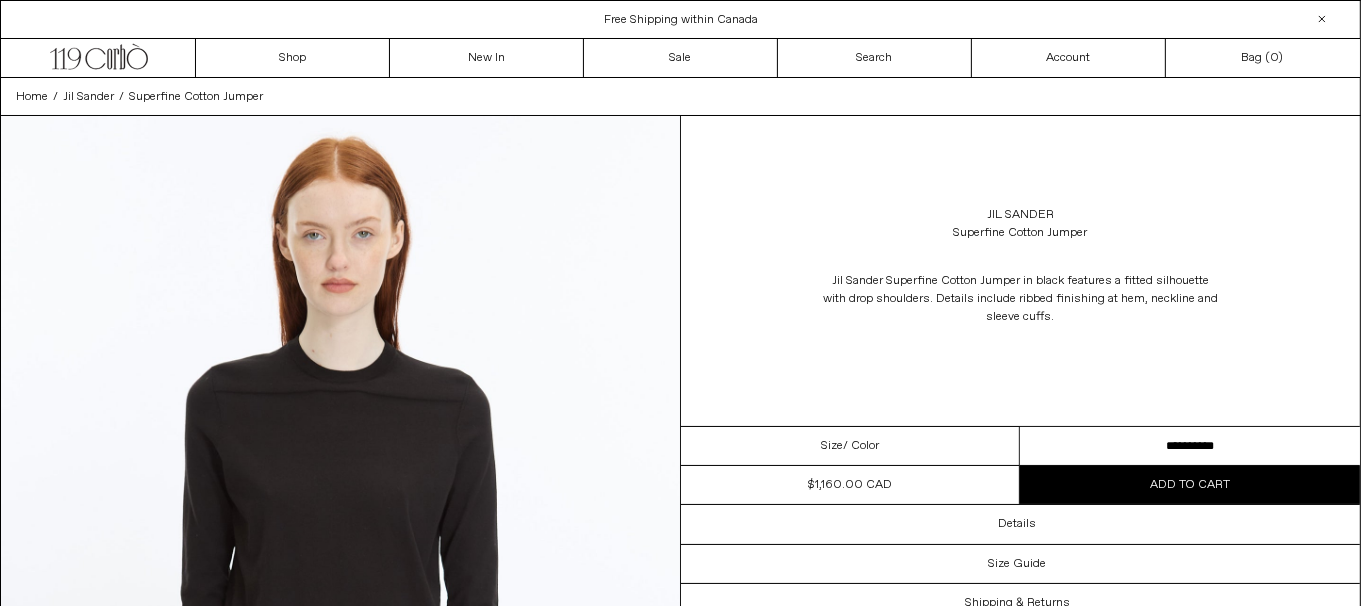 scroll, scrollTop: 0, scrollLeft: 0, axis: both 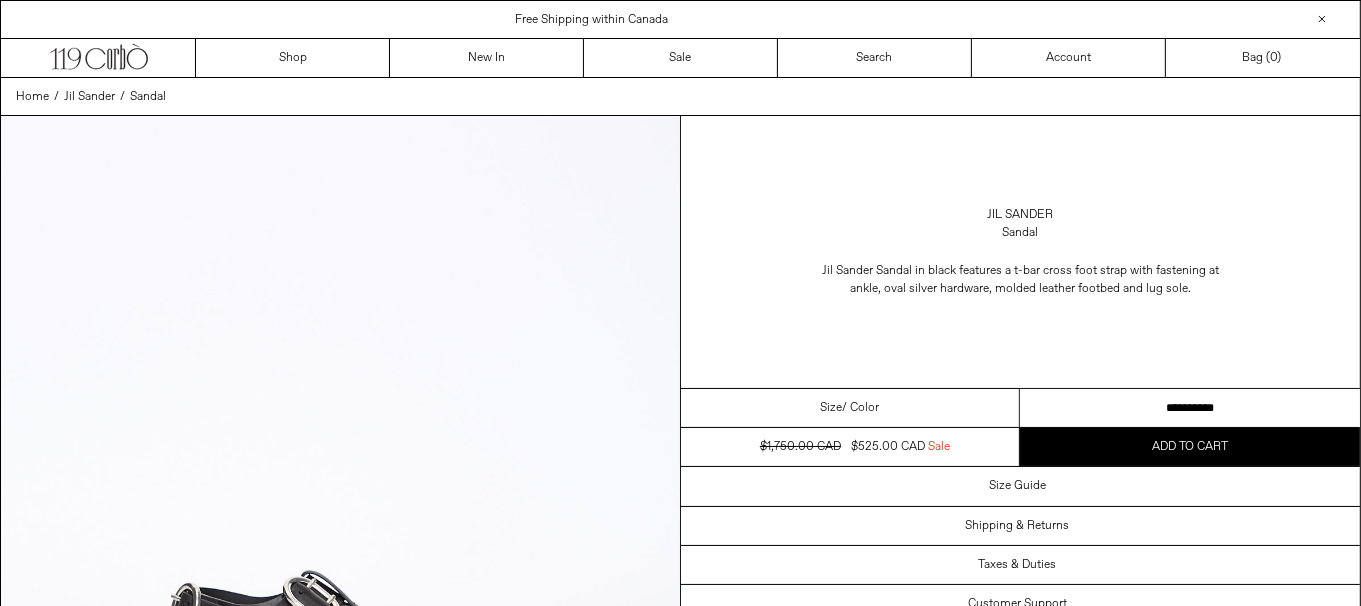 click on "**********" at bounding box center [1190, 408] 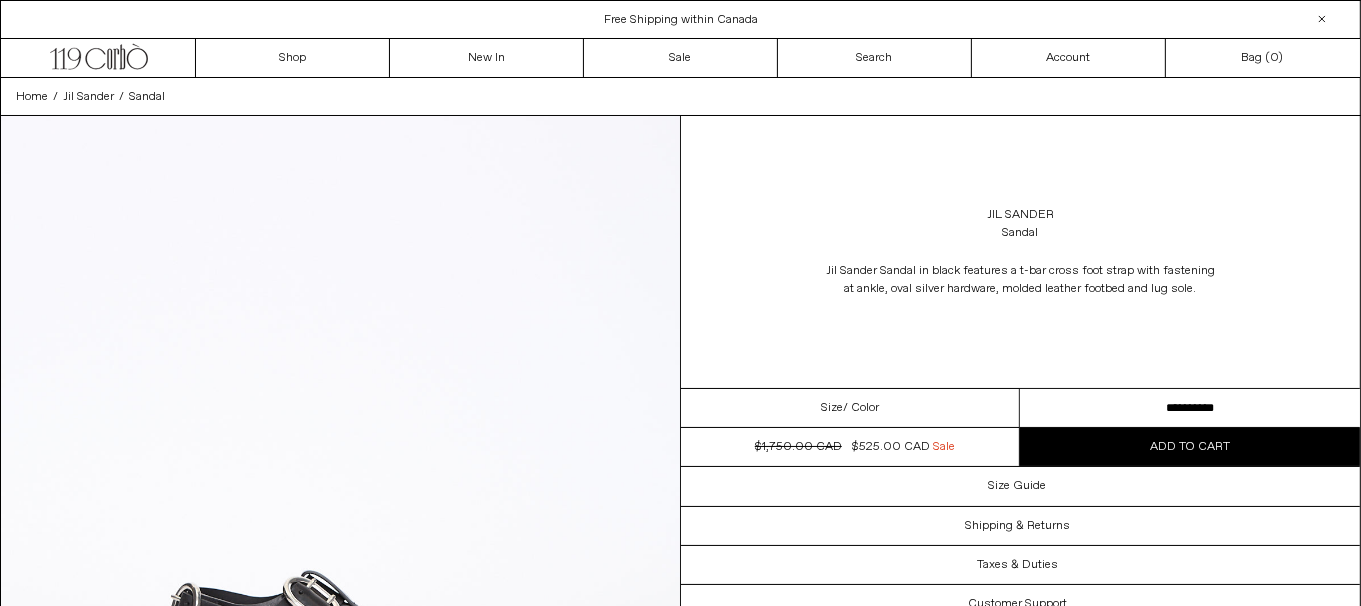 scroll, scrollTop: 0, scrollLeft: 0, axis: both 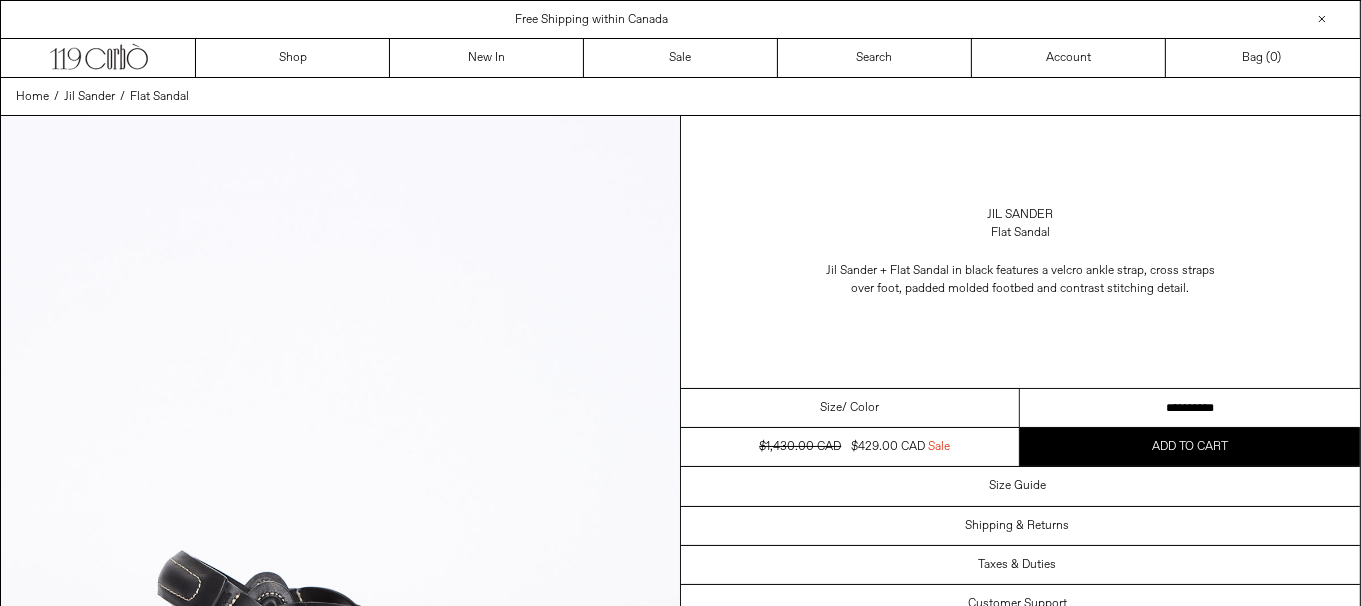 drag, startPoint x: 1172, startPoint y: 400, endPoint x: 1135, endPoint y: 134, distance: 268.56097 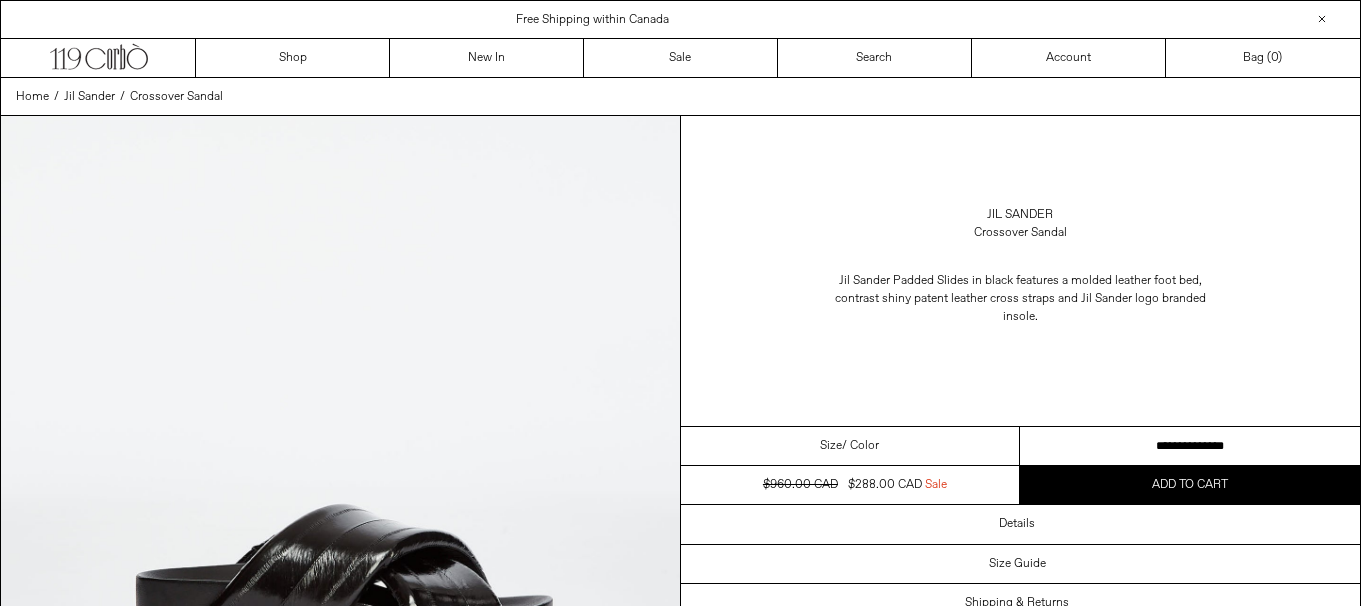scroll, scrollTop: 0, scrollLeft: 0, axis: both 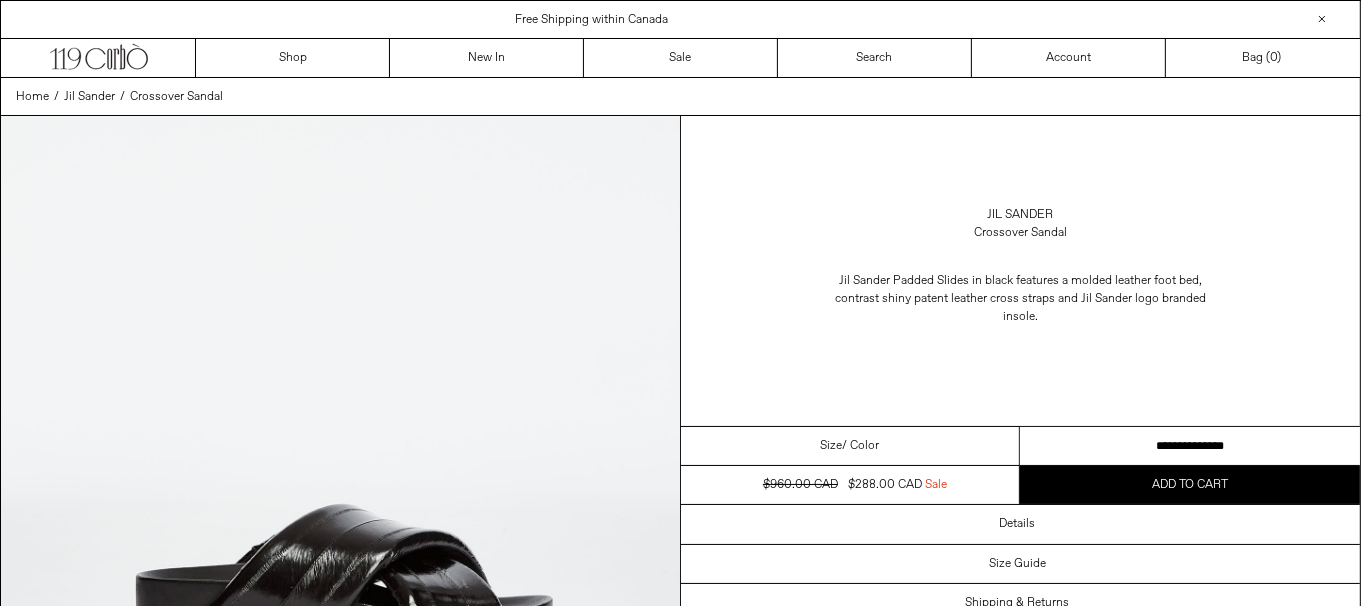 drag, startPoint x: 0, startPoint y: 0, endPoint x: 1242, endPoint y: 444, distance: 1318.9769 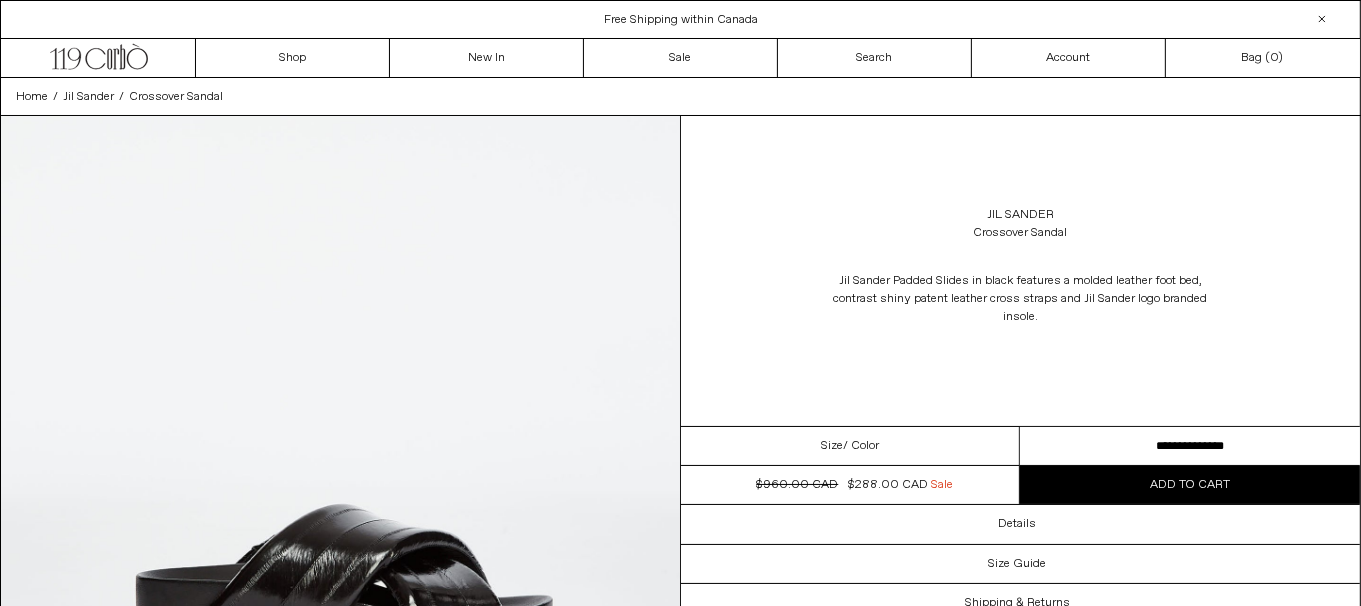 scroll, scrollTop: 0, scrollLeft: 0, axis: both 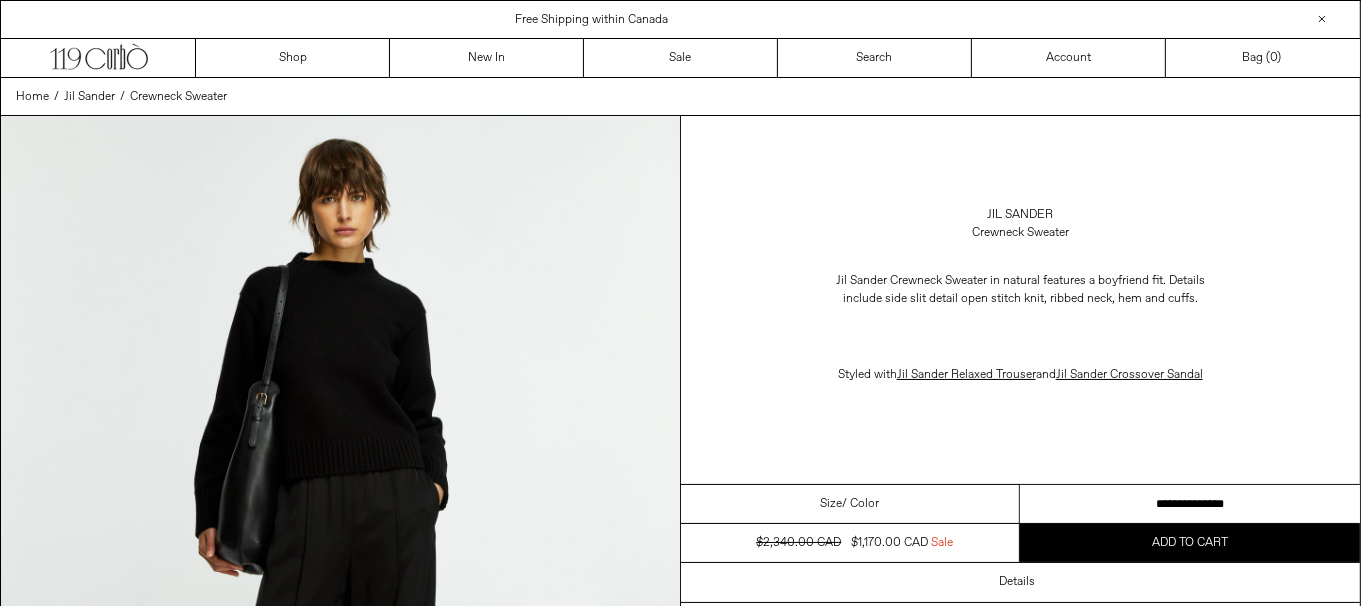 click on "**********" at bounding box center [1190, 504] 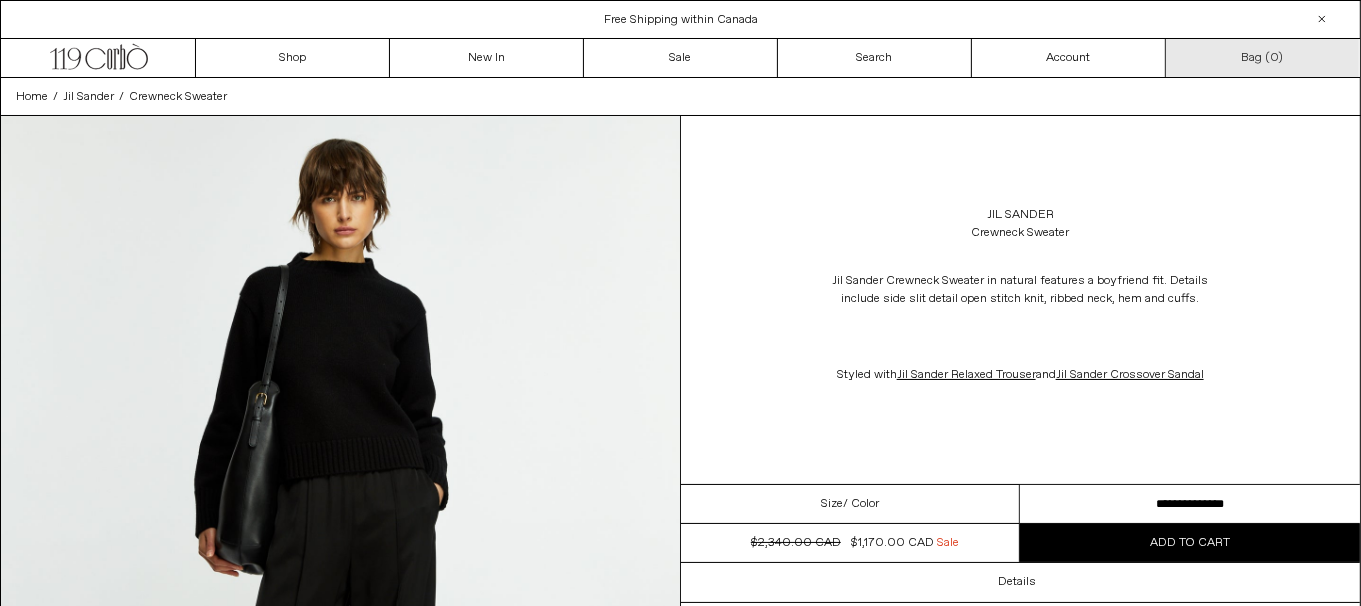 scroll, scrollTop: 0, scrollLeft: 0, axis: both 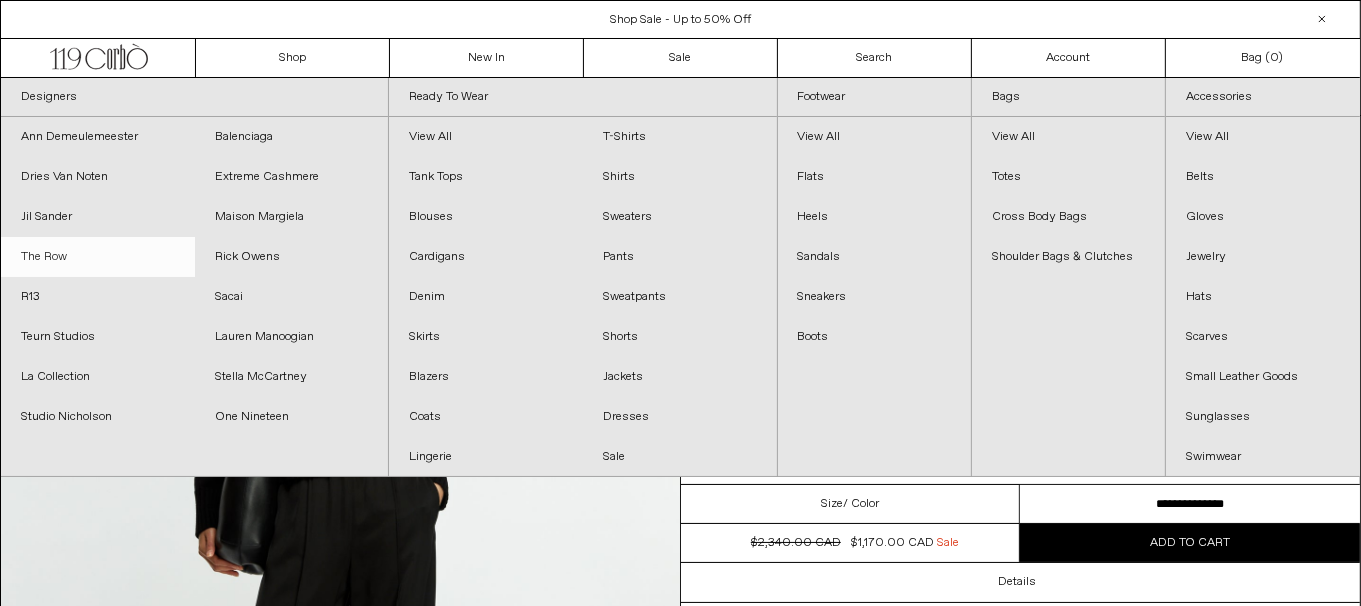 click on "The Row" at bounding box center (98, 257) 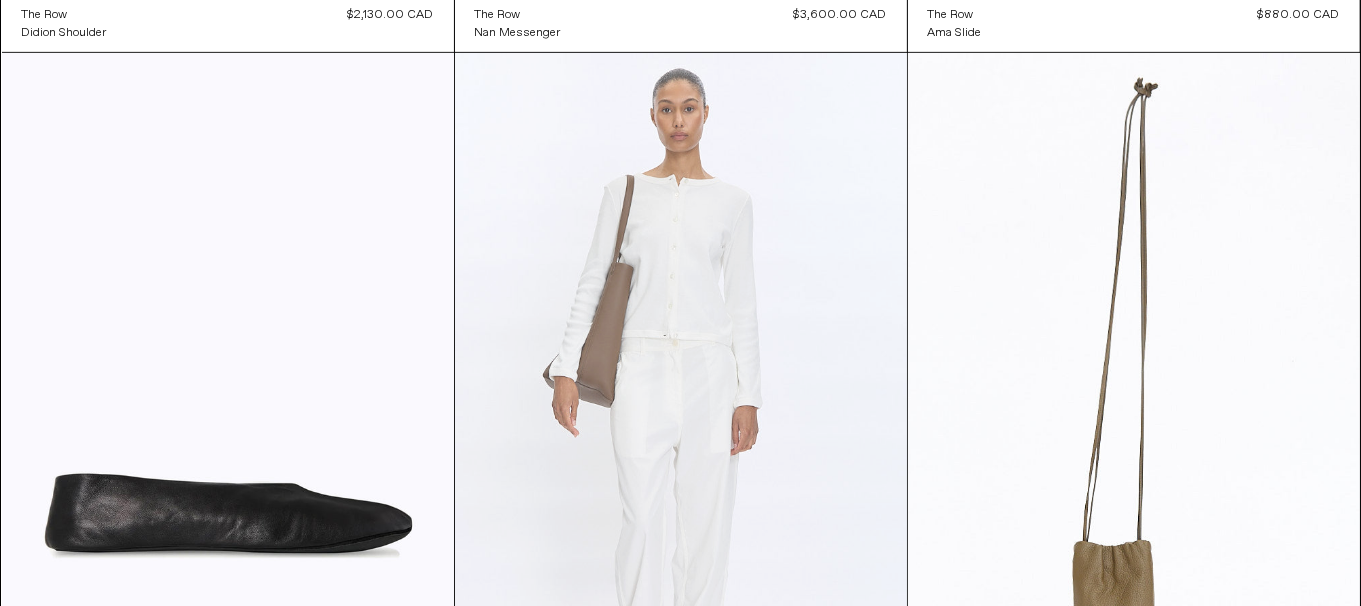 scroll, scrollTop: 0, scrollLeft: 0, axis: both 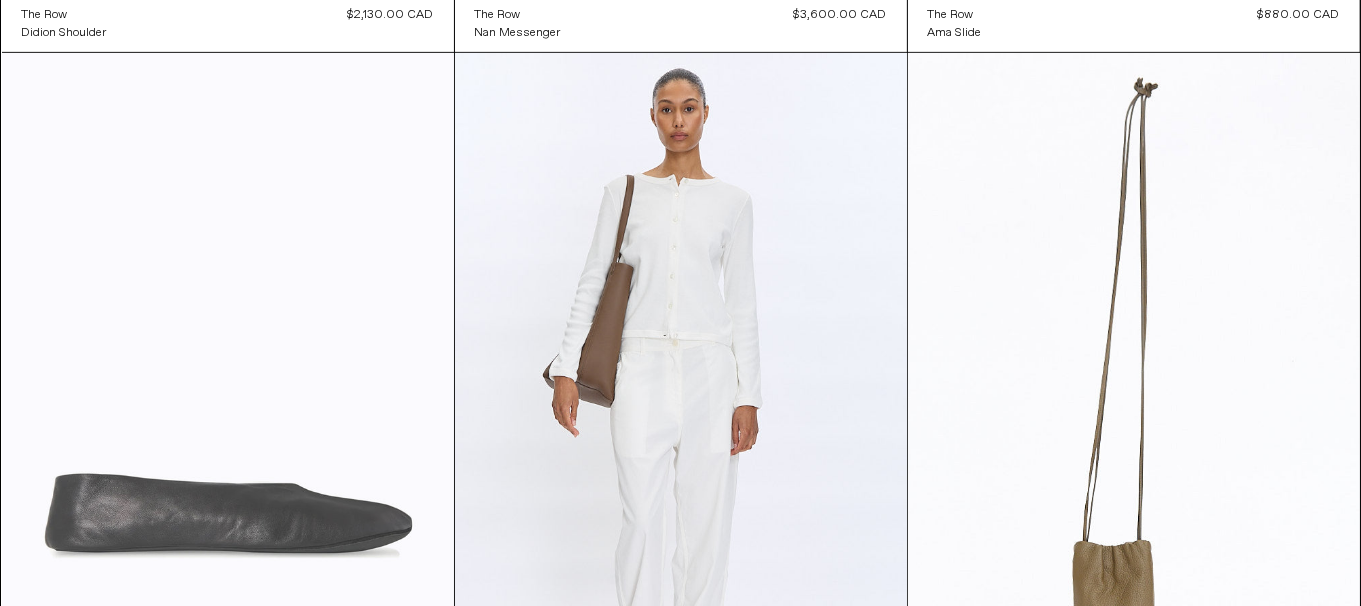 click at bounding box center [228, 392] 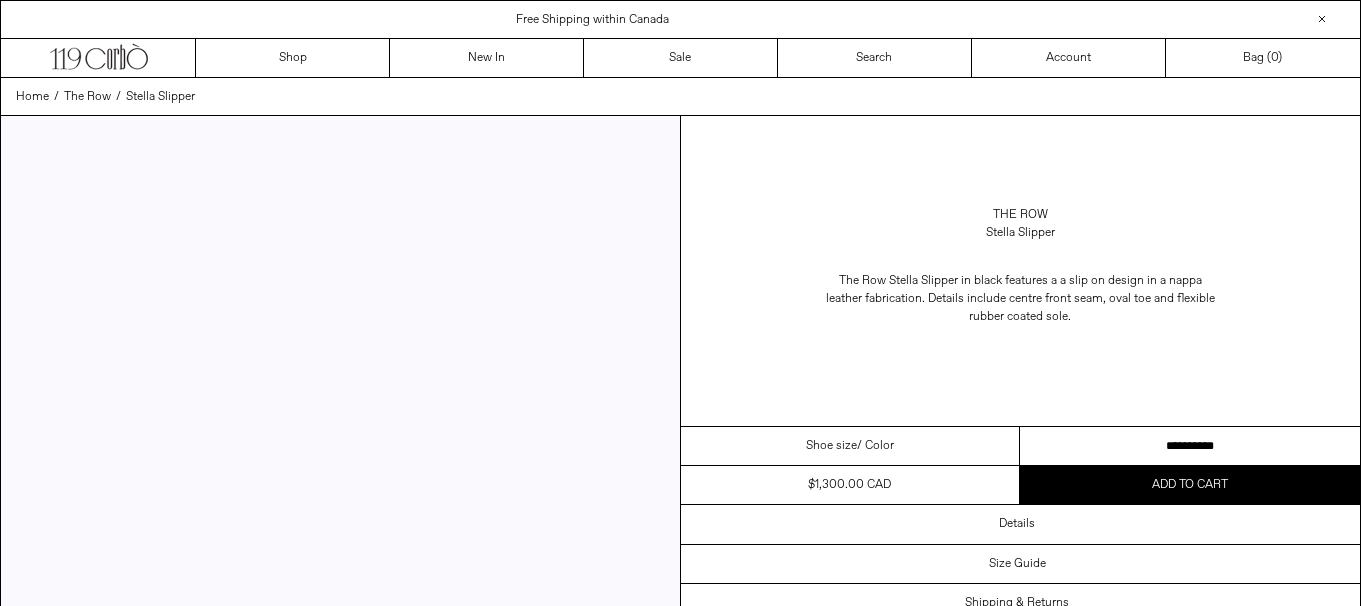 scroll, scrollTop: 0, scrollLeft: 0, axis: both 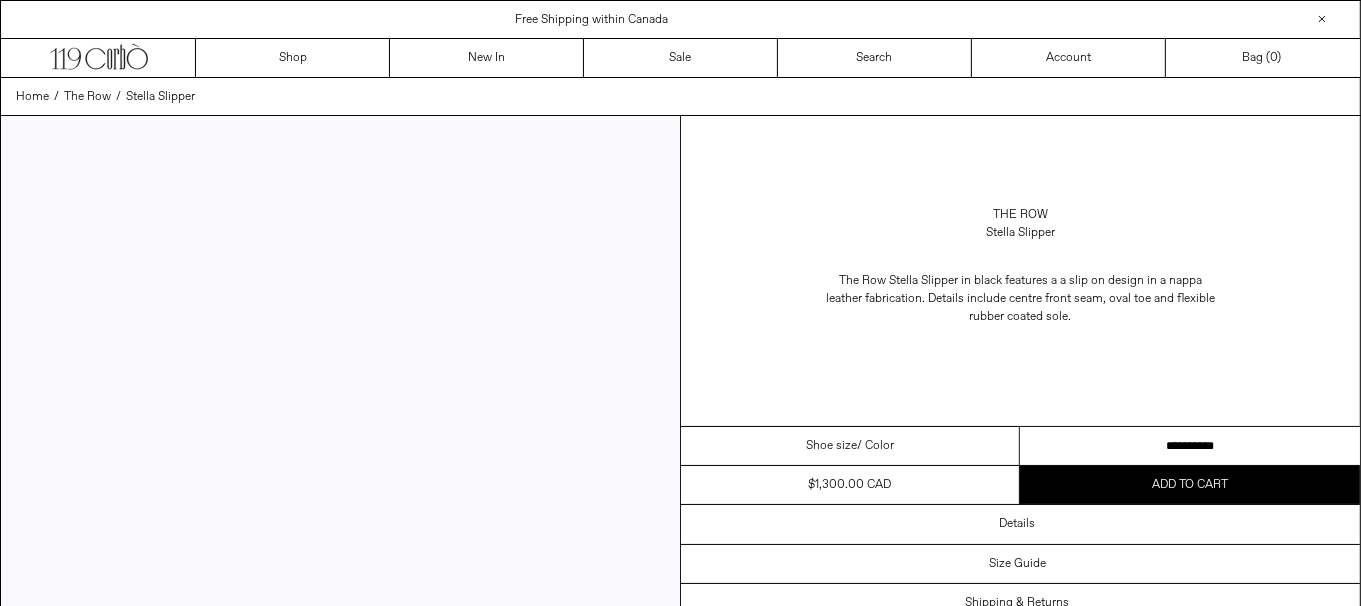 drag, startPoint x: 1228, startPoint y: 441, endPoint x: 1342, endPoint y: 442, distance: 114.00439 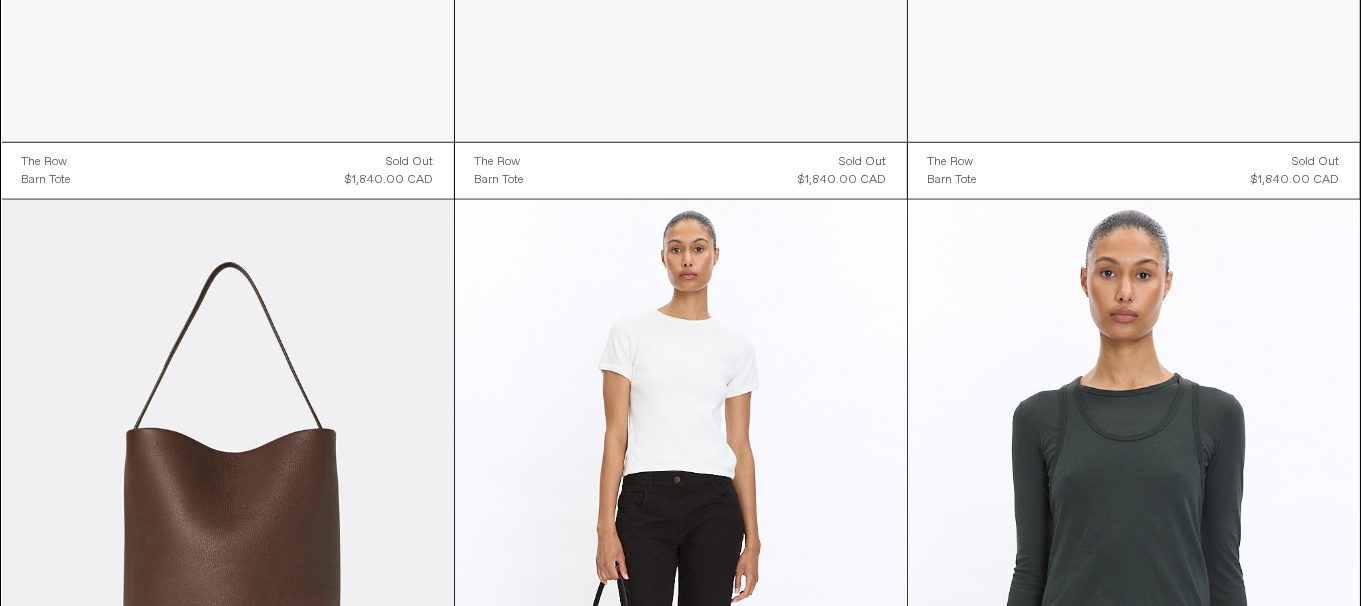 scroll, scrollTop: 0, scrollLeft: 0, axis: both 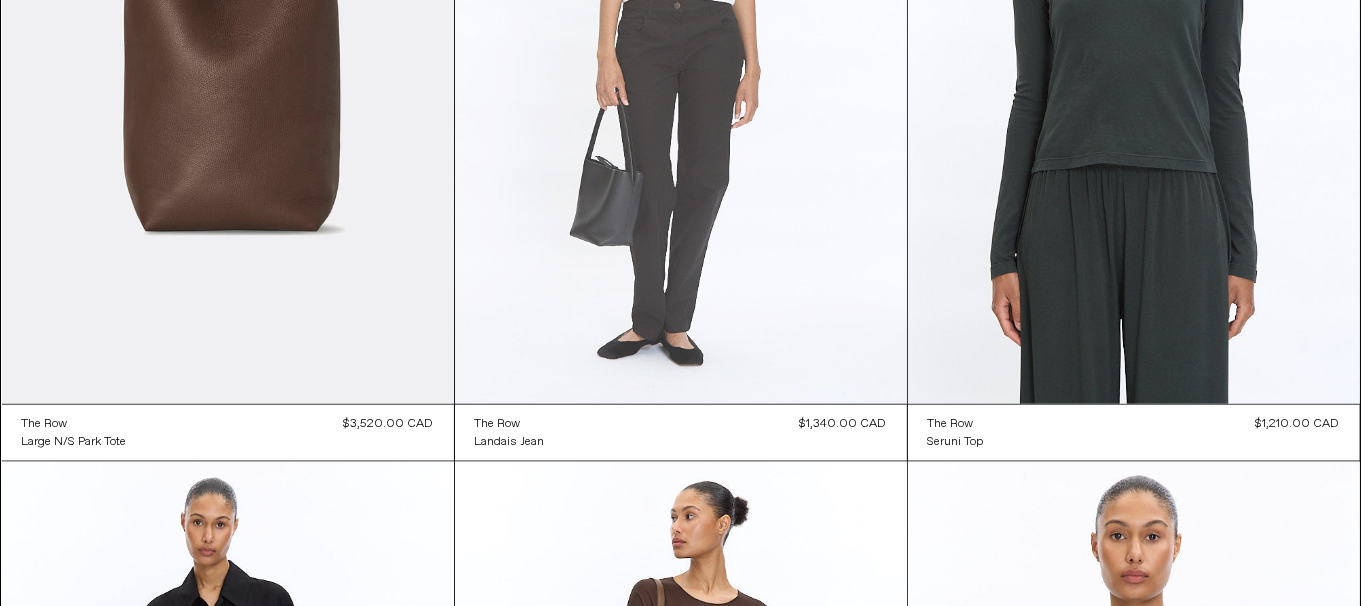 click at bounding box center (681, 65) 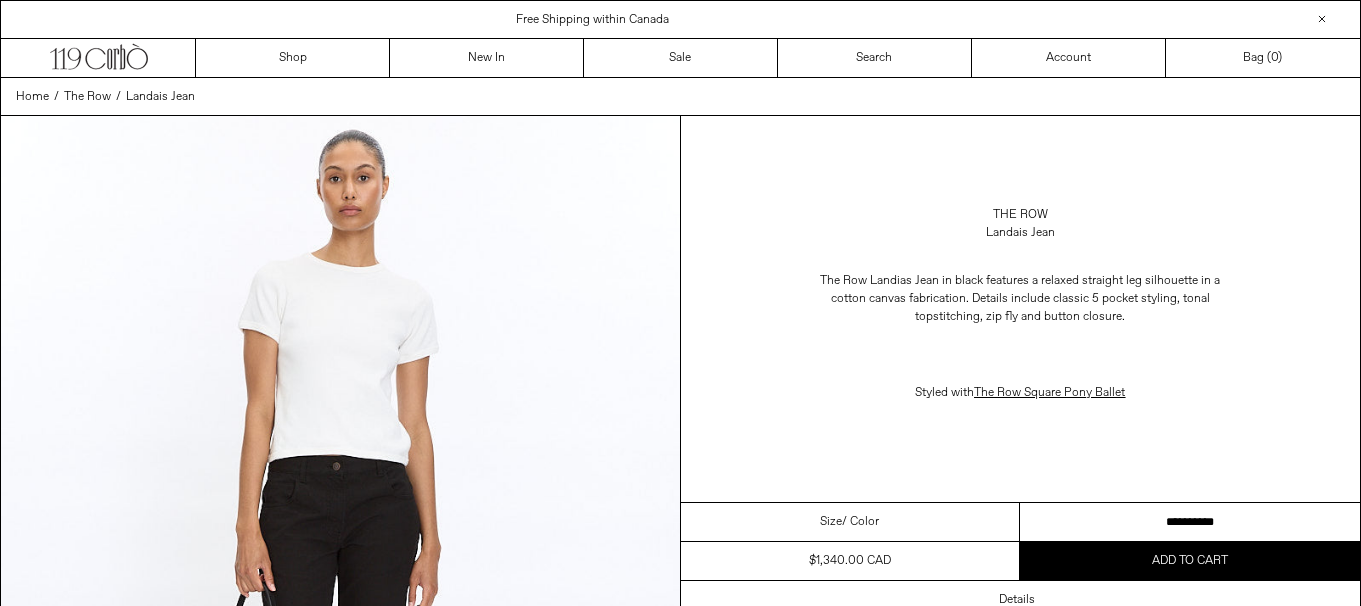 scroll, scrollTop: 0, scrollLeft: 0, axis: both 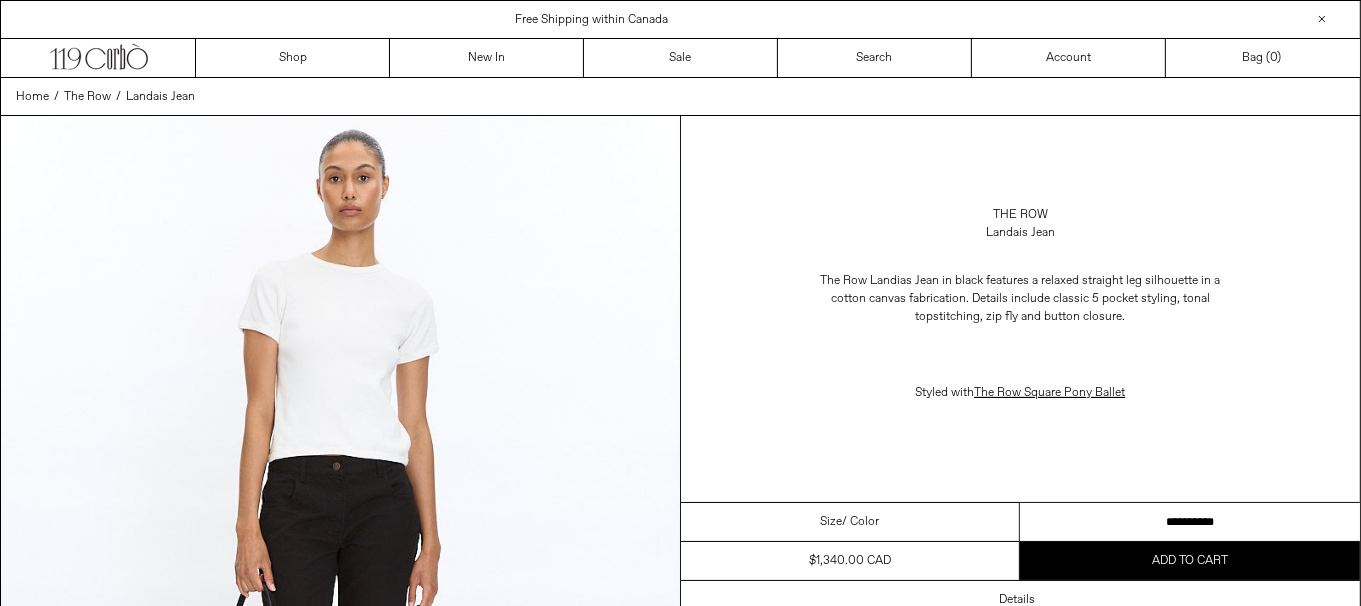click on "**********" at bounding box center [1190, 522] 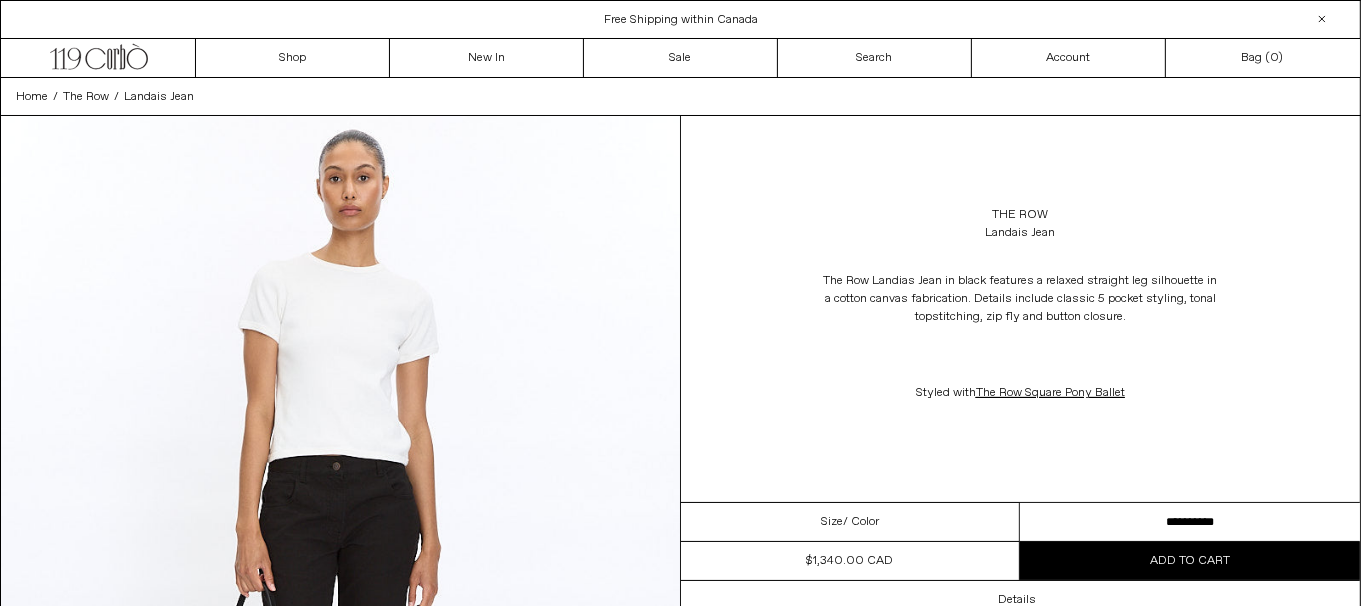 scroll, scrollTop: 0, scrollLeft: 0, axis: both 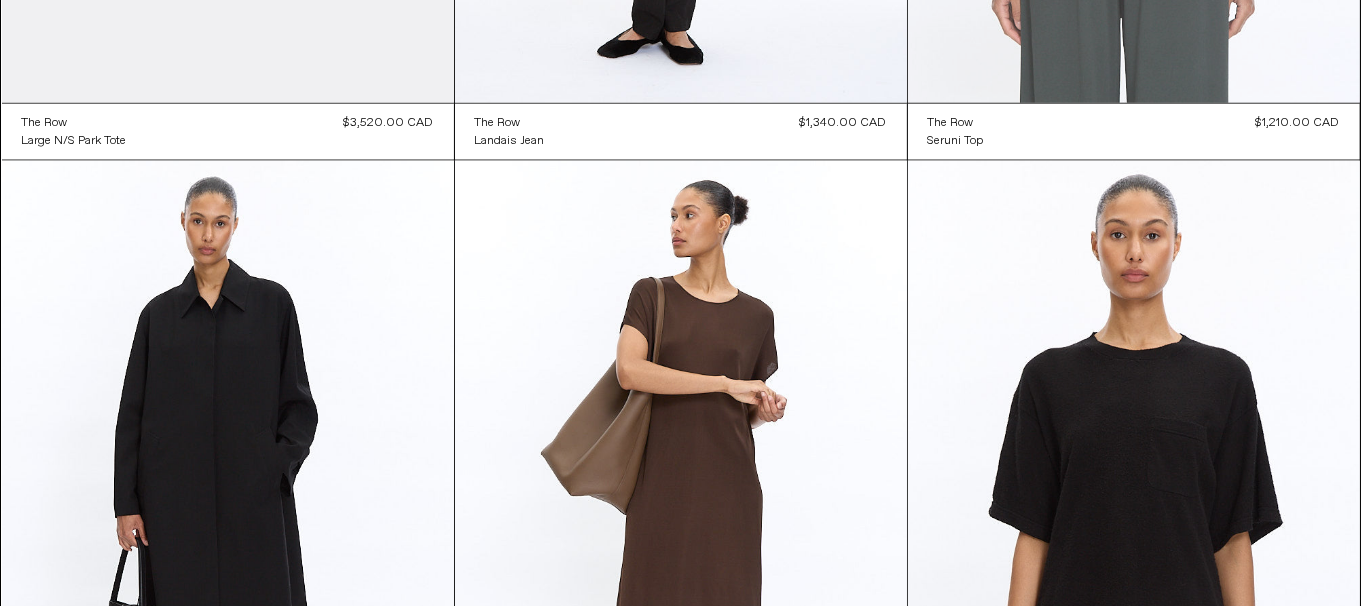 click at bounding box center [1134, -236] 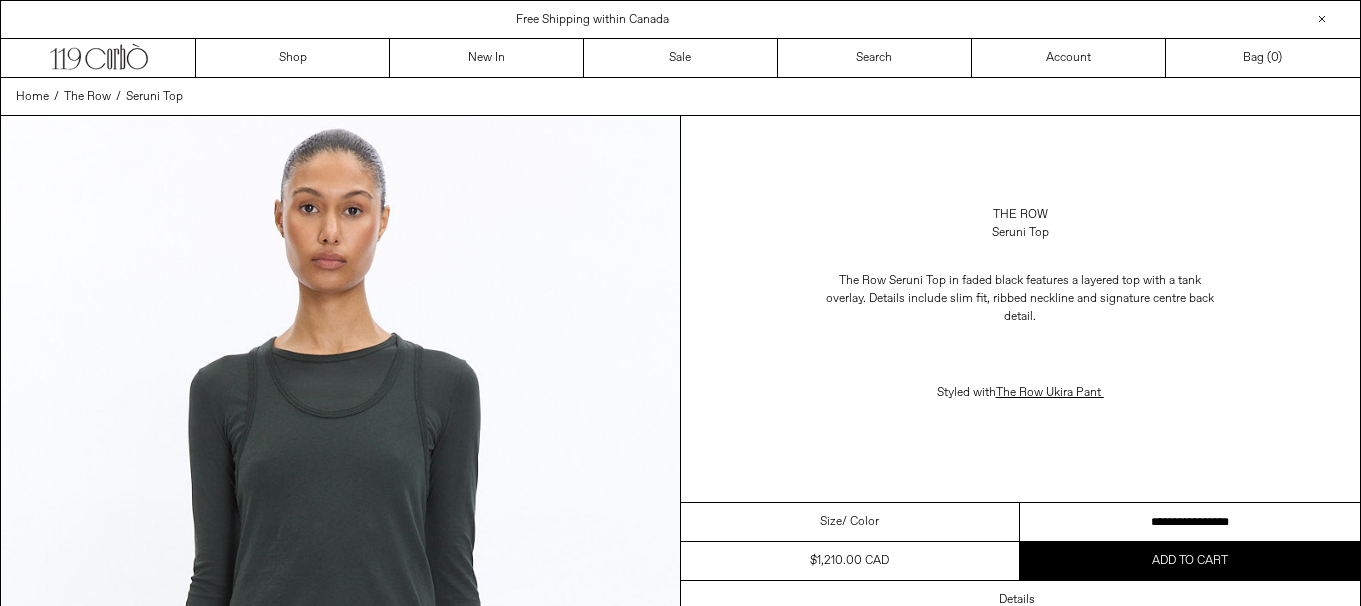 scroll, scrollTop: 0, scrollLeft: 0, axis: both 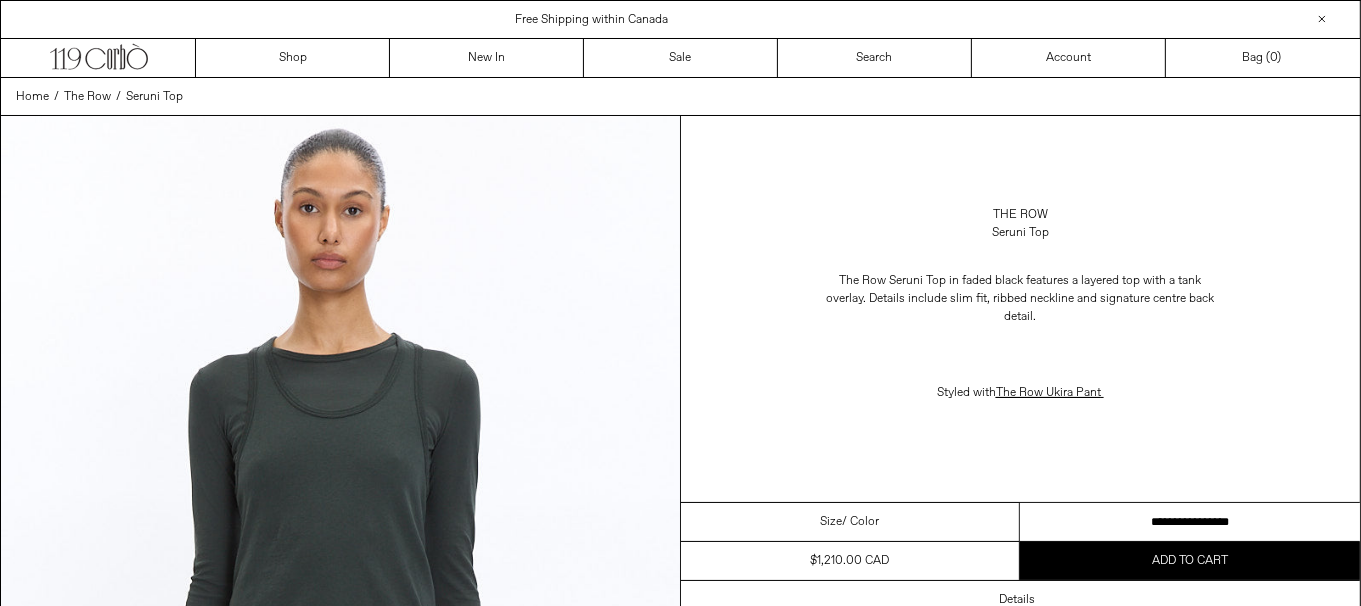 drag, startPoint x: 0, startPoint y: 0, endPoint x: 1223, endPoint y: 513, distance: 1326.2345 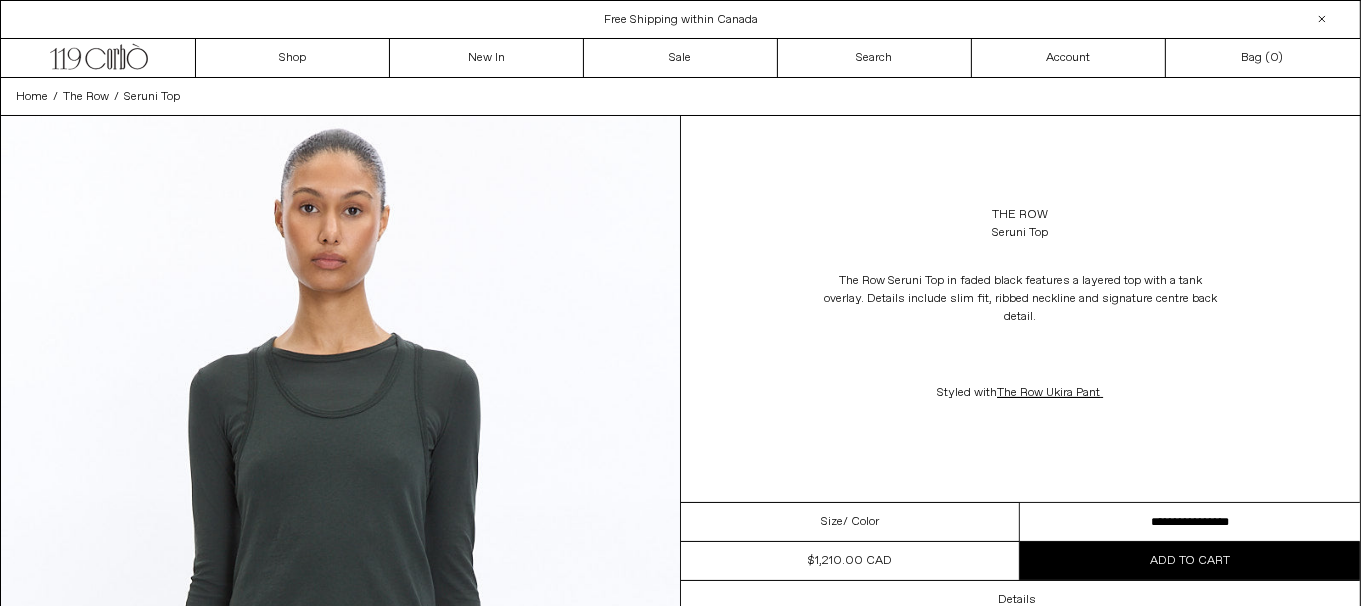 scroll, scrollTop: 0, scrollLeft: 0, axis: both 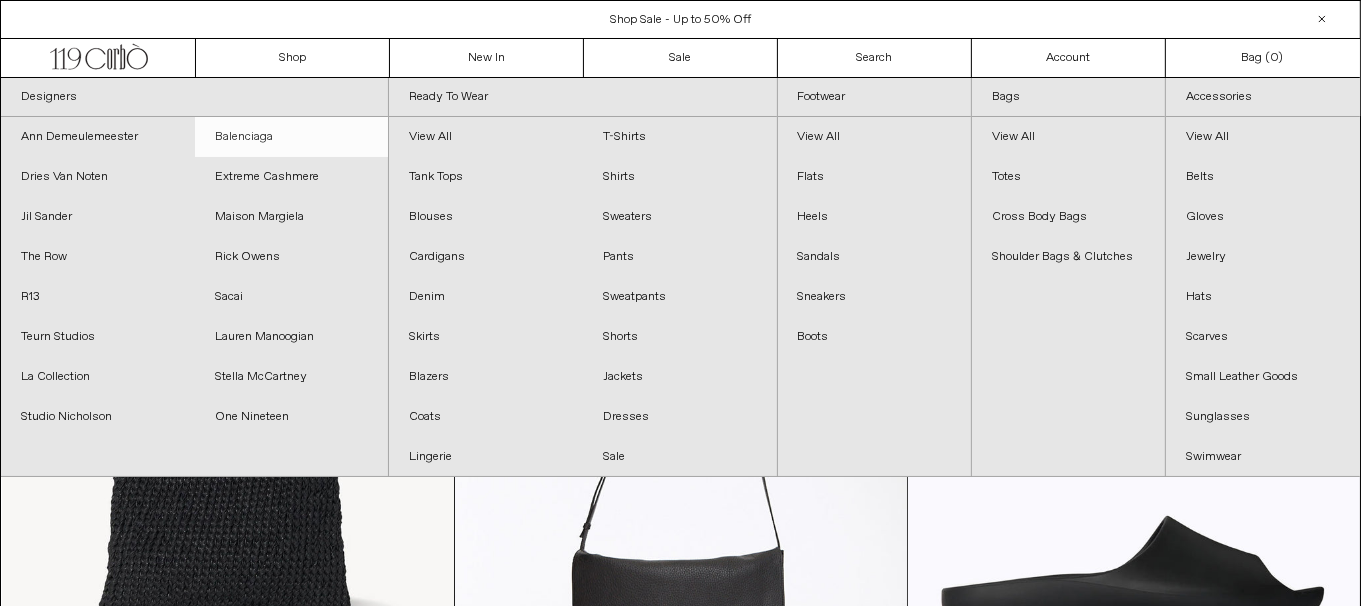 click on "Balenciaga" at bounding box center [292, 137] 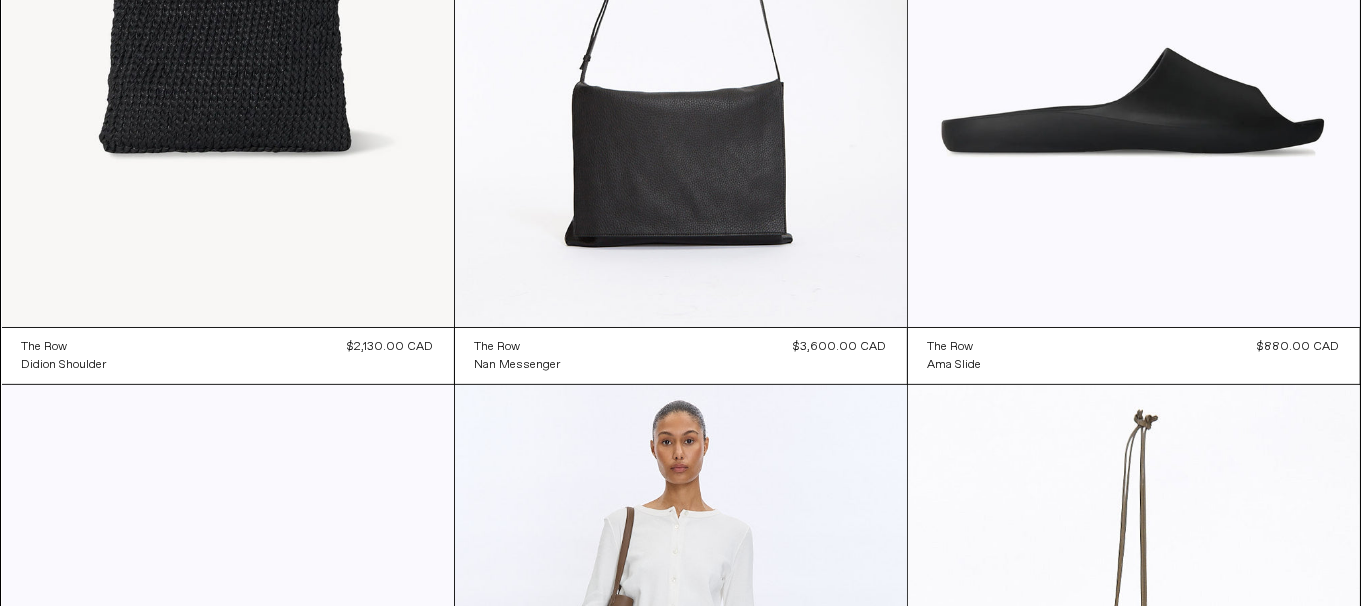 scroll, scrollTop: 500, scrollLeft: 0, axis: vertical 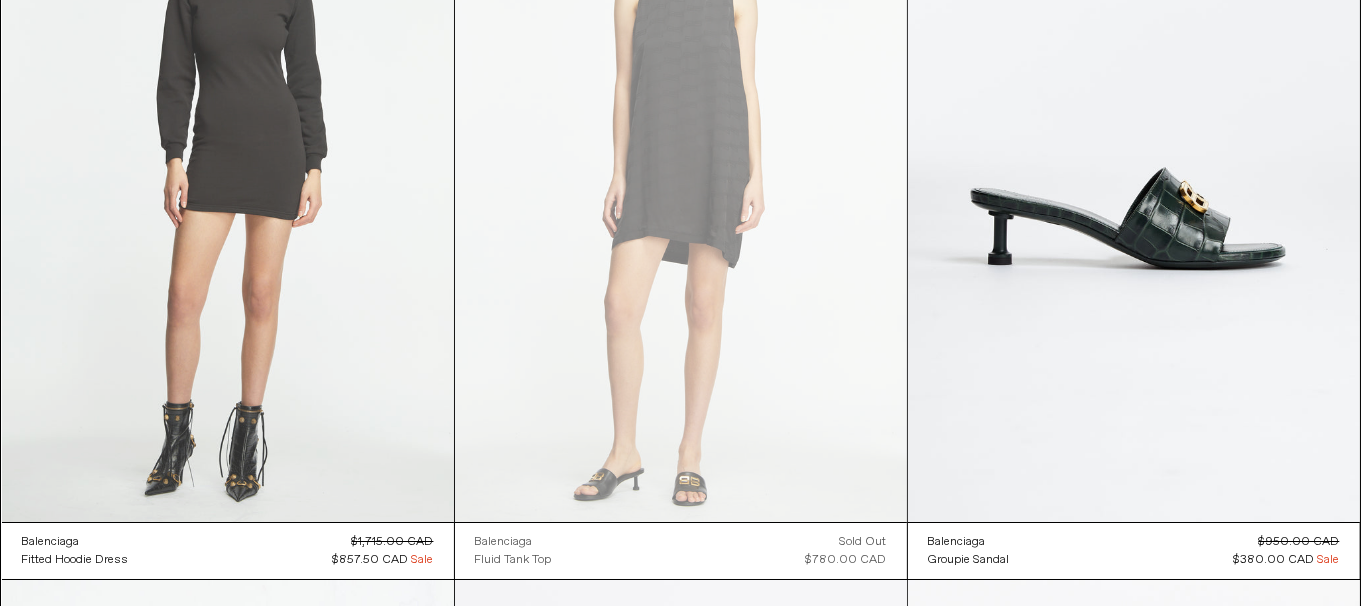 click at bounding box center [228, 183] 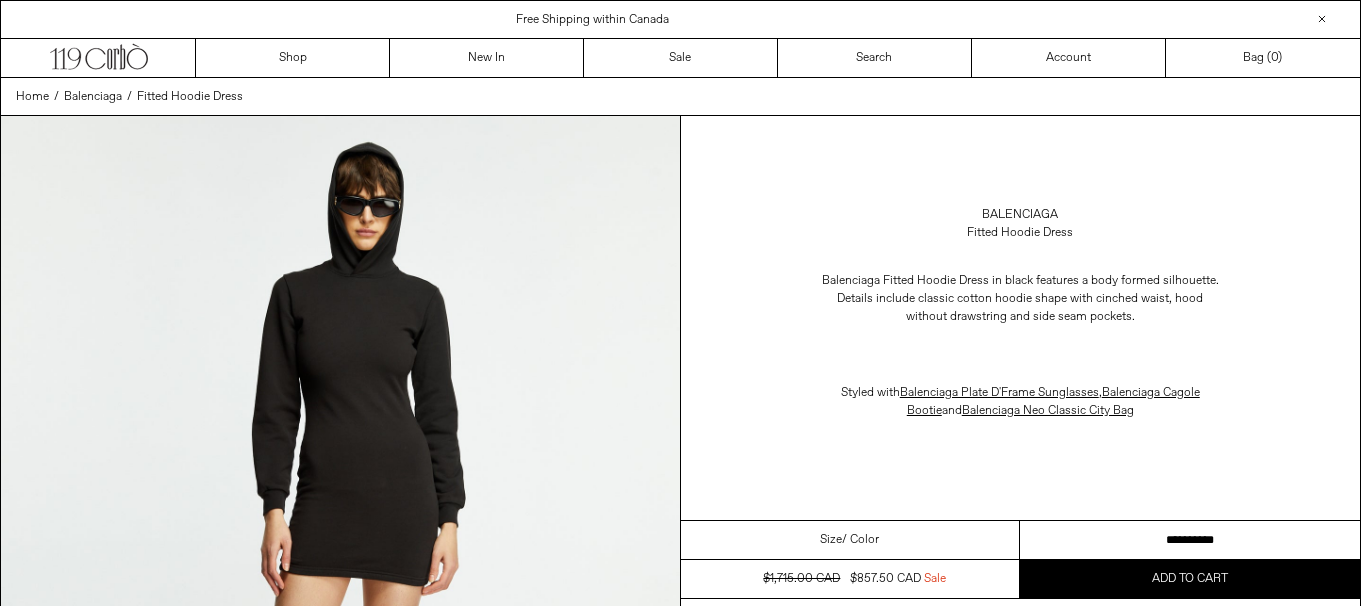 scroll, scrollTop: 0, scrollLeft: 0, axis: both 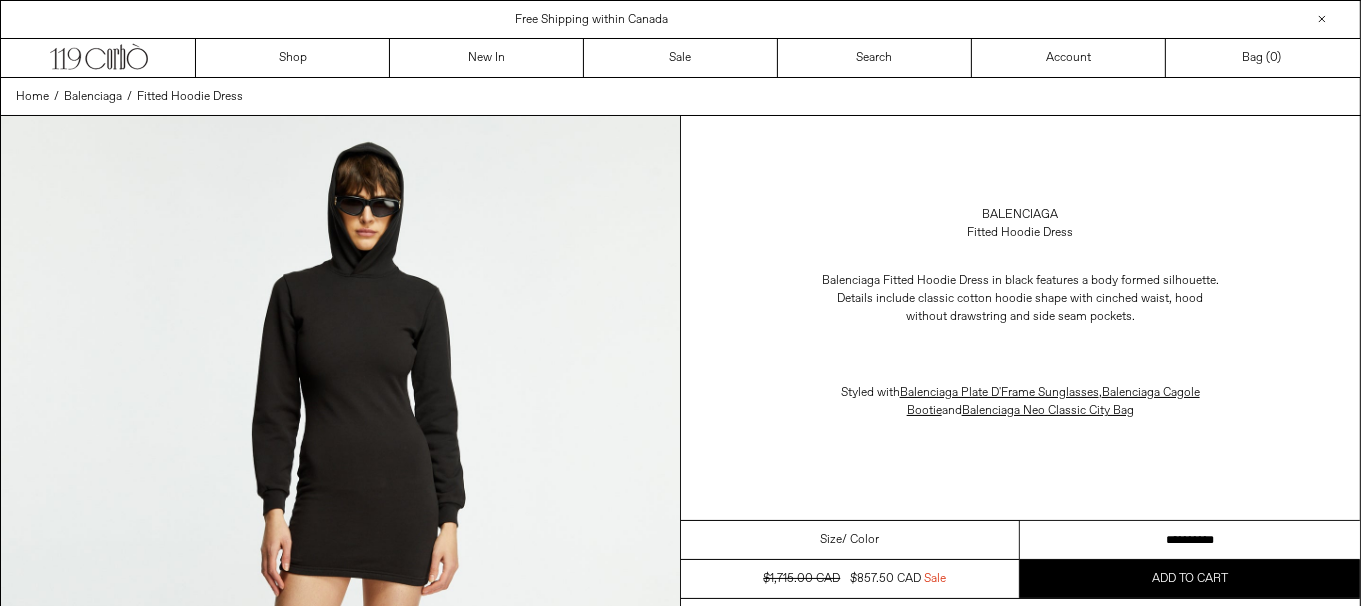 click on "**********" at bounding box center (1190, 540) 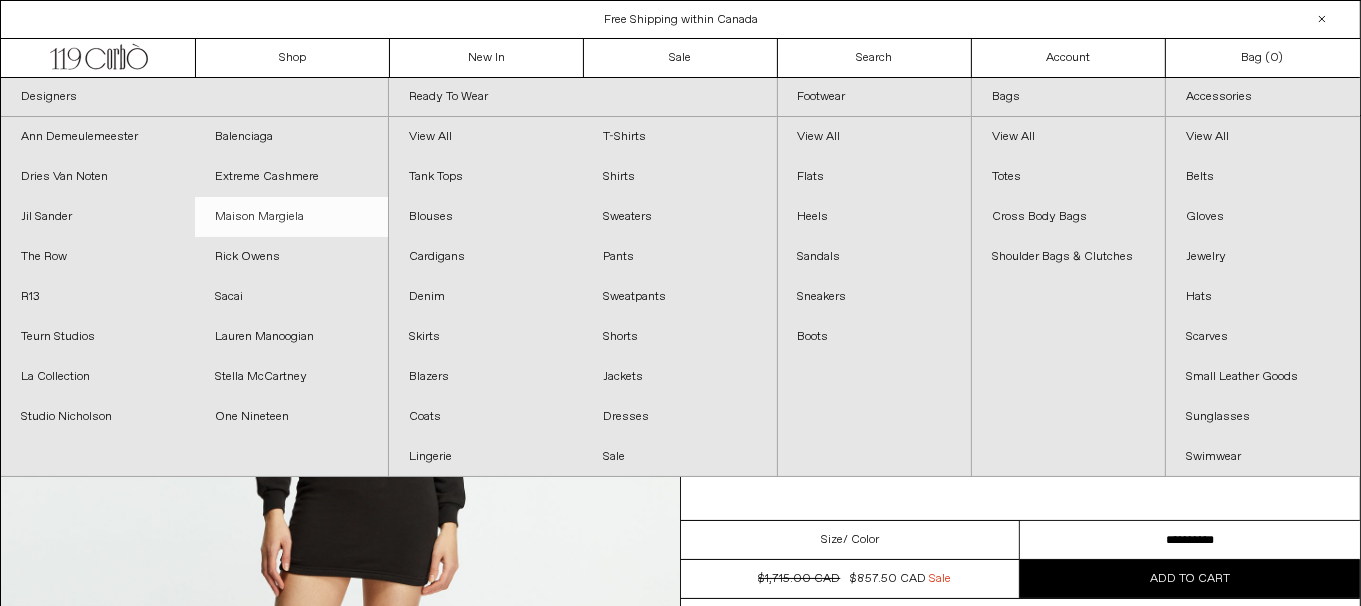 scroll, scrollTop: 0, scrollLeft: 0, axis: both 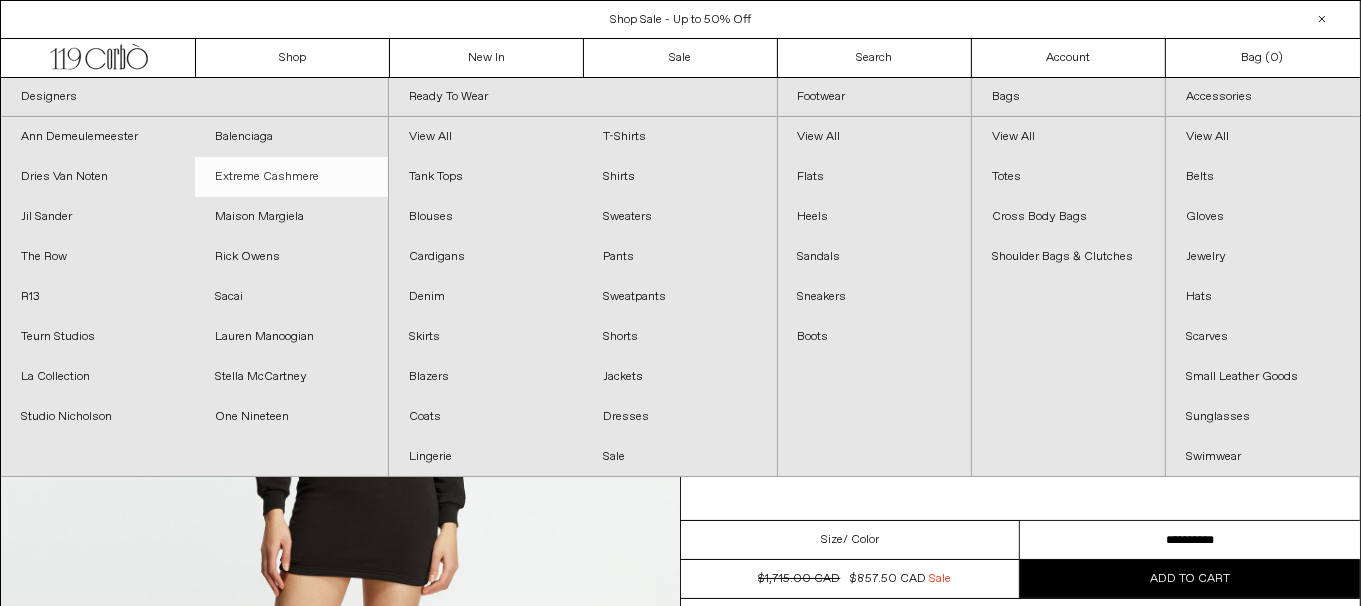 click on "Extreme Cashmere" at bounding box center [292, 177] 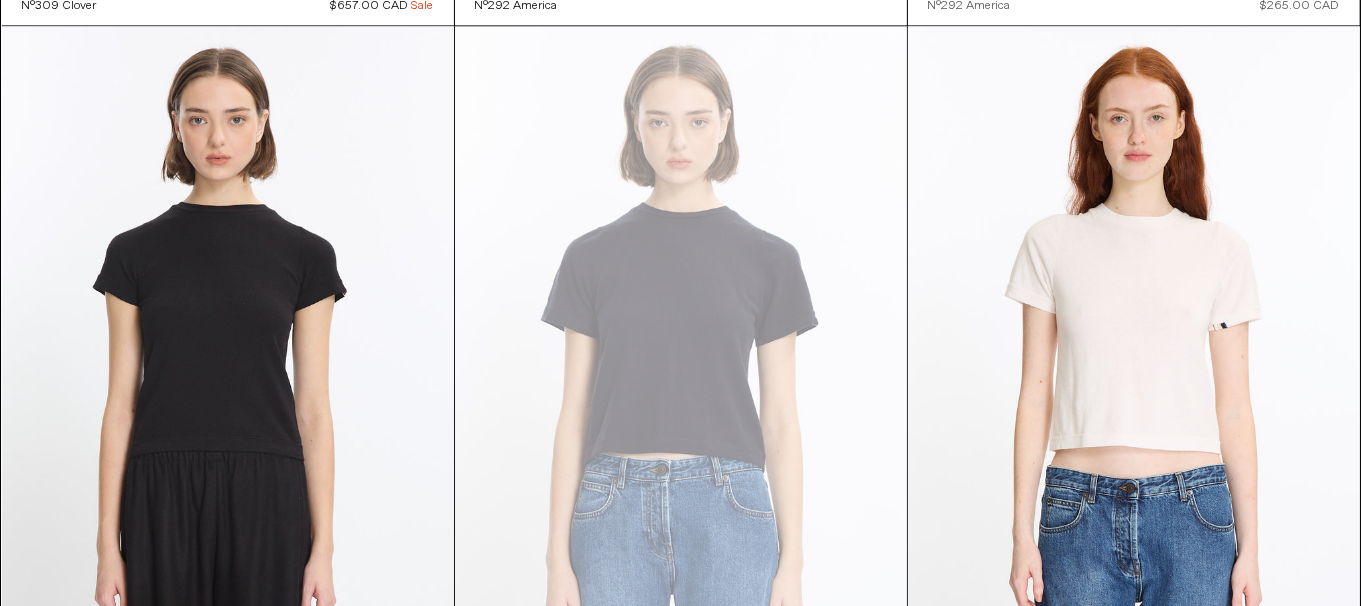 scroll, scrollTop: 11421, scrollLeft: 0, axis: vertical 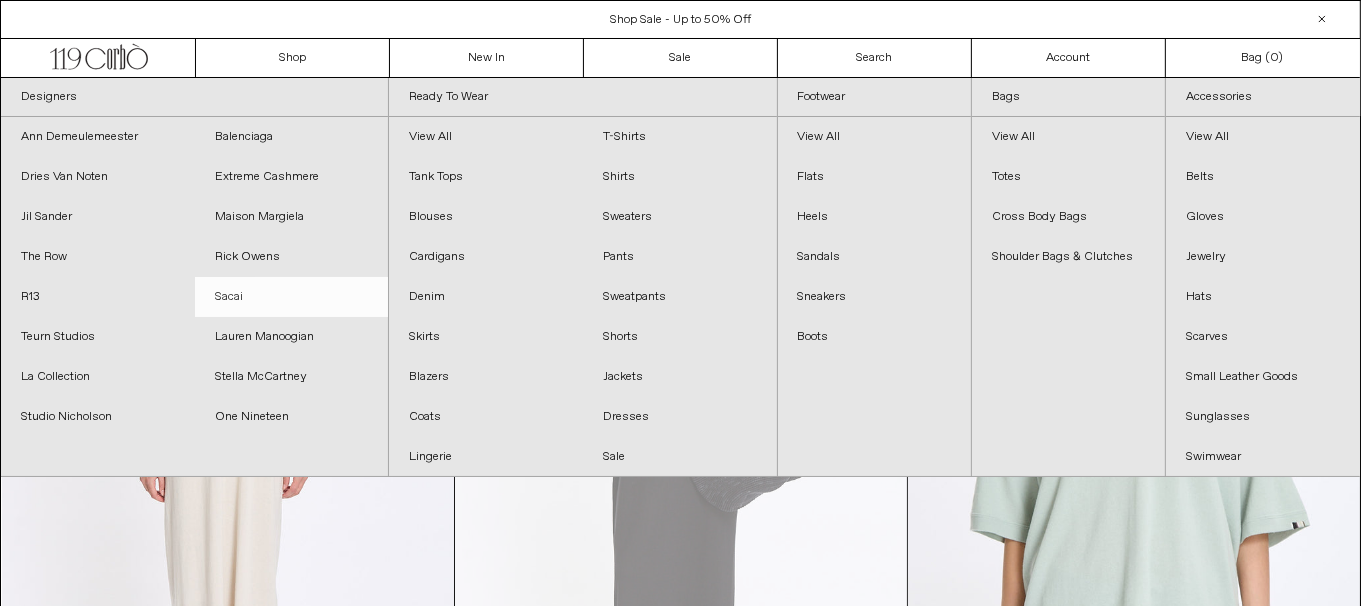 click on "Sacai" at bounding box center [292, 297] 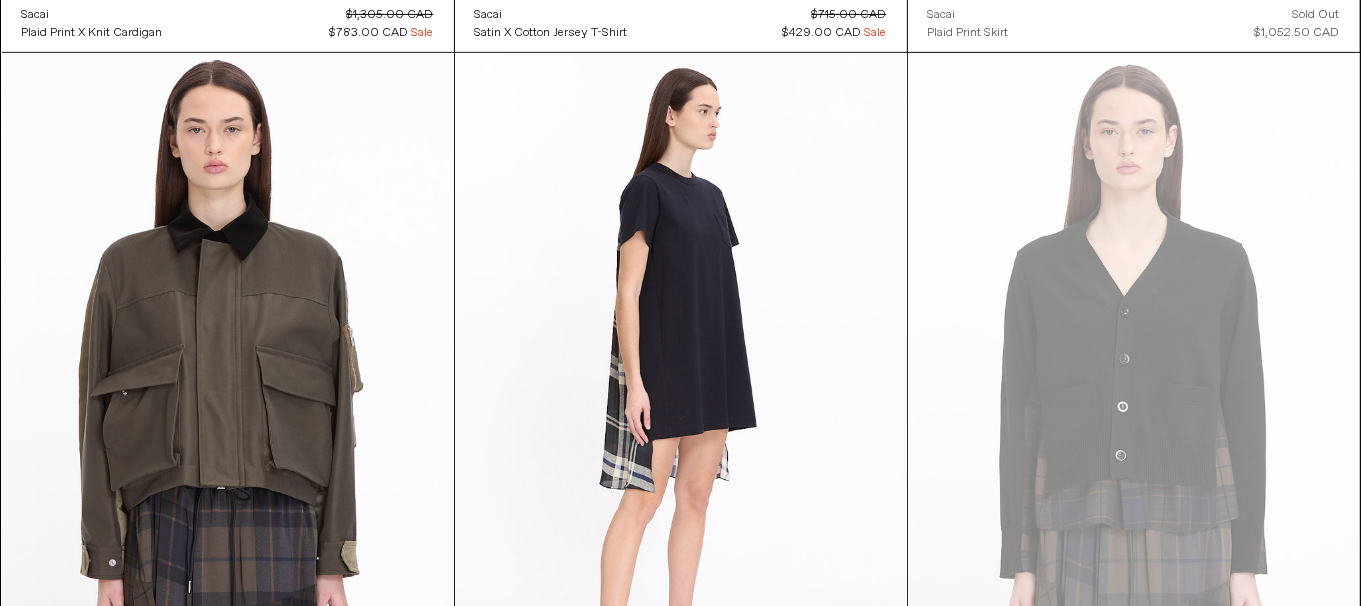scroll, scrollTop: 1200, scrollLeft: 0, axis: vertical 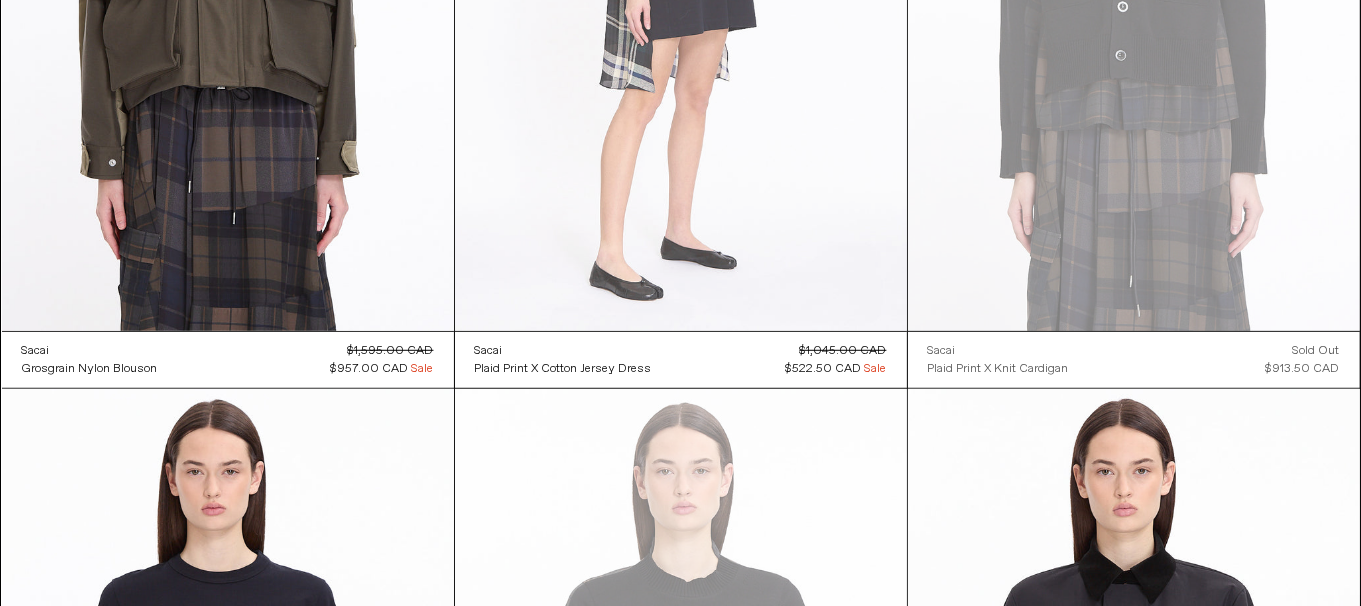 click at bounding box center (681, -8) 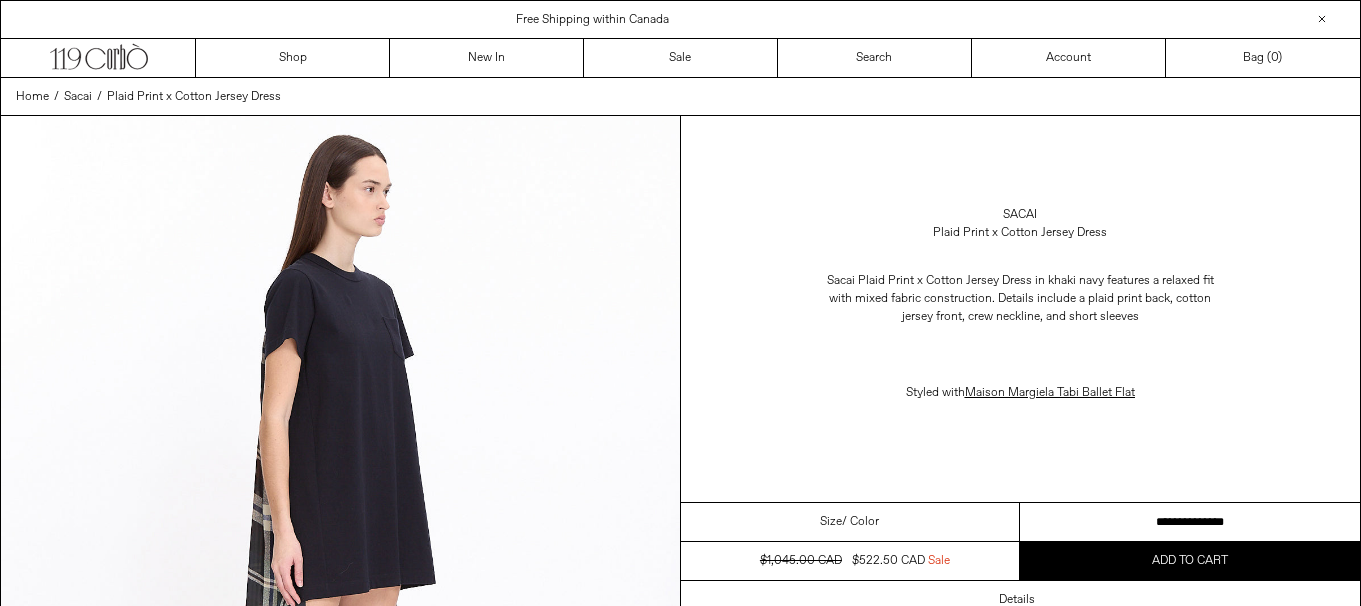 scroll, scrollTop: 0, scrollLeft: 0, axis: both 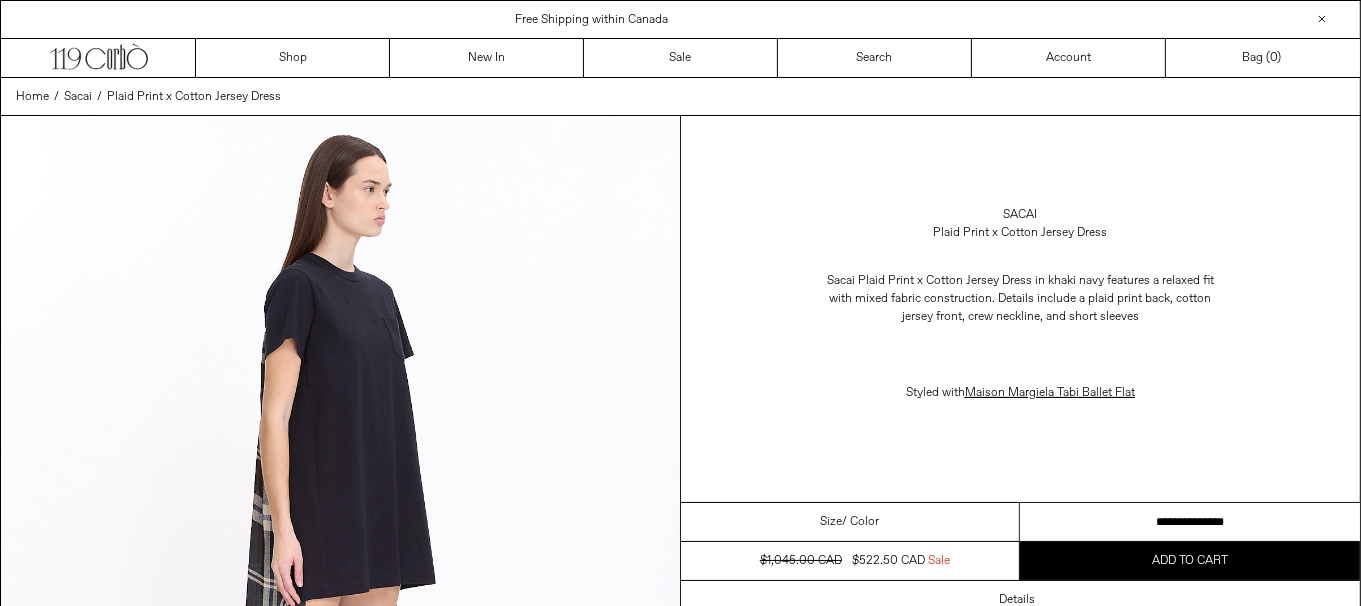click on "**********" at bounding box center [1190, 522] 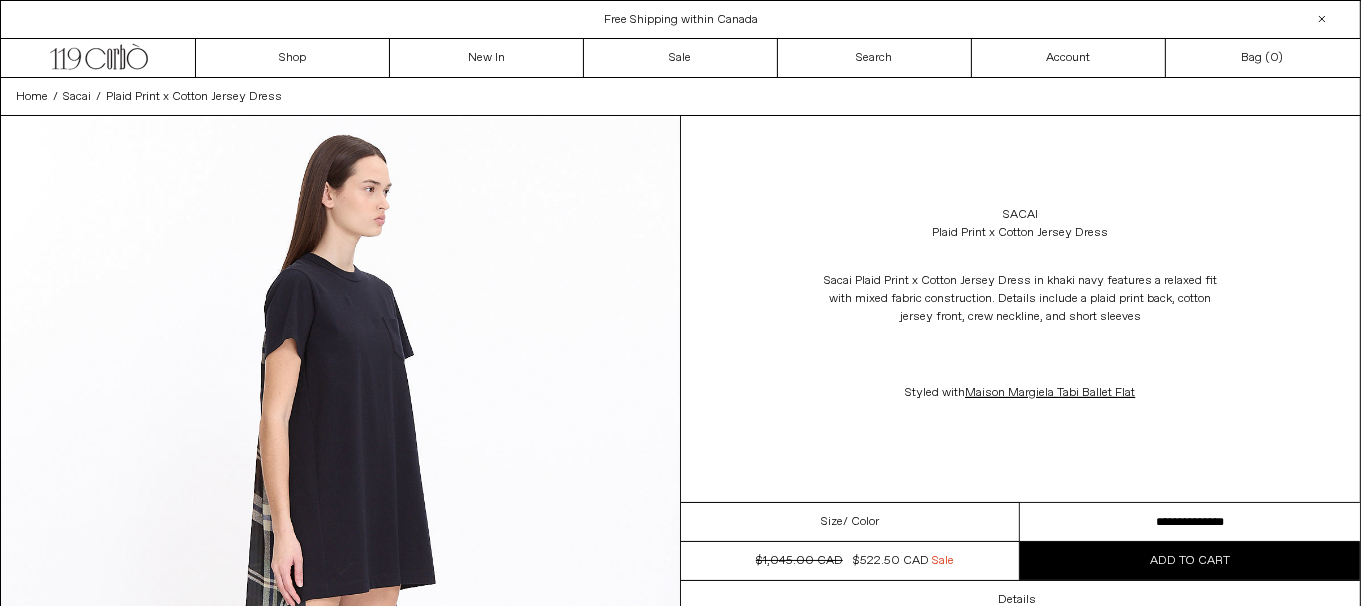 scroll, scrollTop: 0, scrollLeft: 0, axis: both 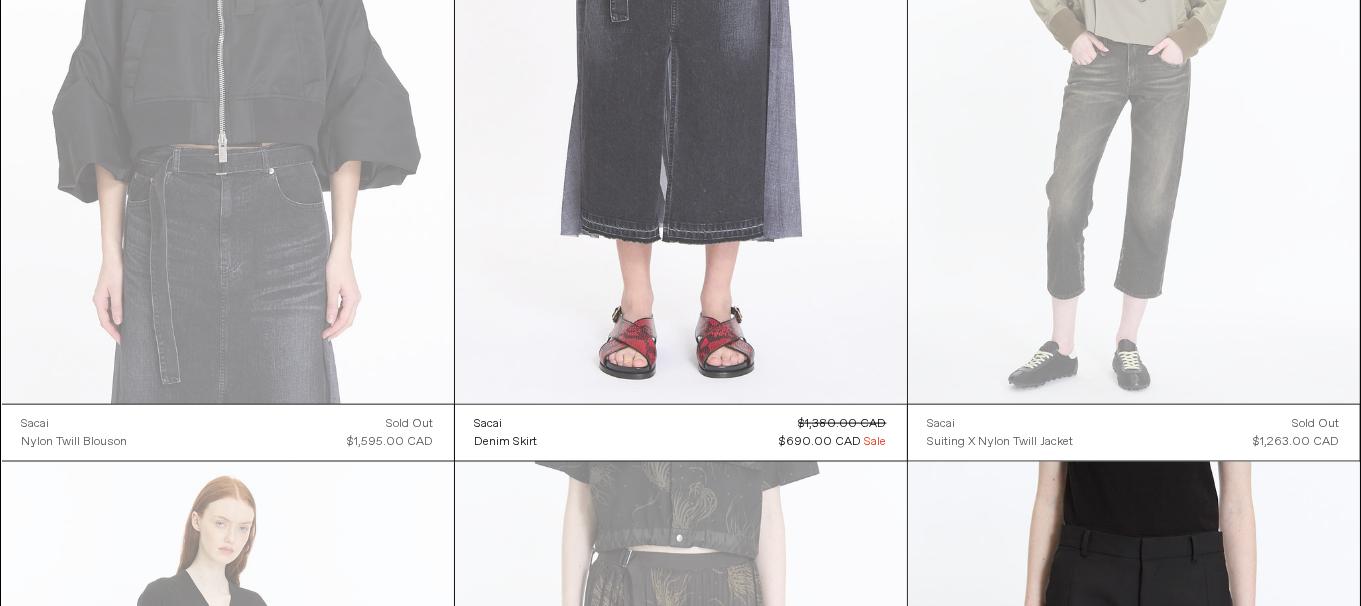 click at bounding box center [681, 65] 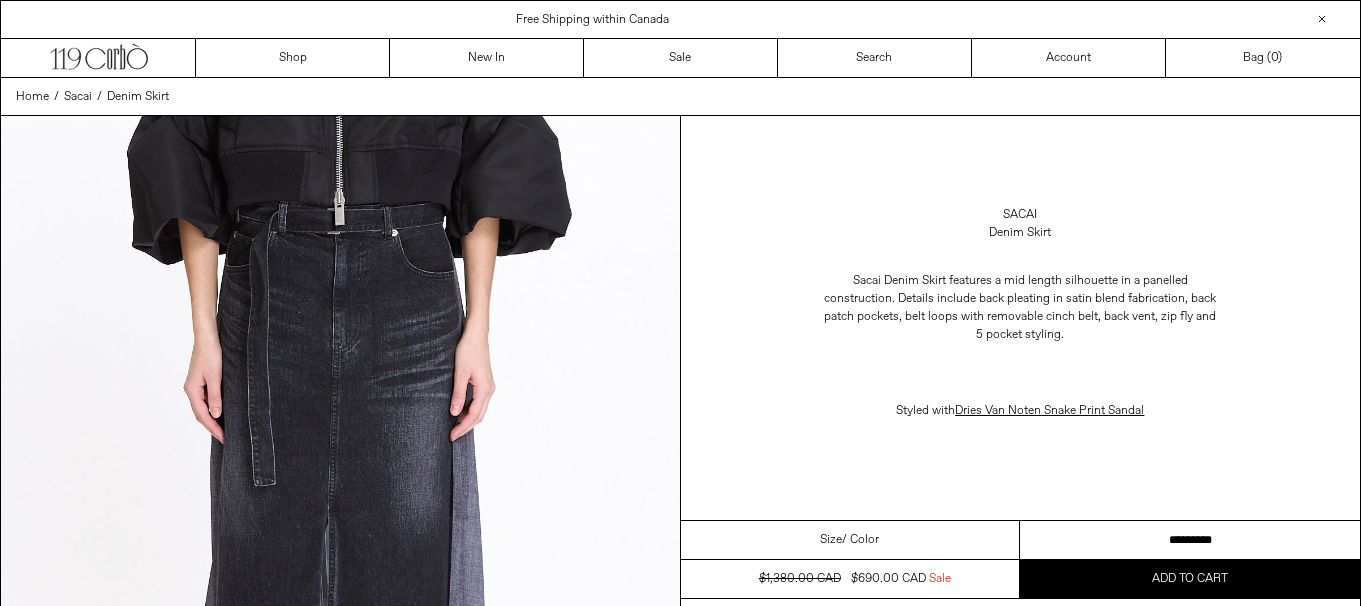 scroll, scrollTop: 0, scrollLeft: 0, axis: both 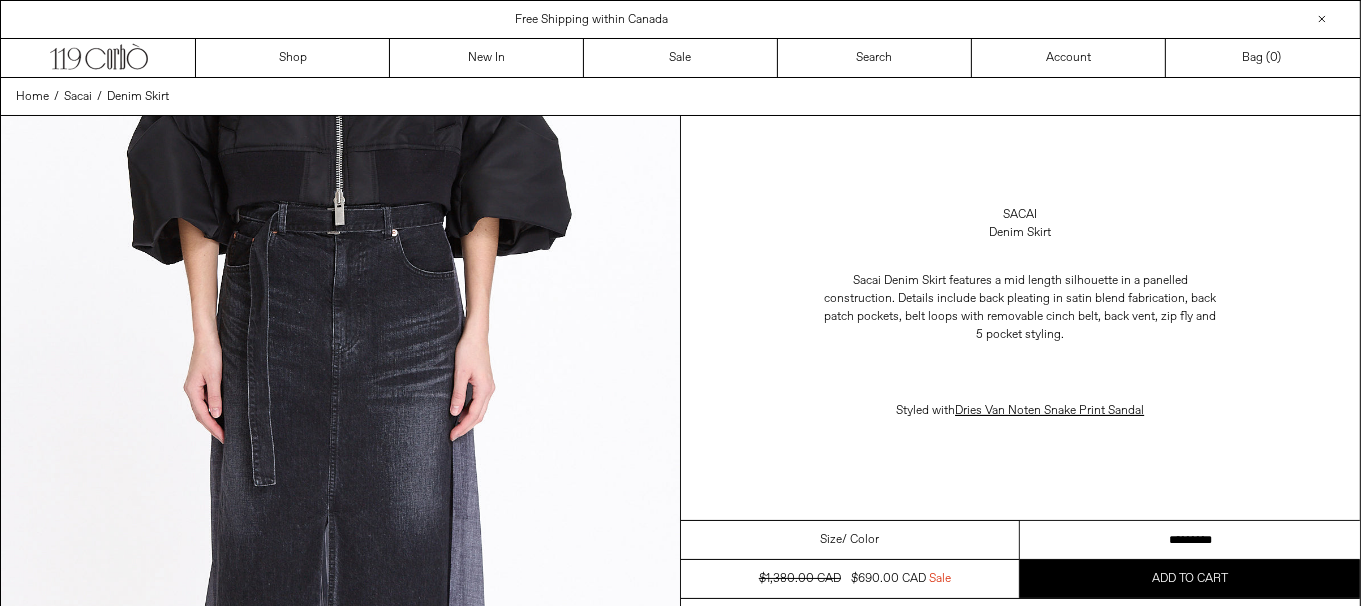 drag, startPoint x: 1218, startPoint y: 536, endPoint x: 1324, endPoint y: 524, distance: 106.677086 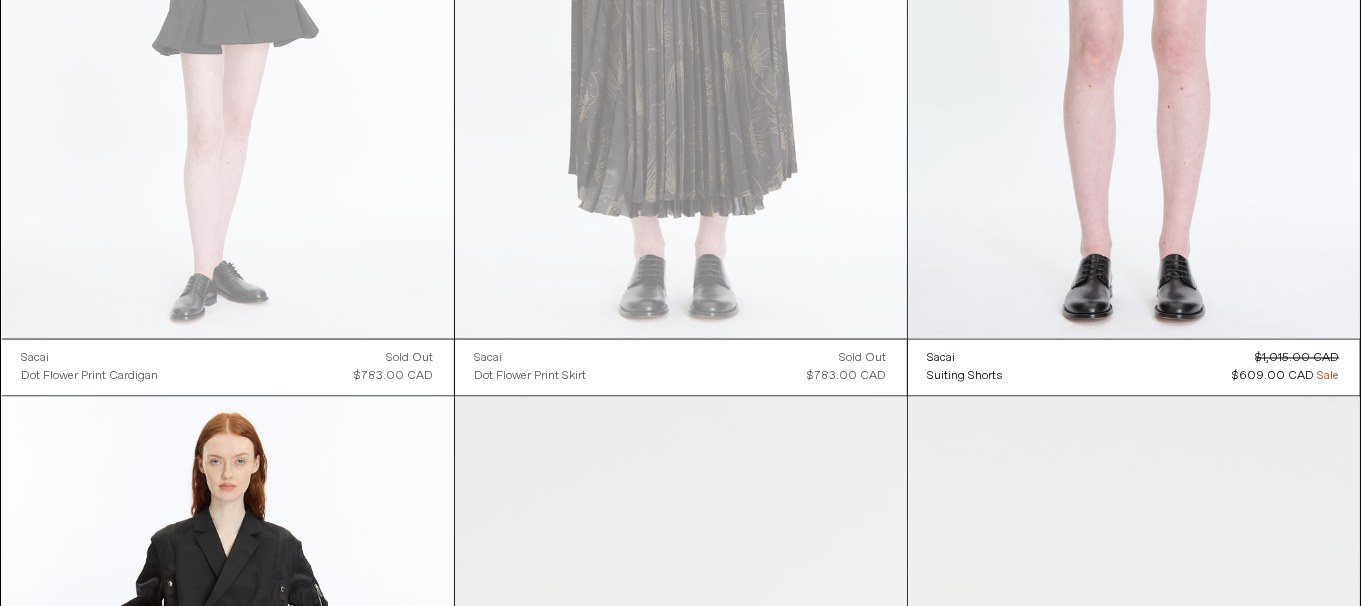 scroll, scrollTop: 3799, scrollLeft: 0, axis: vertical 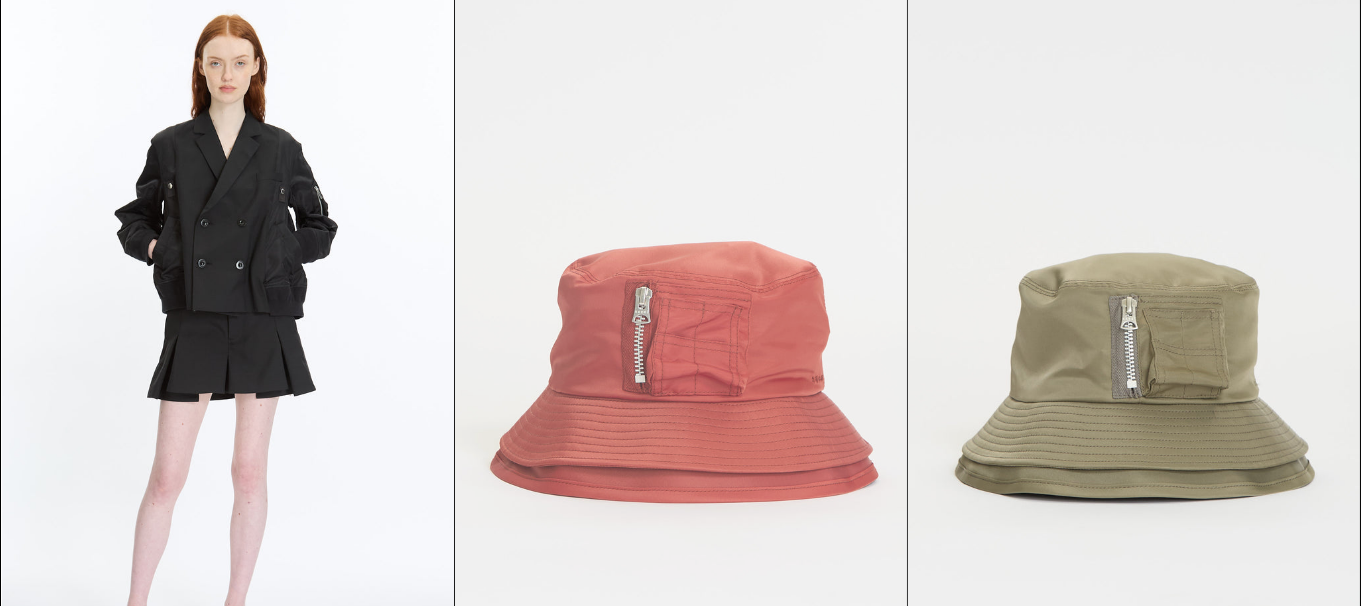 click at bounding box center [681, 337] 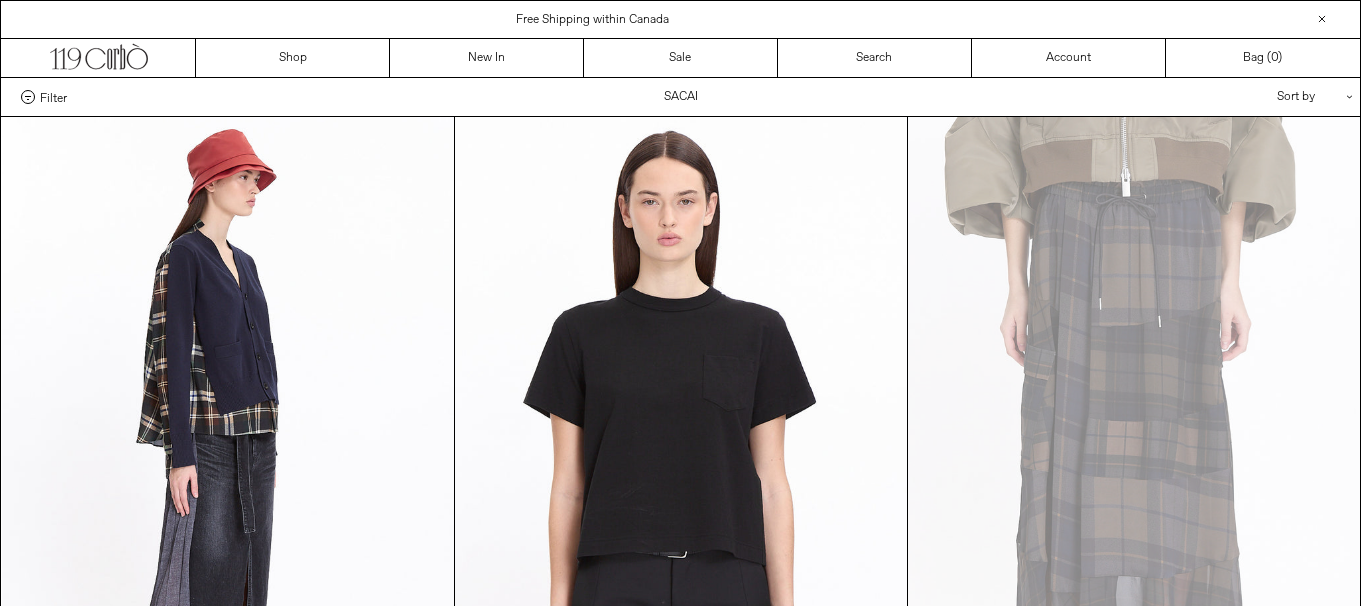scroll, scrollTop: 3799, scrollLeft: 0, axis: vertical 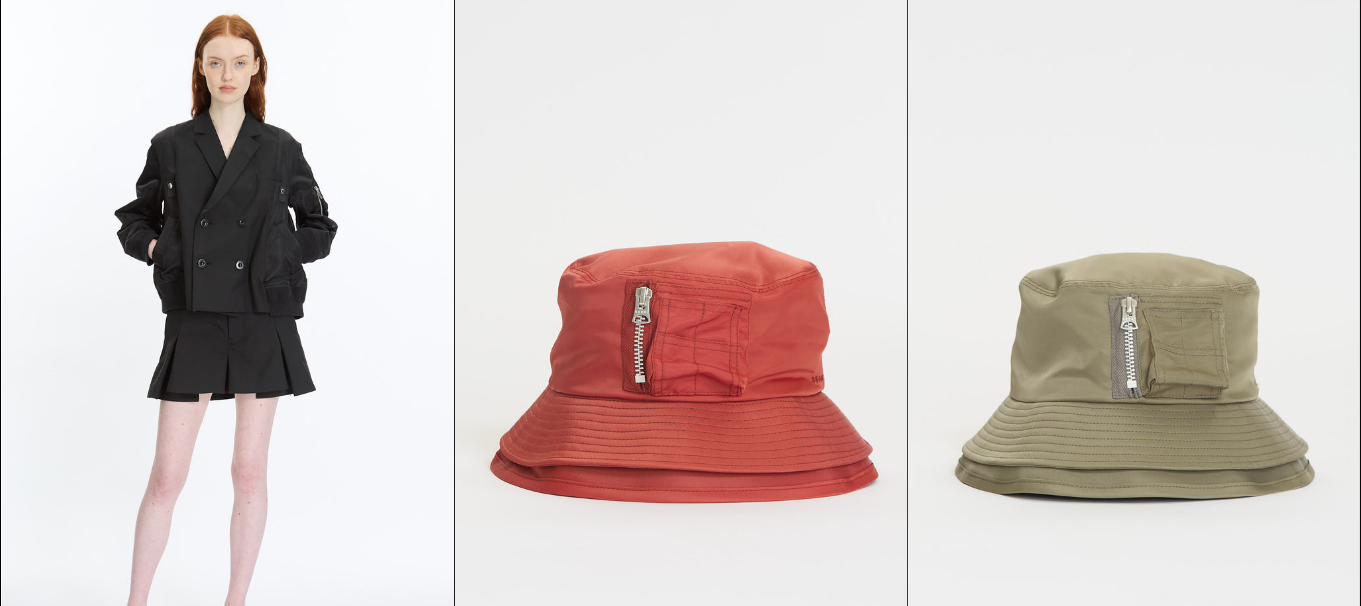 click at bounding box center [228, 337] 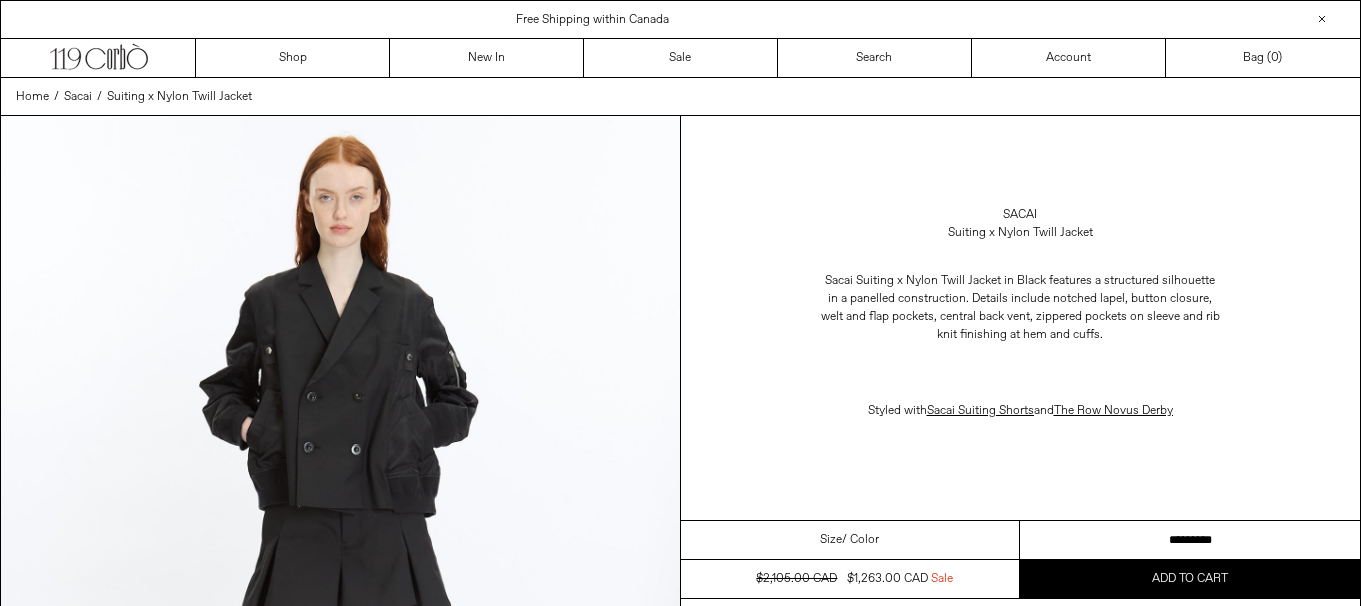 scroll, scrollTop: 0, scrollLeft: 0, axis: both 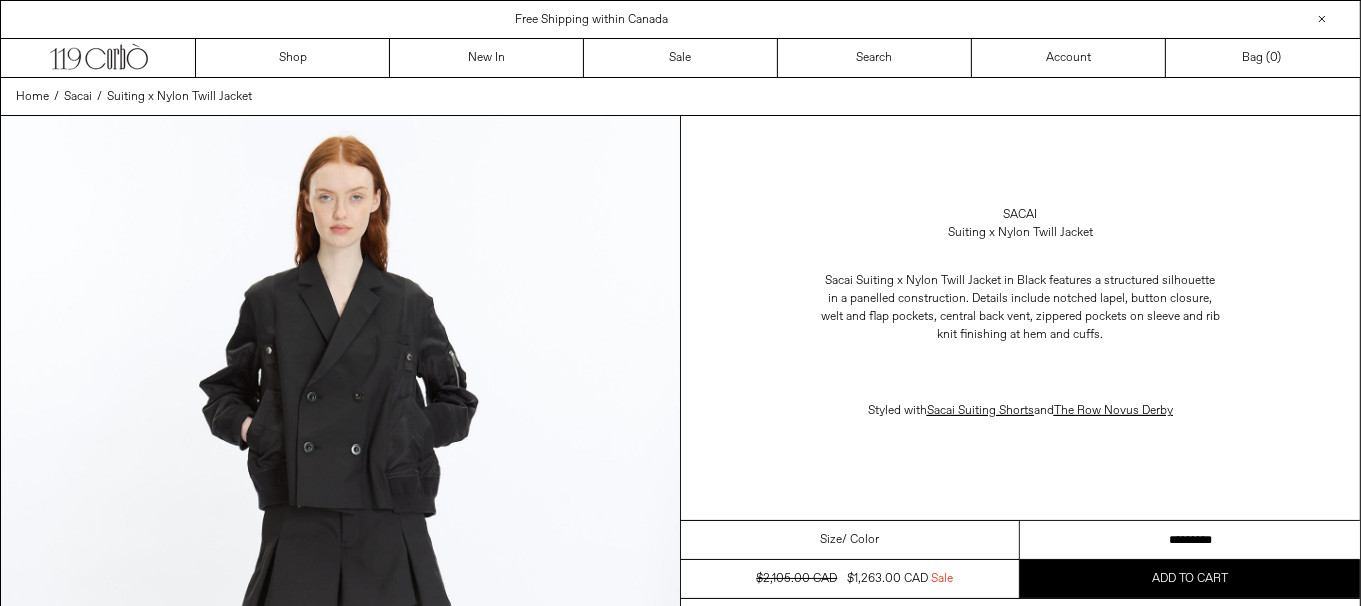 drag, startPoint x: 0, startPoint y: 0, endPoint x: 1167, endPoint y: 535, distance: 1283.789 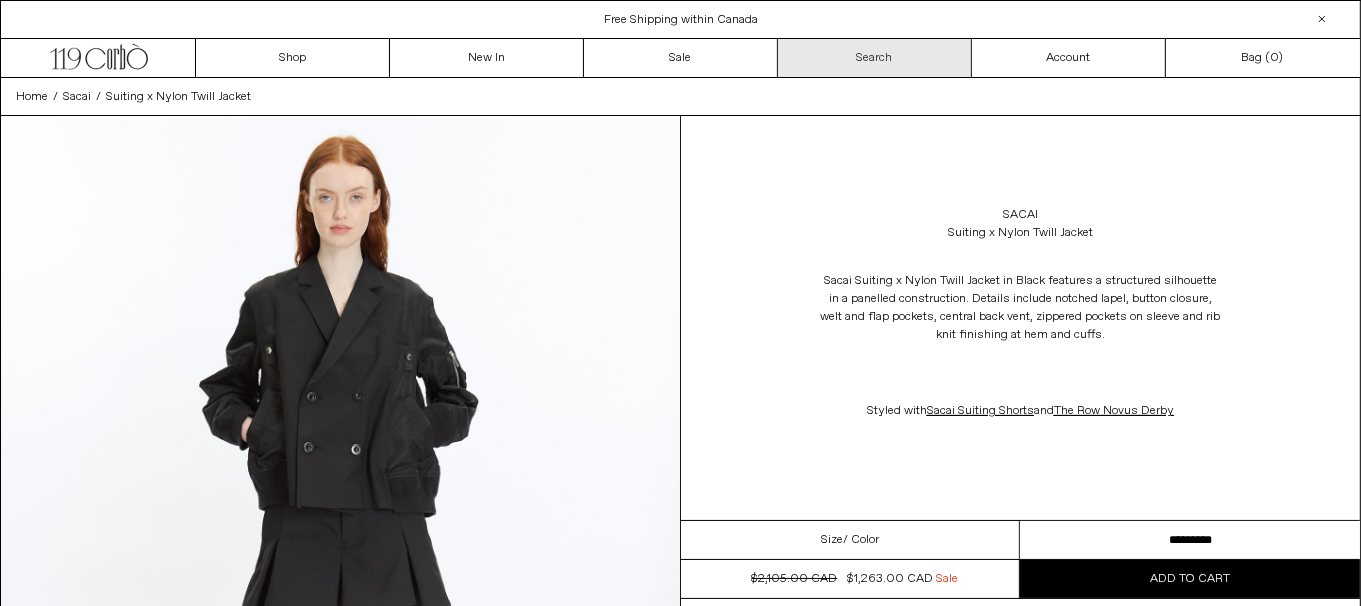 scroll, scrollTop: 0, scrollLeft: 0, axis: both 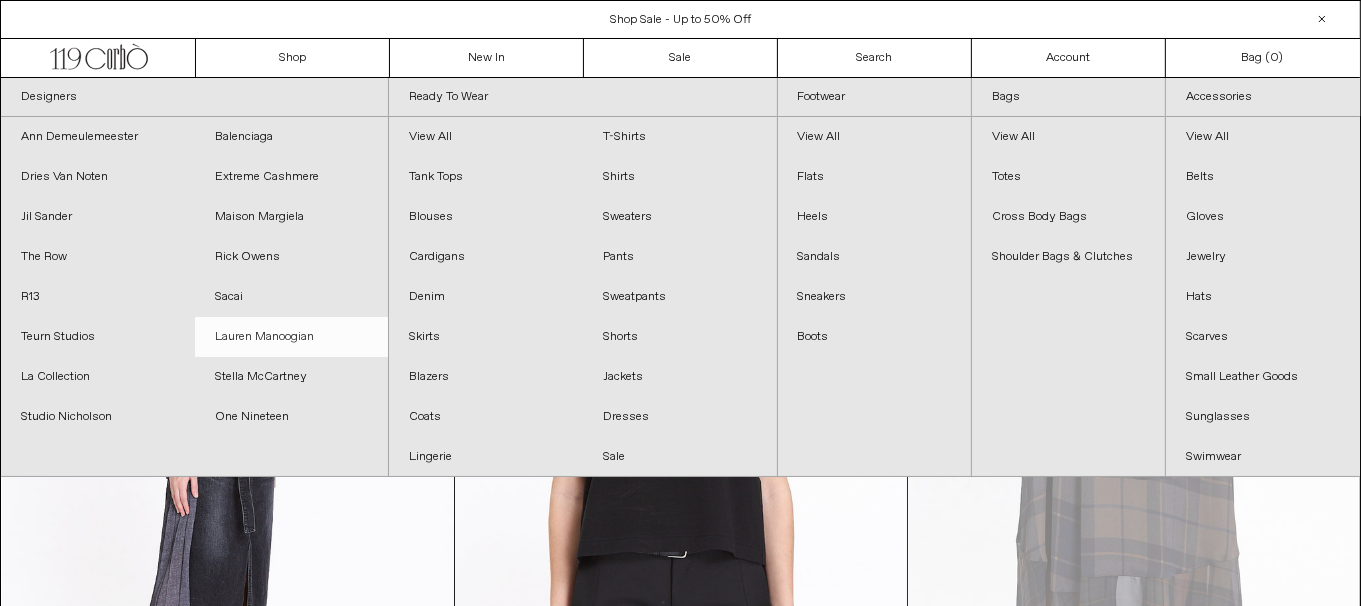 click on "Lauren Manoogian" at bounding box center (292, 337) 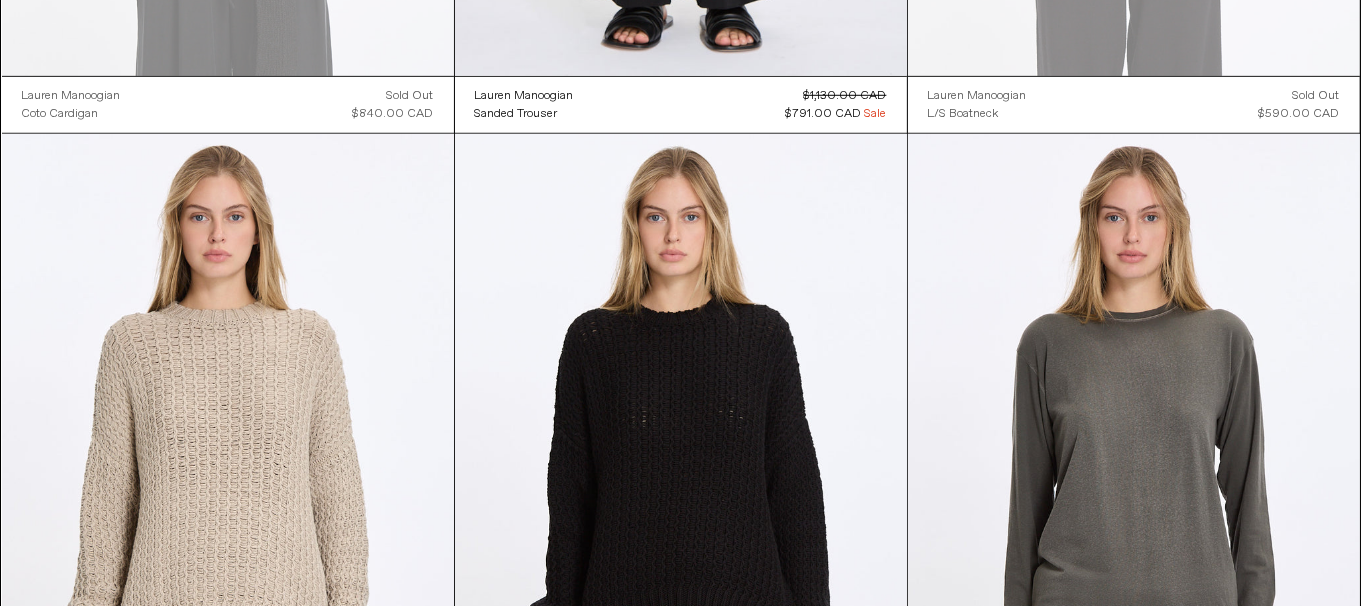 scroll, scrollTop: 1599, scrollLeft: 0, axis: vertical 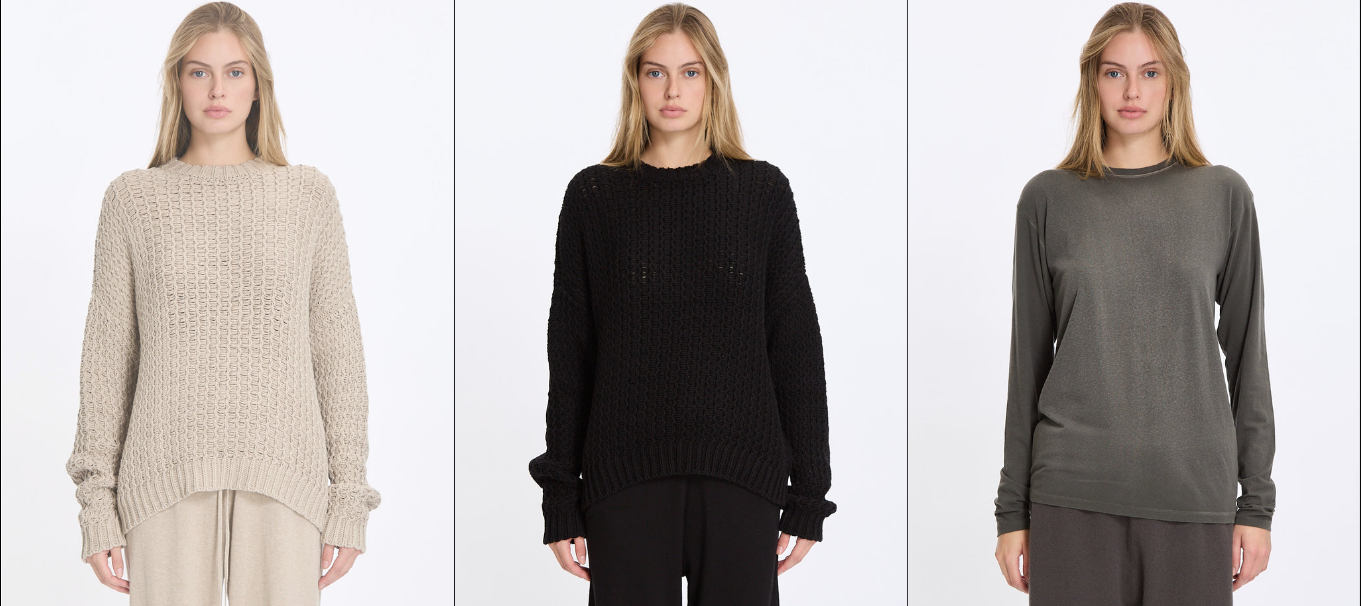 click at bounding box center (228, 329) 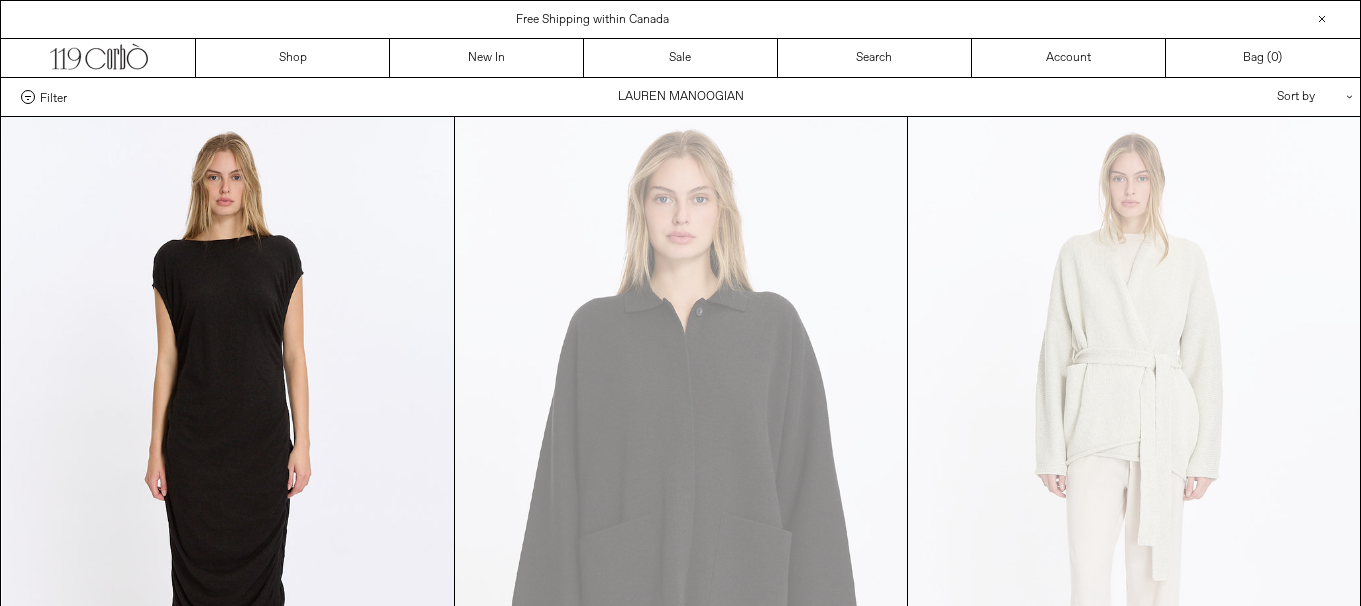 click at bounding box center [681, 1928] 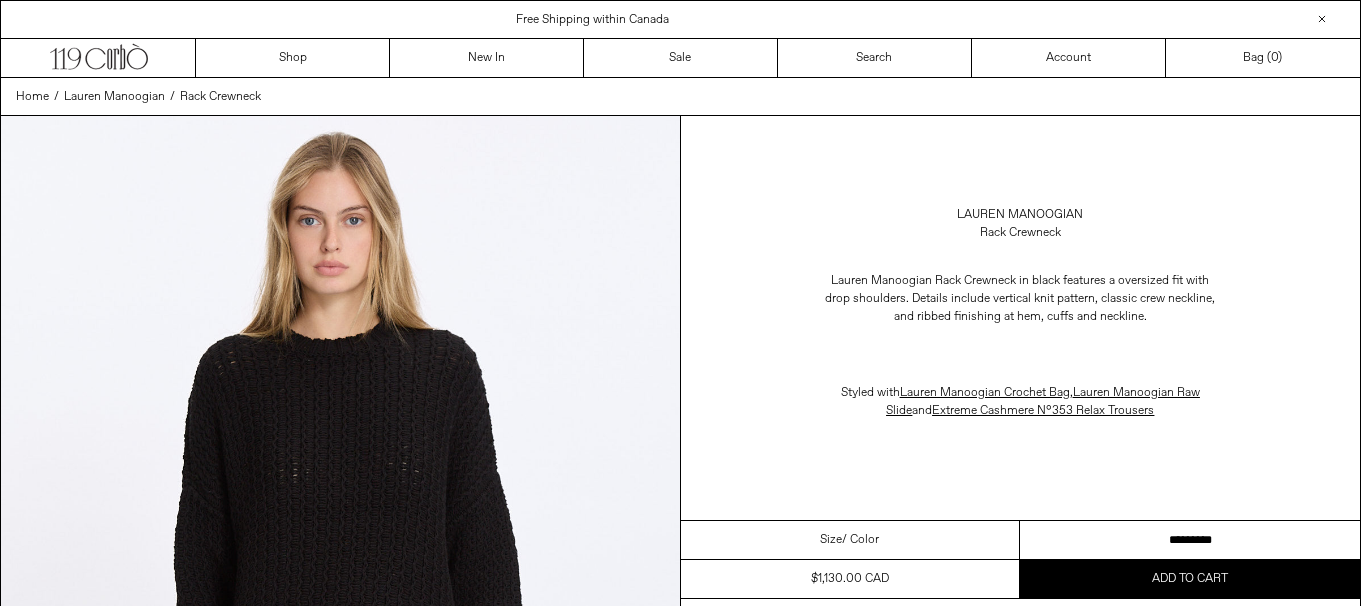 scroll, scrollTop: 0, scrollLeft: 0, axis: both 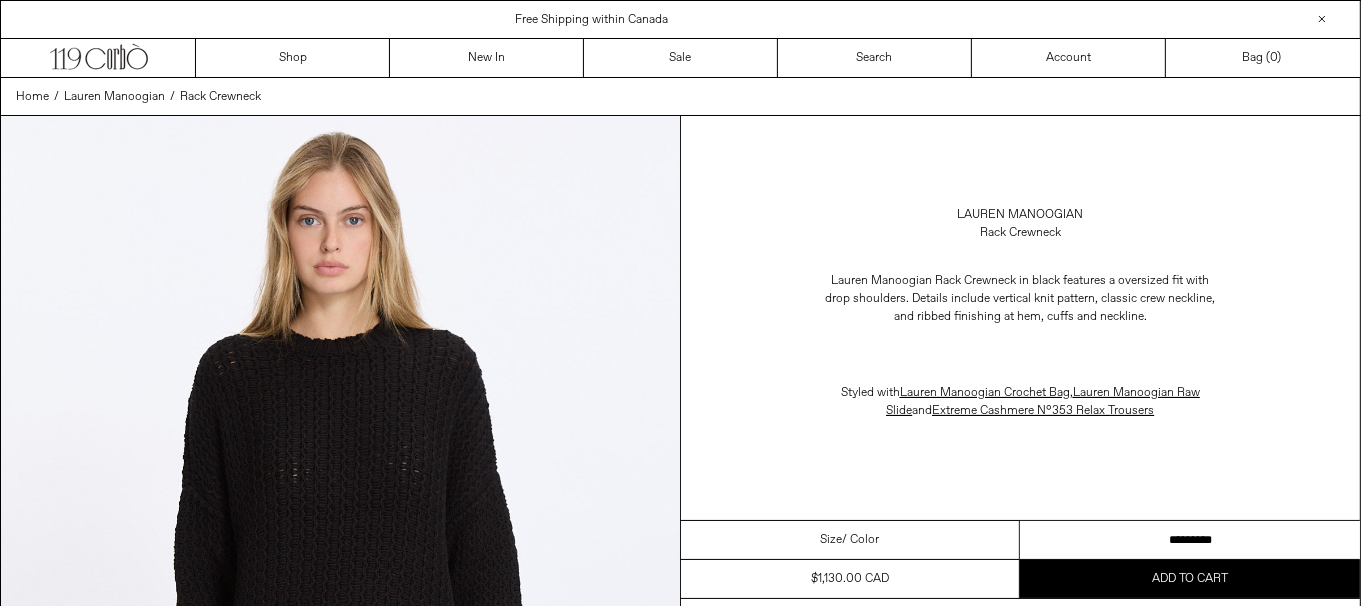 click on "*********
*********" at bounding box center [1190, 540] 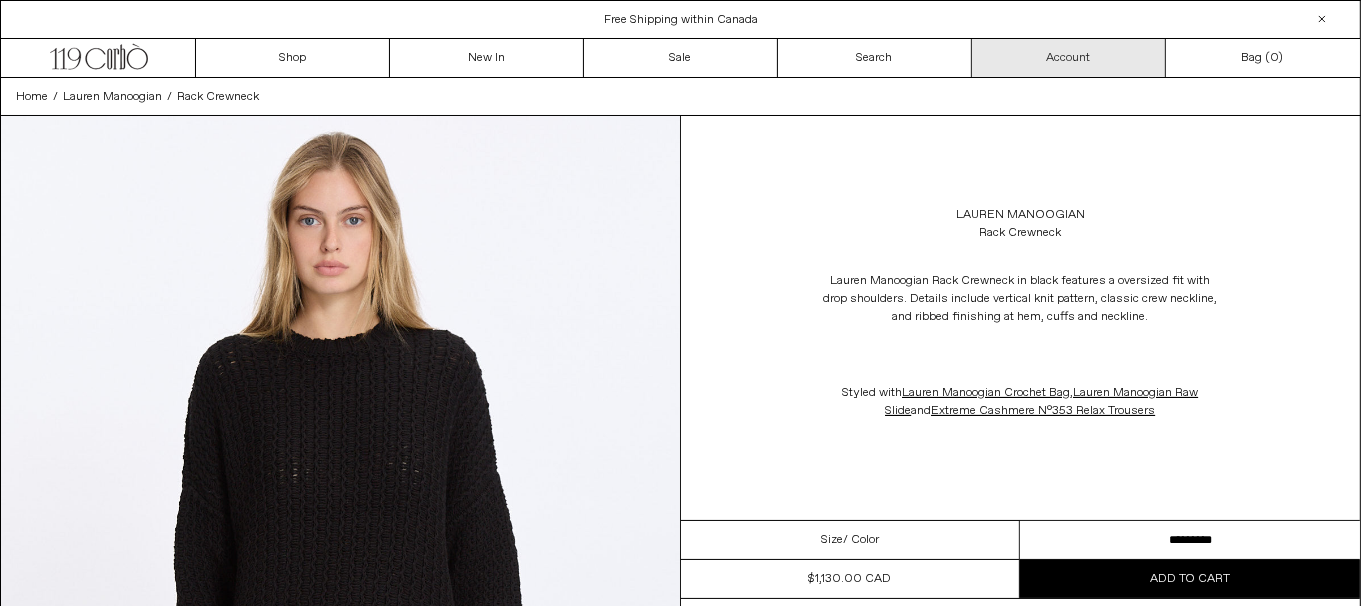 scroll, scrollTop: 0, scrollLeft: 0, axis: both 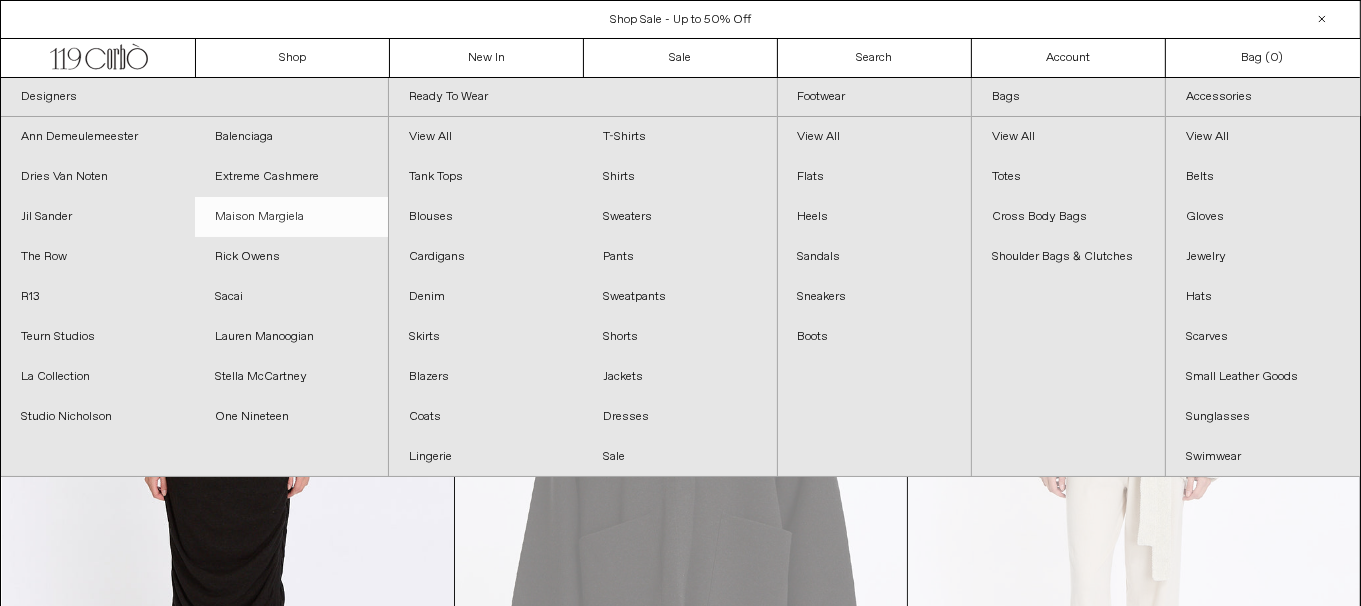 click on "Maison Margiela" at bounding box center (292, 217) 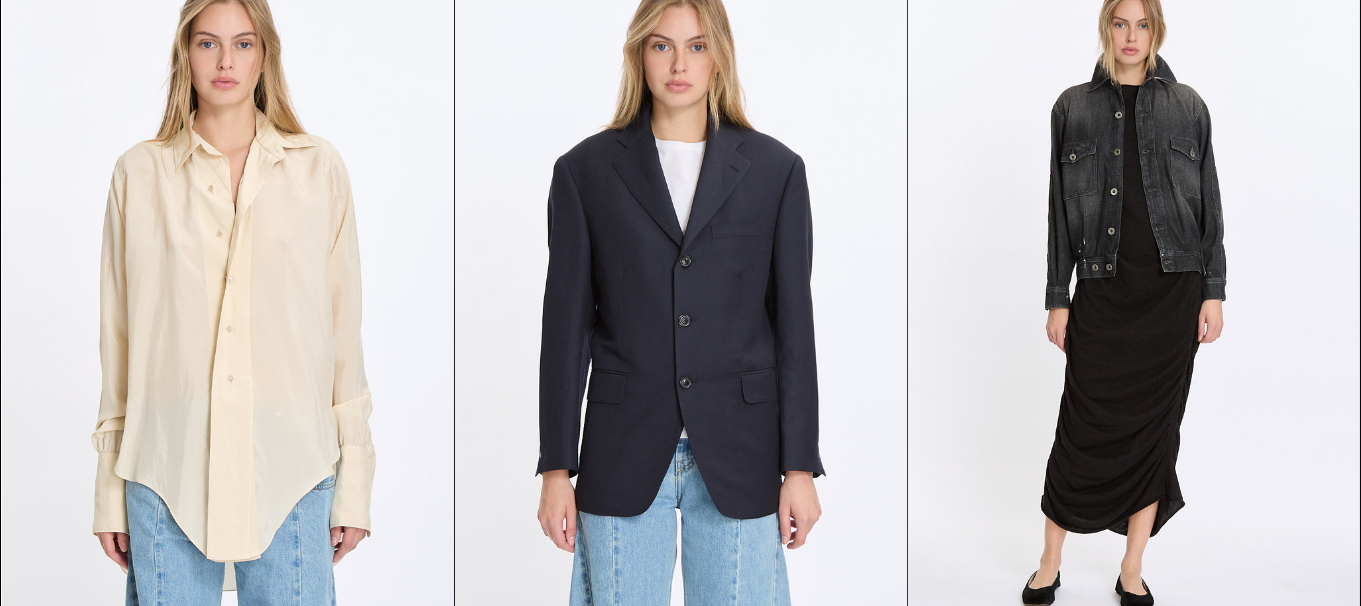 scroll, scrollTop: 1099, scrollLeft: 0, axis: vertical 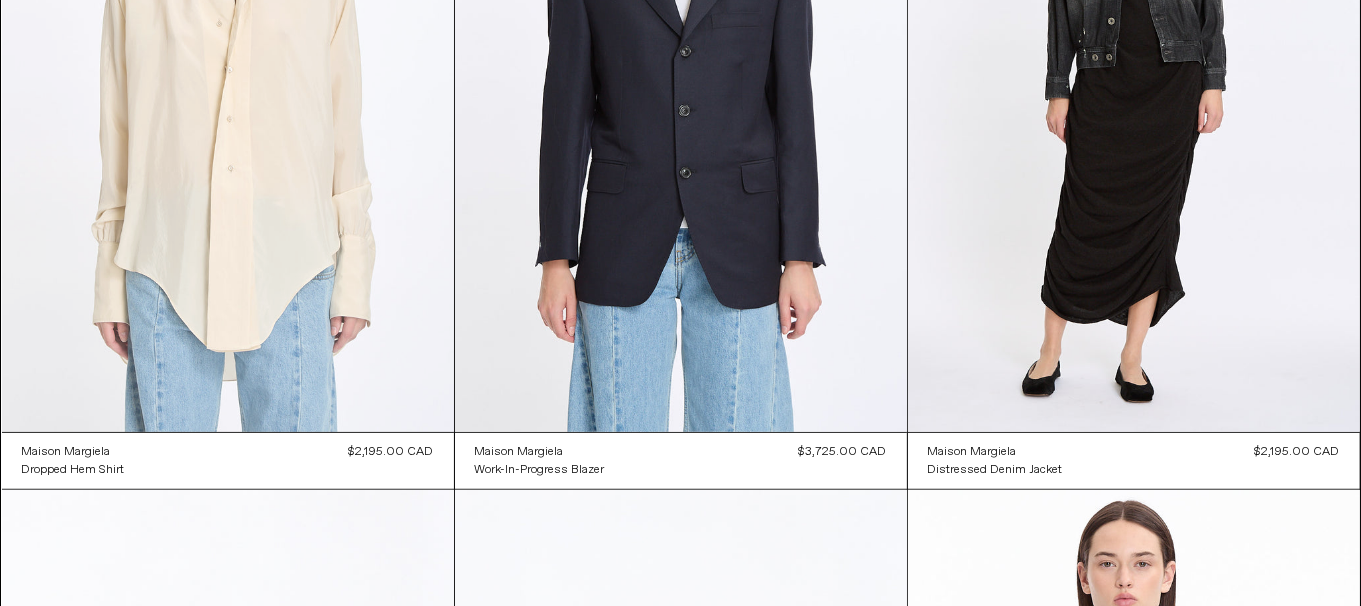 click at bounding box center [228, 93] 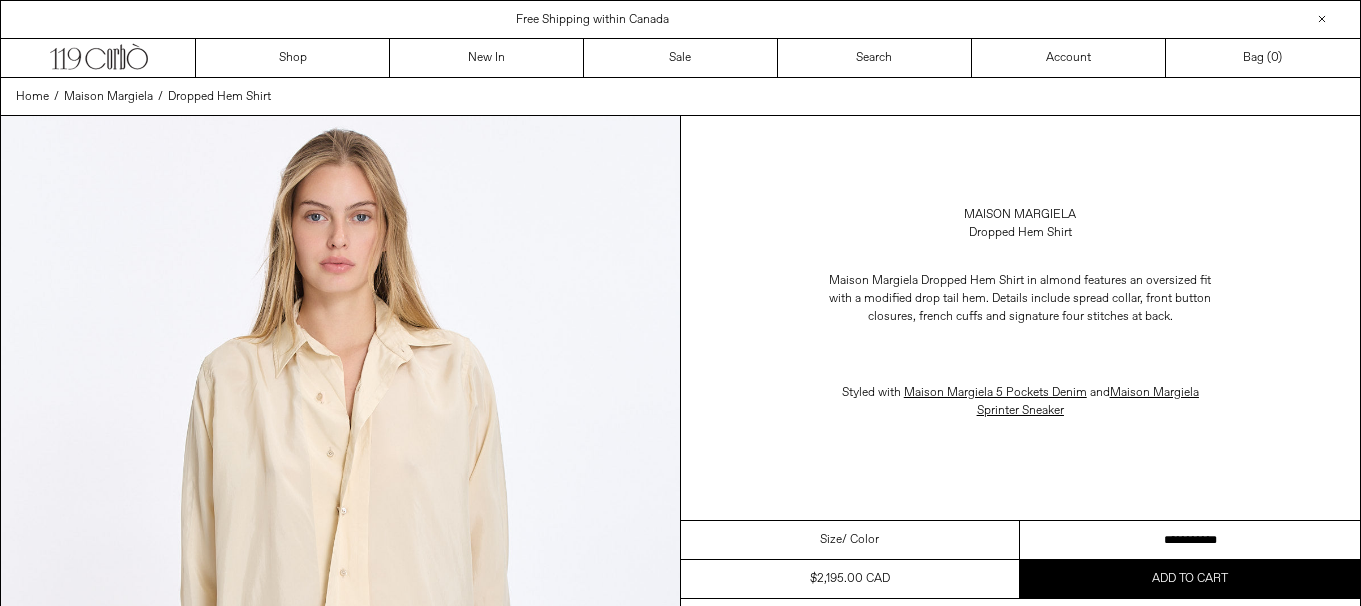 scroll, scrollTop: 0, scrollLeft: 0, axis: both 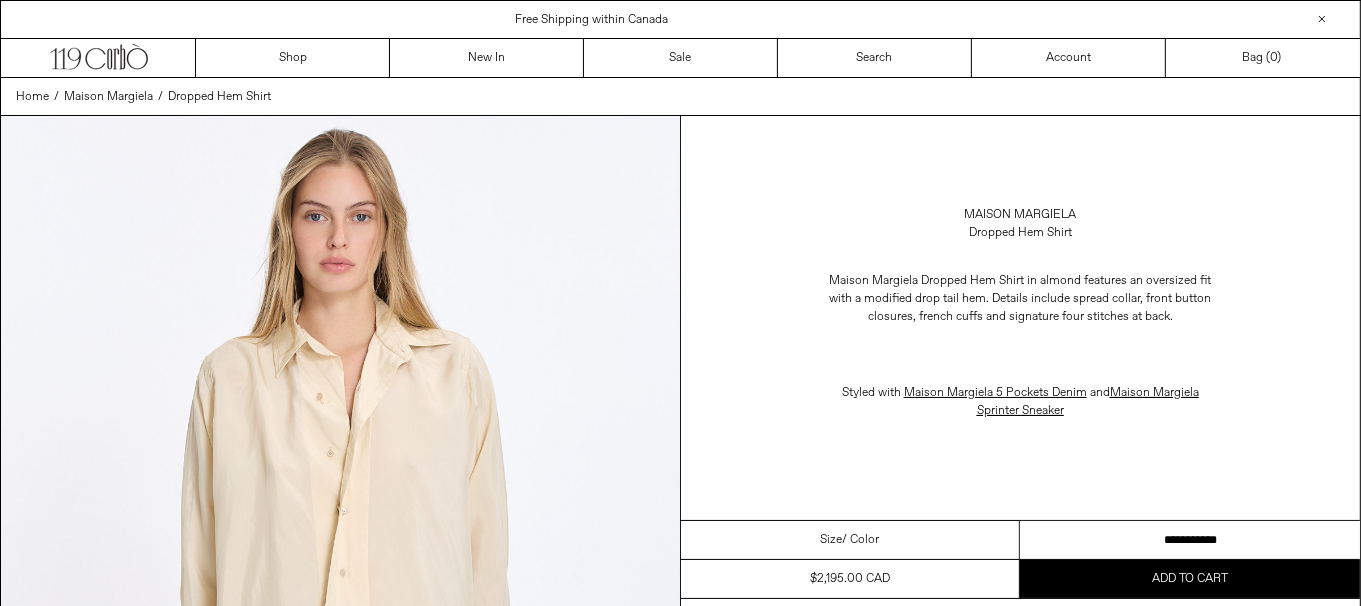 click on "**********" at bounding box center (1190, 540) 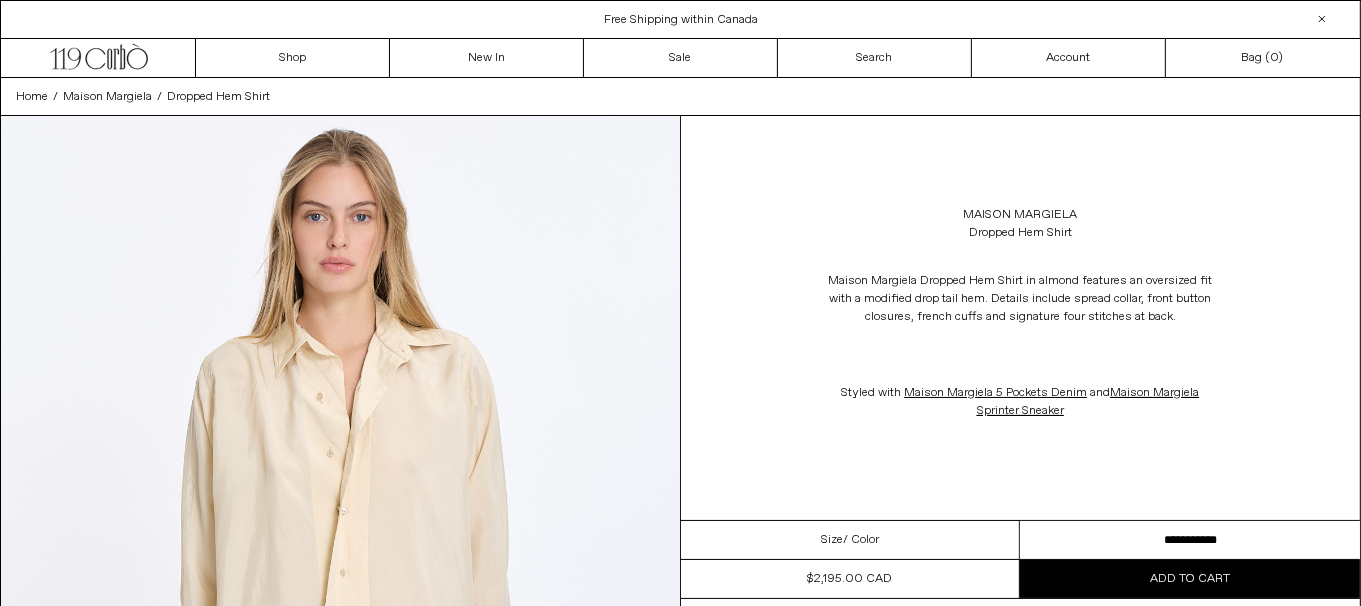 scroll, scrollTop: 0, scrollLeft: 0, axis: both 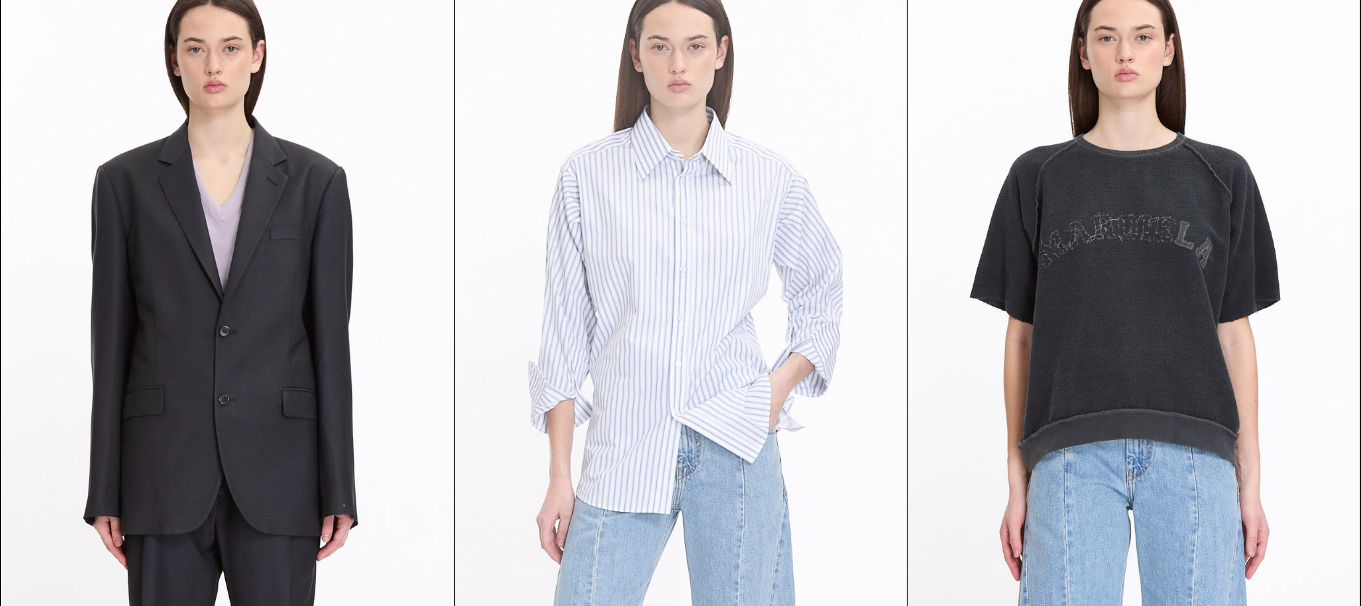 click at bounding box center [681, 301] 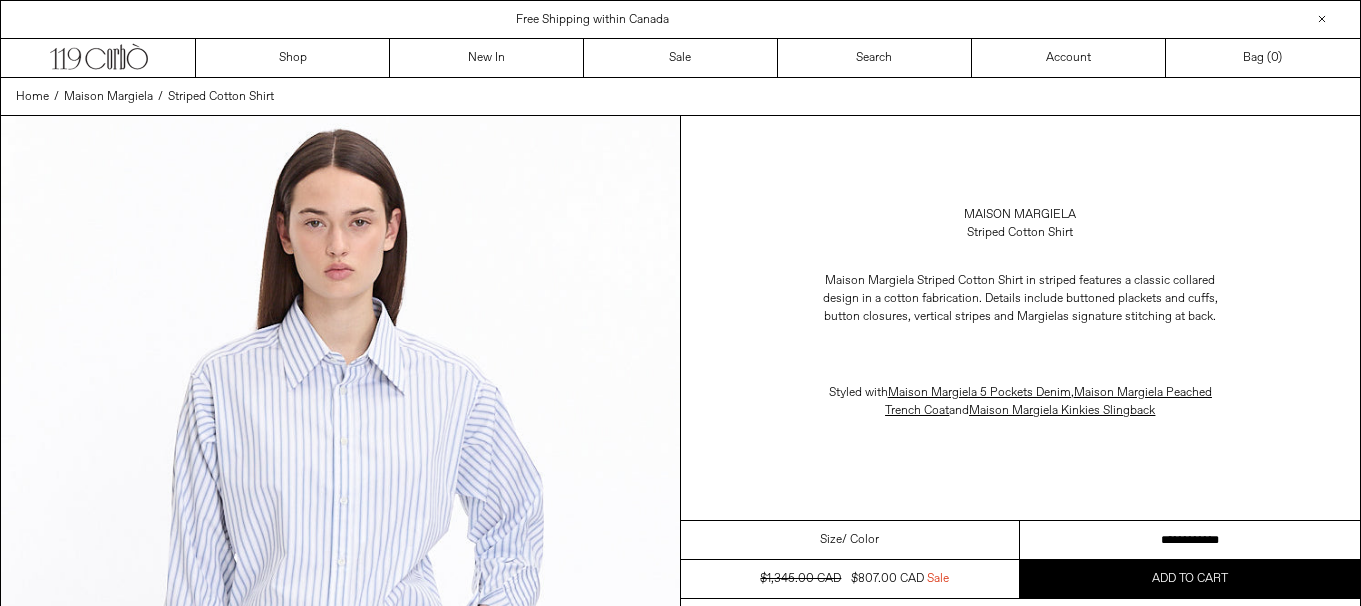 scroll, scrollTop: 0, scrollLeft: 0, axis: both 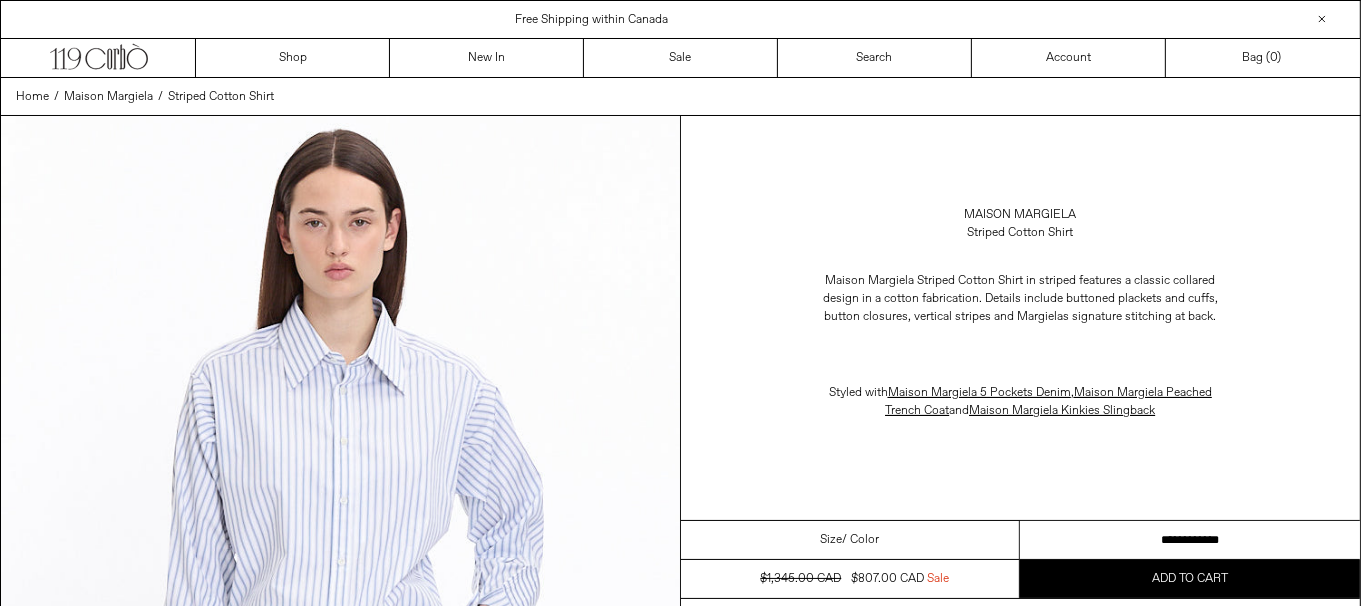 drag, startPoint x: 1223, startPoint y: 539, endPoint x: 1248, endPoint y: 543, distance: 25.317978 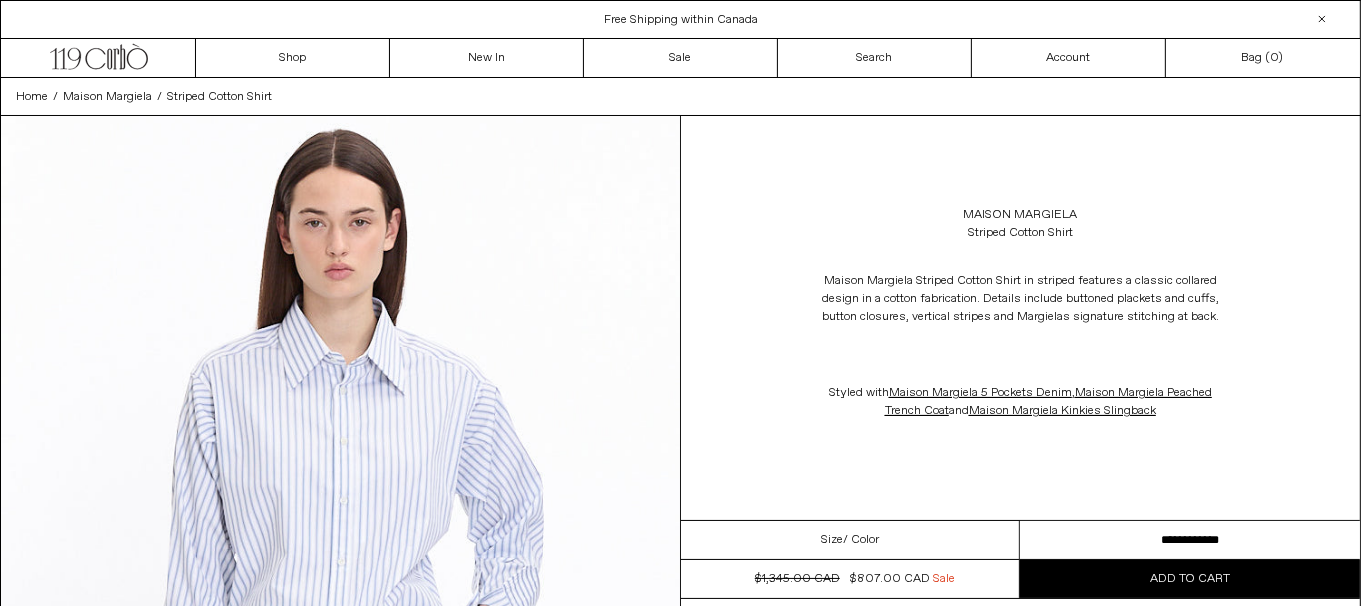 scroll, scrollTop: 0, scrollLeft: 0, axis: both 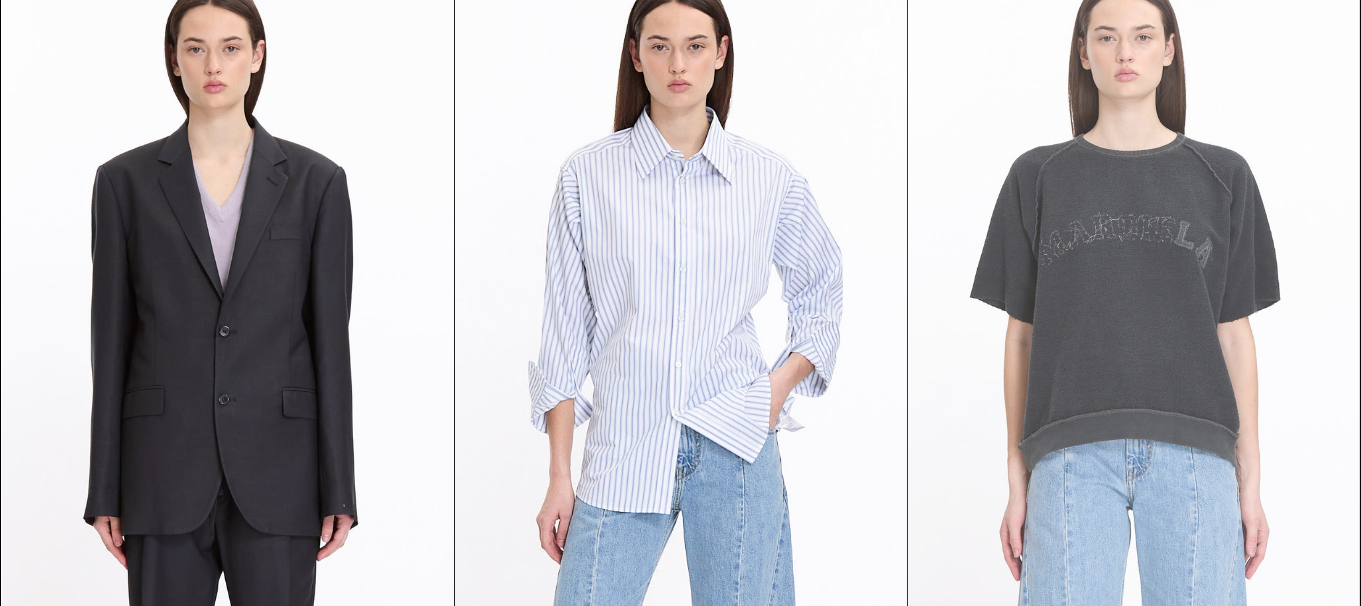 click at bounding box center (1134, 301) 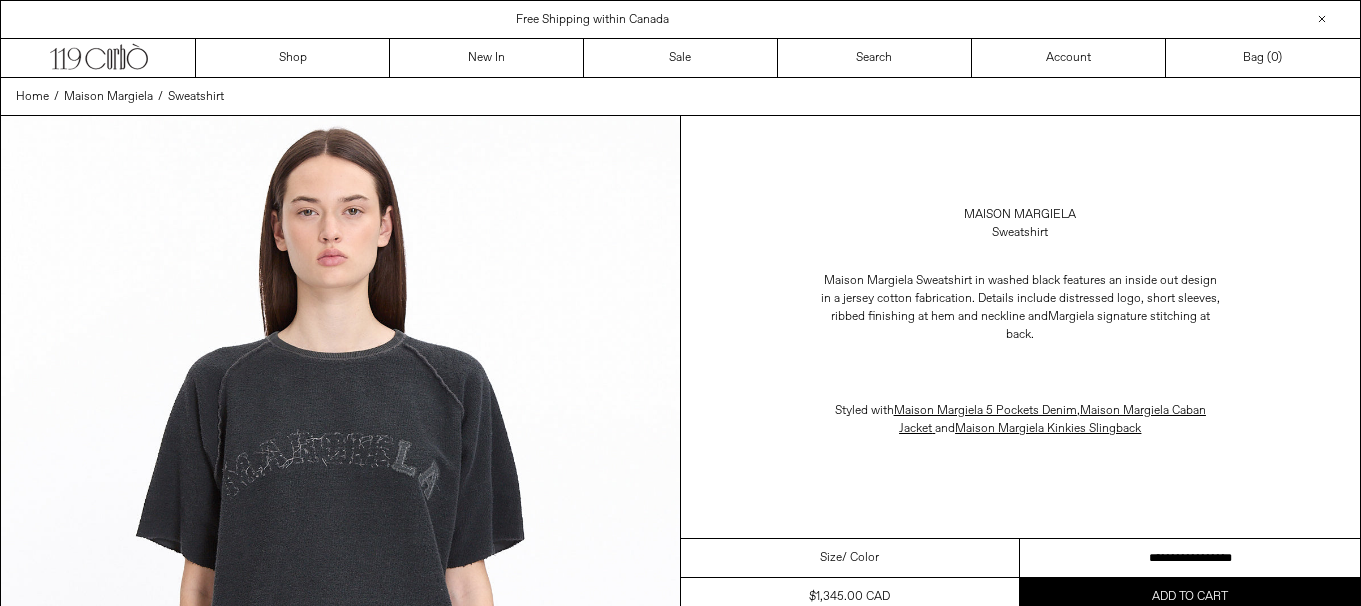 scroll, scrollTop: 0, scrollLeft: 0, axis: both 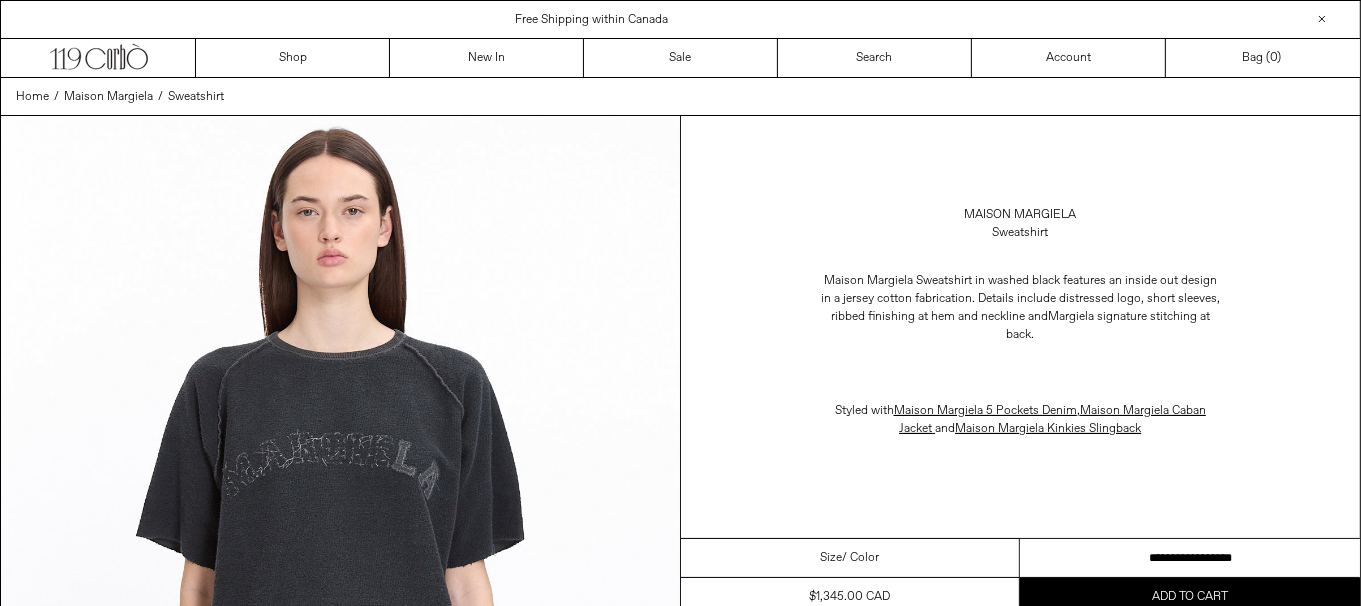 click on "**********" at bounding box center [1190, 558] 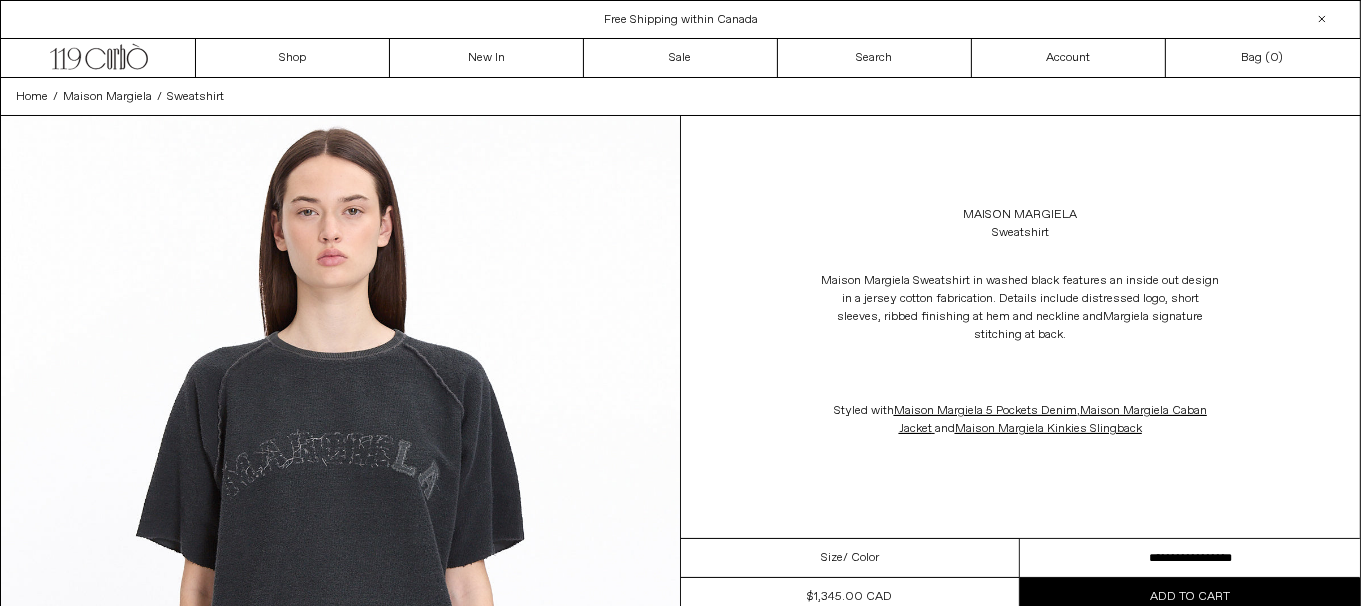 scroll, scrollTop: 0, scrollLeft: 0, axis: both 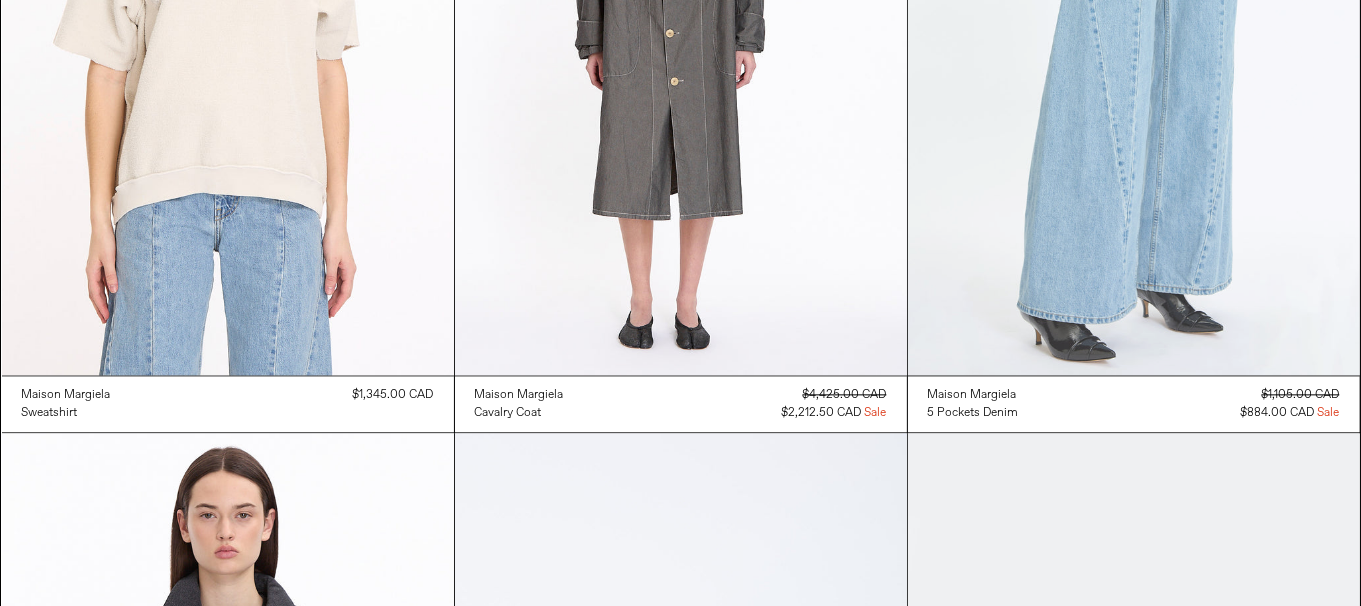click at bounding box center (1134, 36) 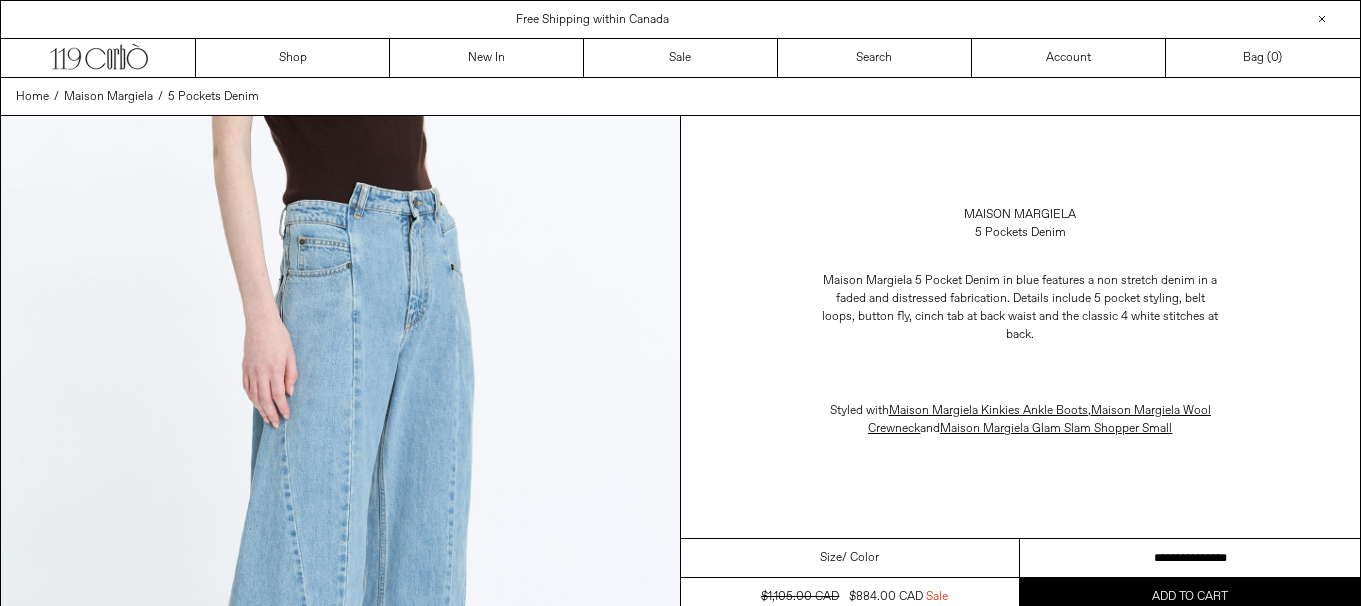 scroll, scrollTop: 0, scrollLeft: 0, axis: both 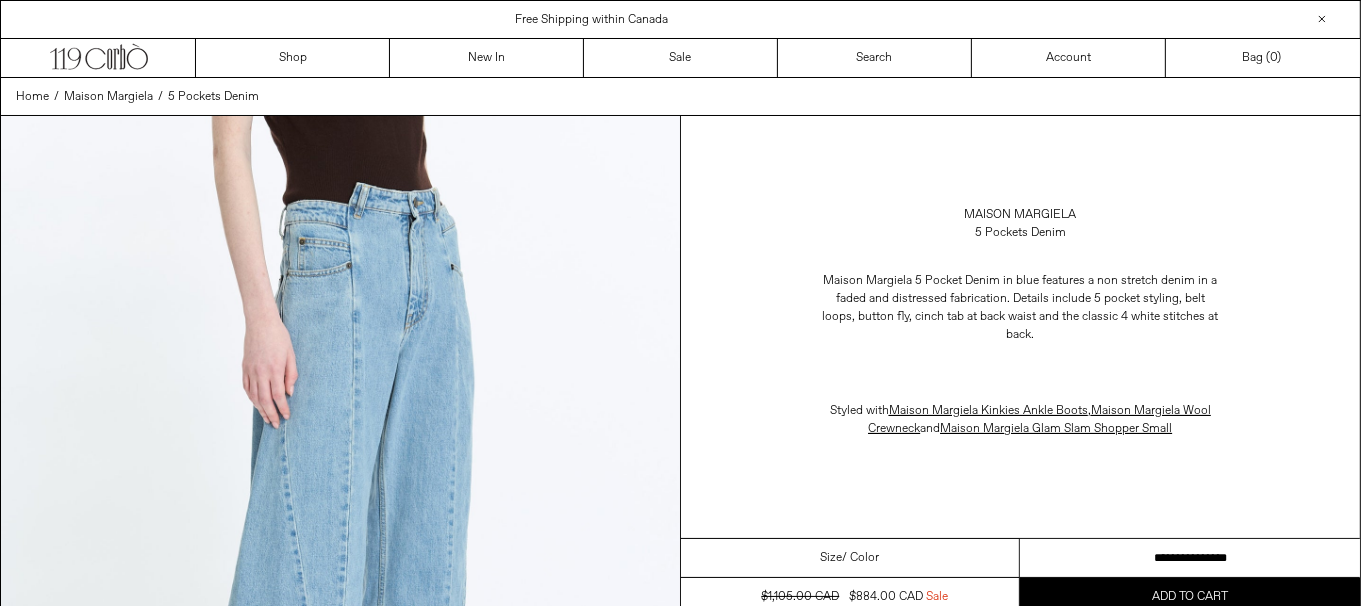 click on "**********" at bounding box center [1190, 558] 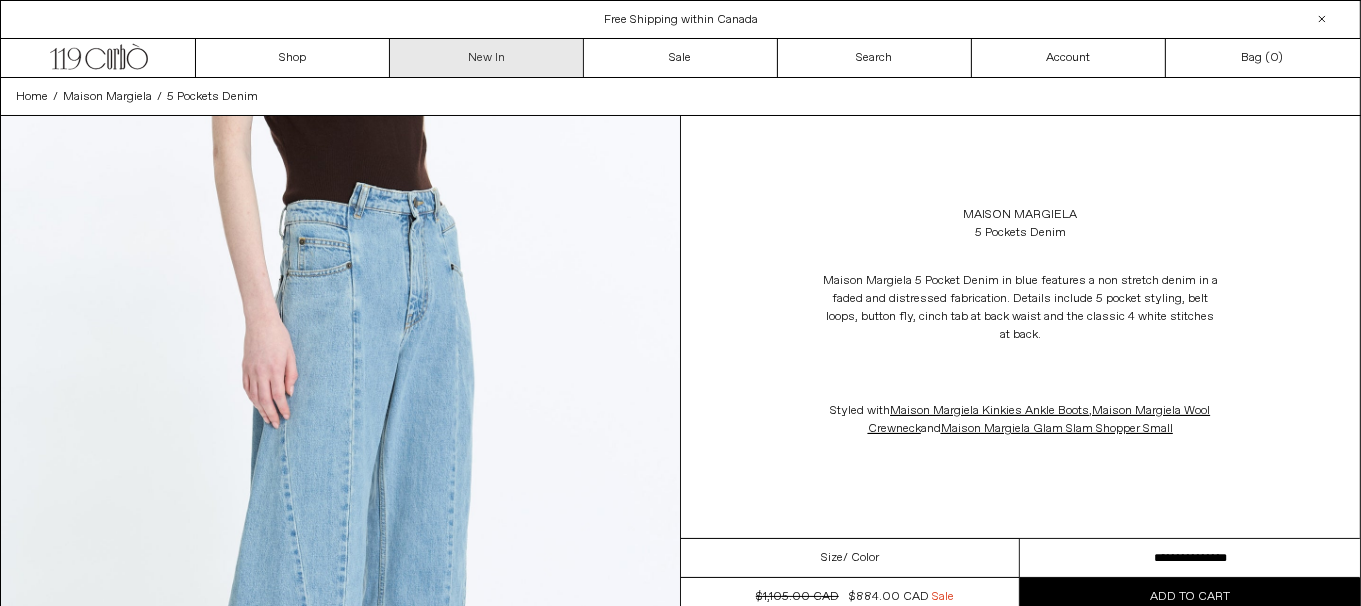 scroll, scrollTop: 0, scrollLeft: 0, axis: both 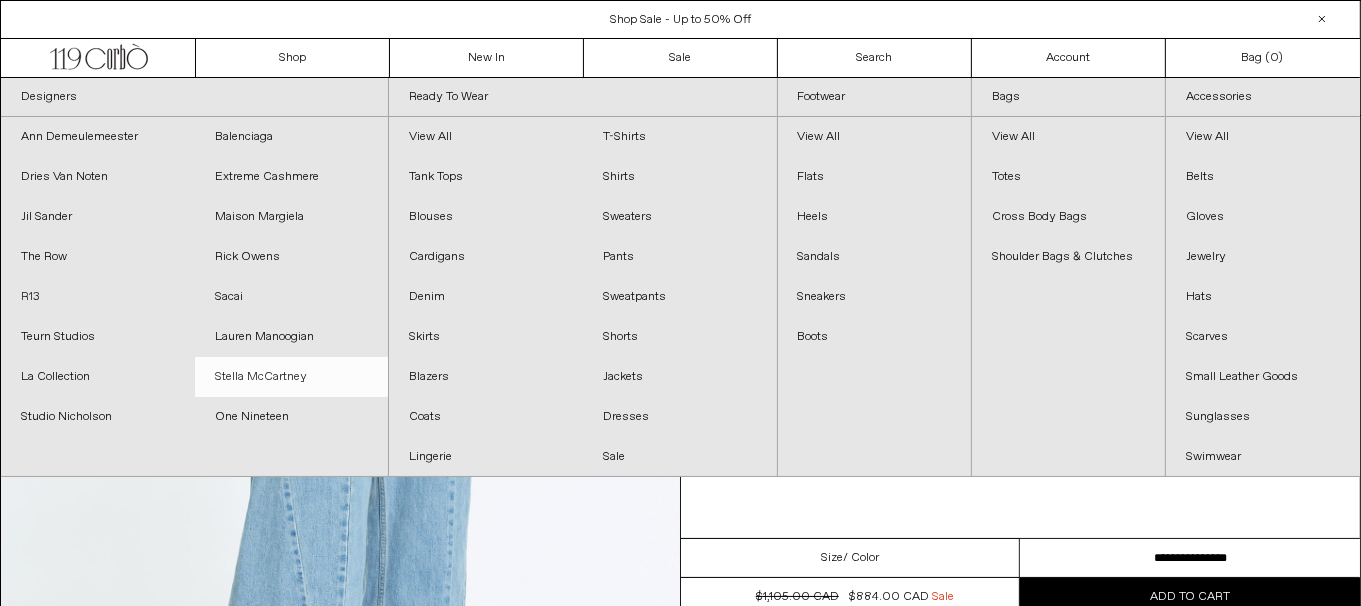 drag, startPoint x: 53, startPoint y: 290, endPoint x: 381, endPoint y: 359, distance: 335.17905 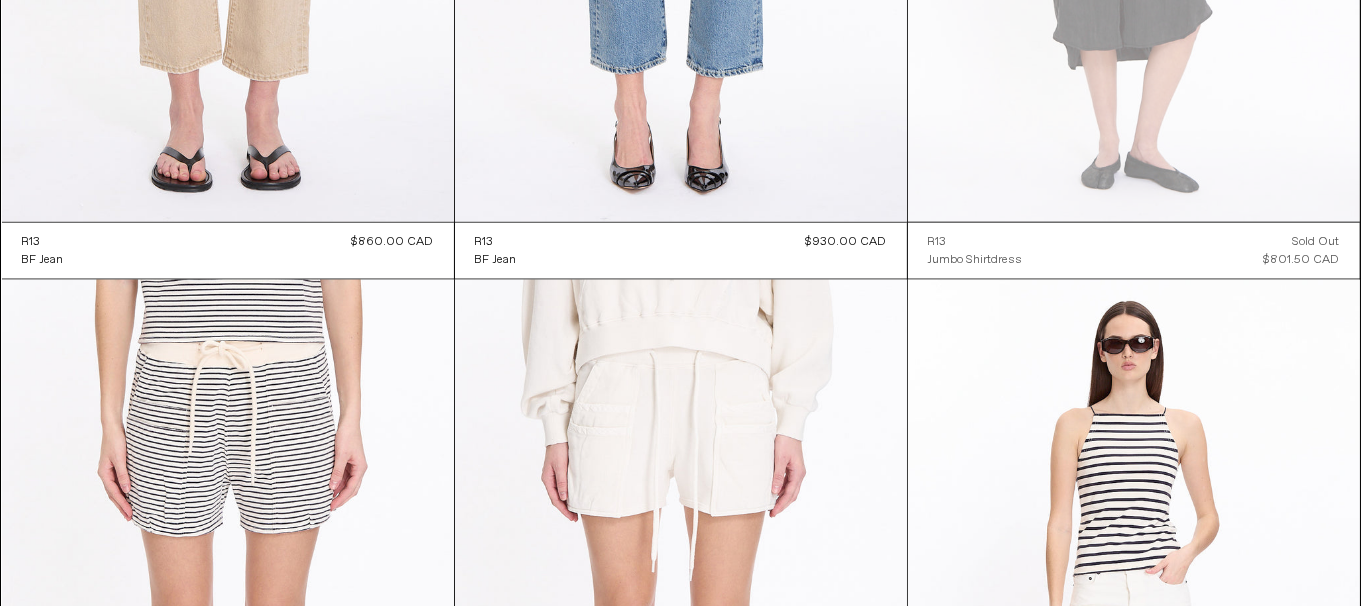 scroll, scrollTop: 2500, scrollLeft: 0, axis: vertical 